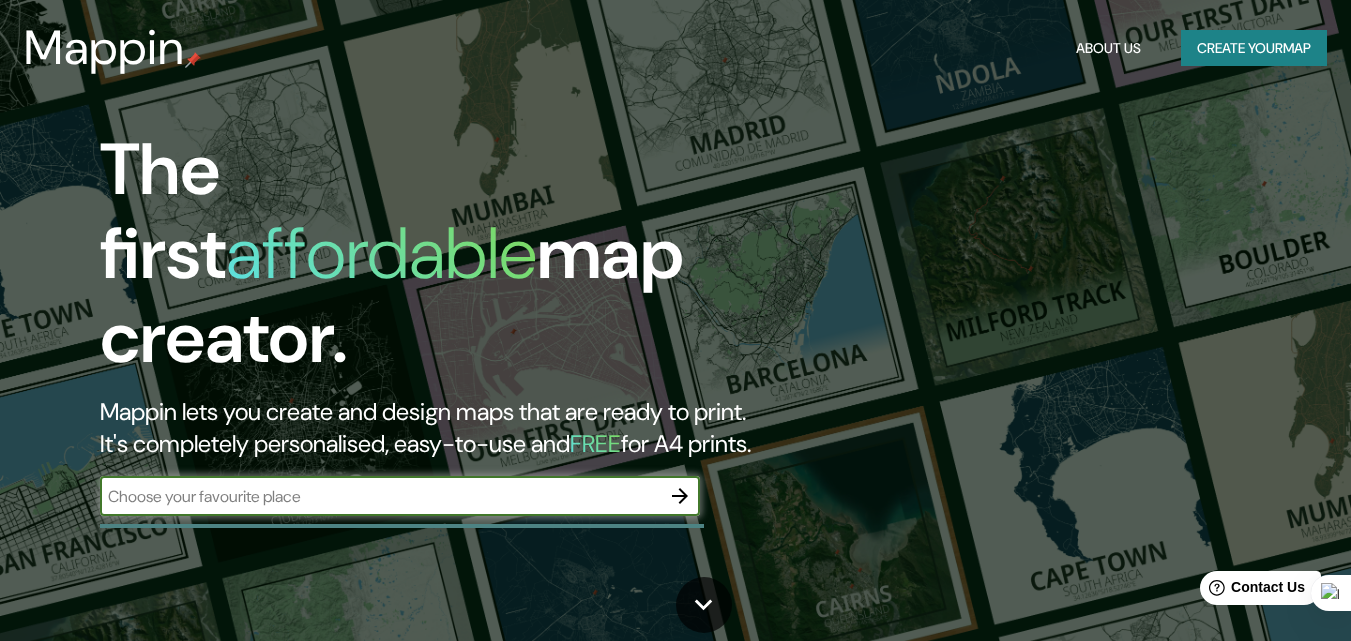 scroll, scrollTop: 0, scrollLeft: 0, axis: both 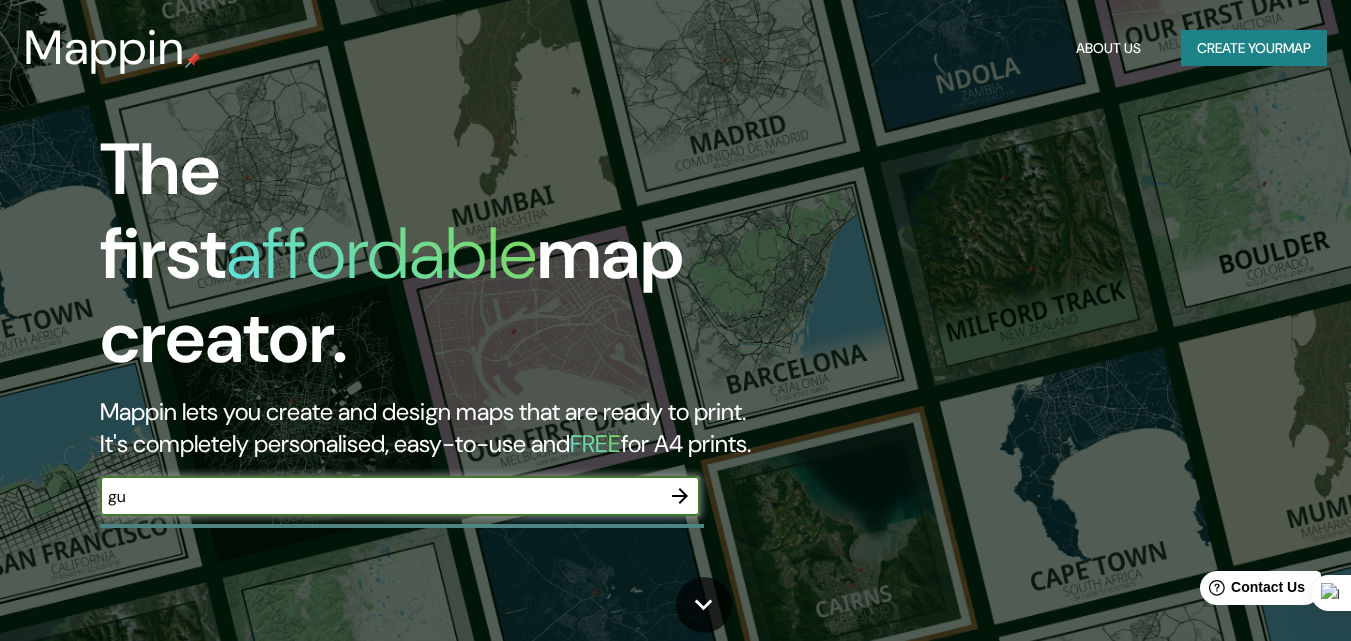type on "guatavita" 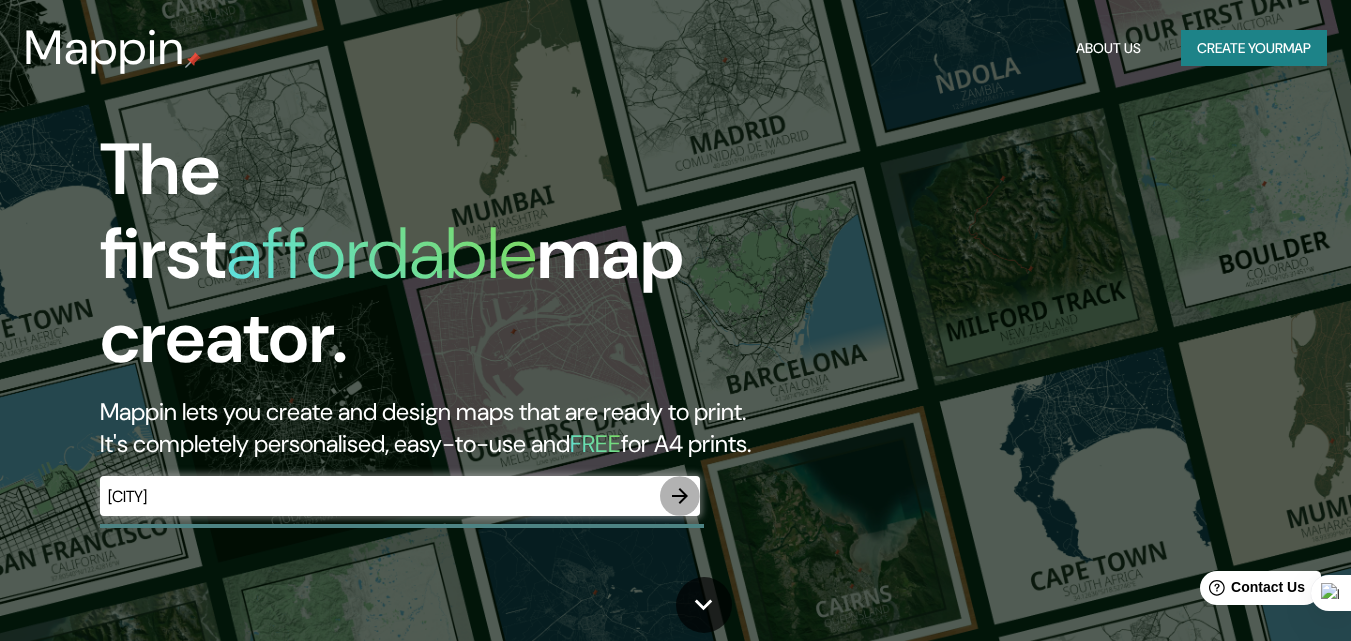 click 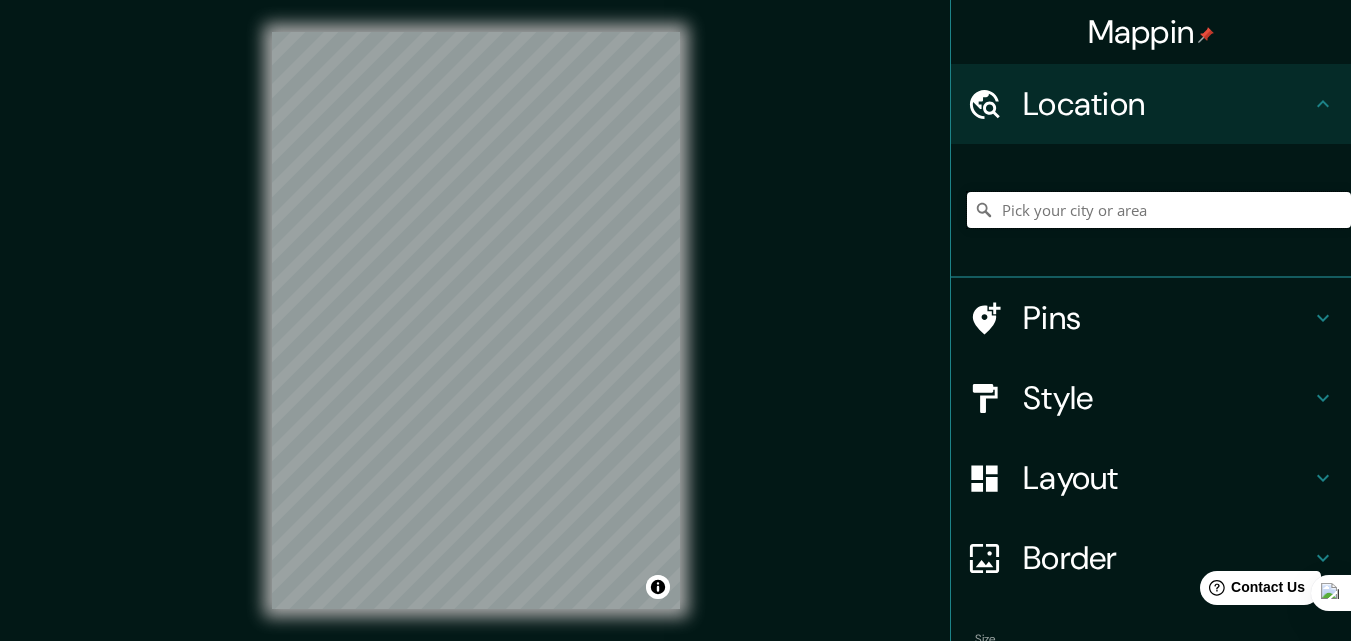 click at bounding box center (1159, 210) 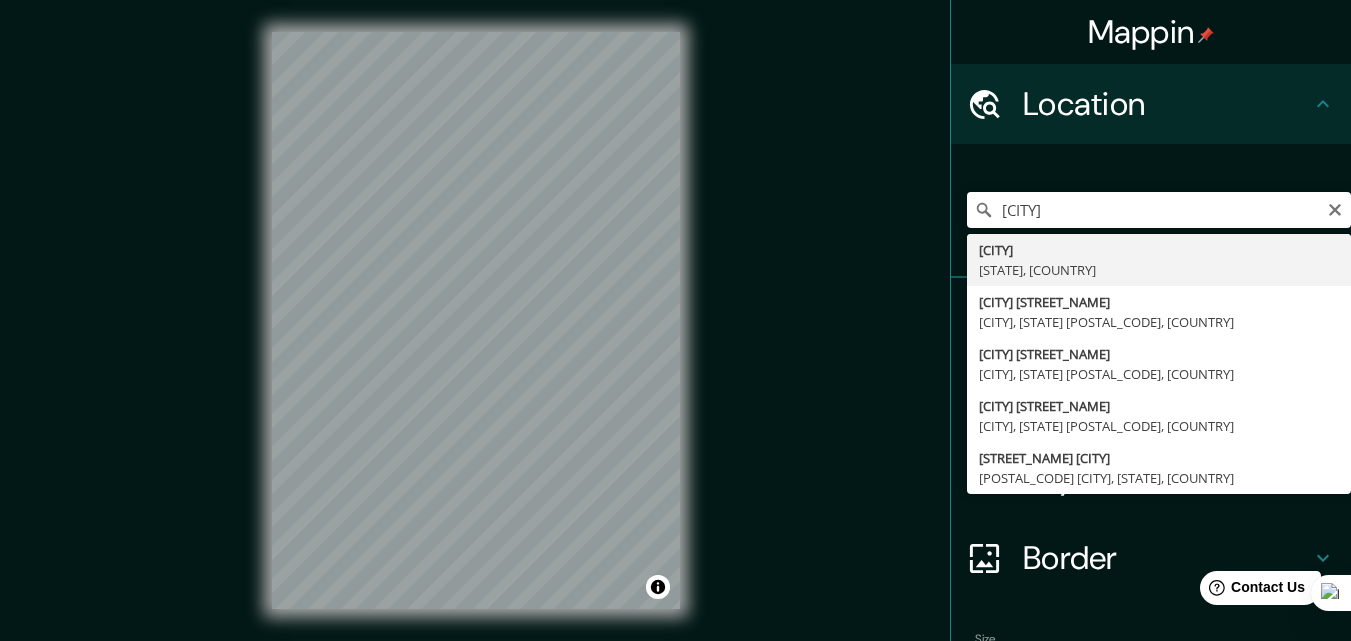 type on "[CITY], [STATE], [COUNTRY]" 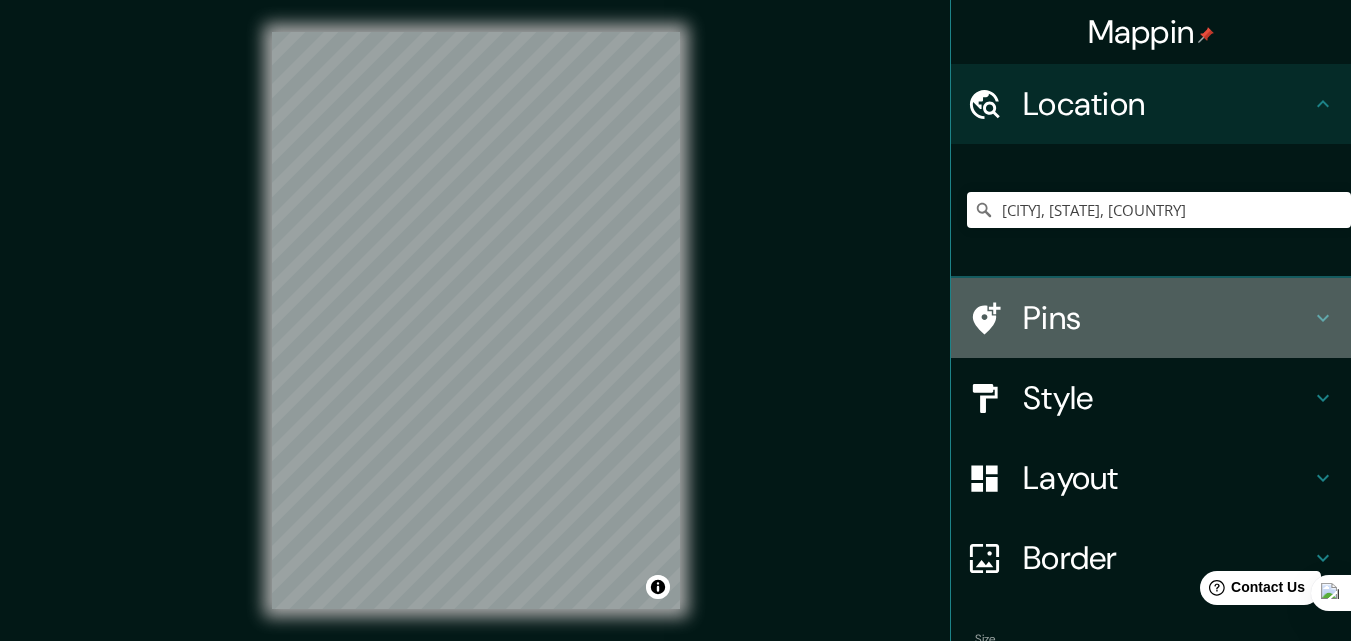 click 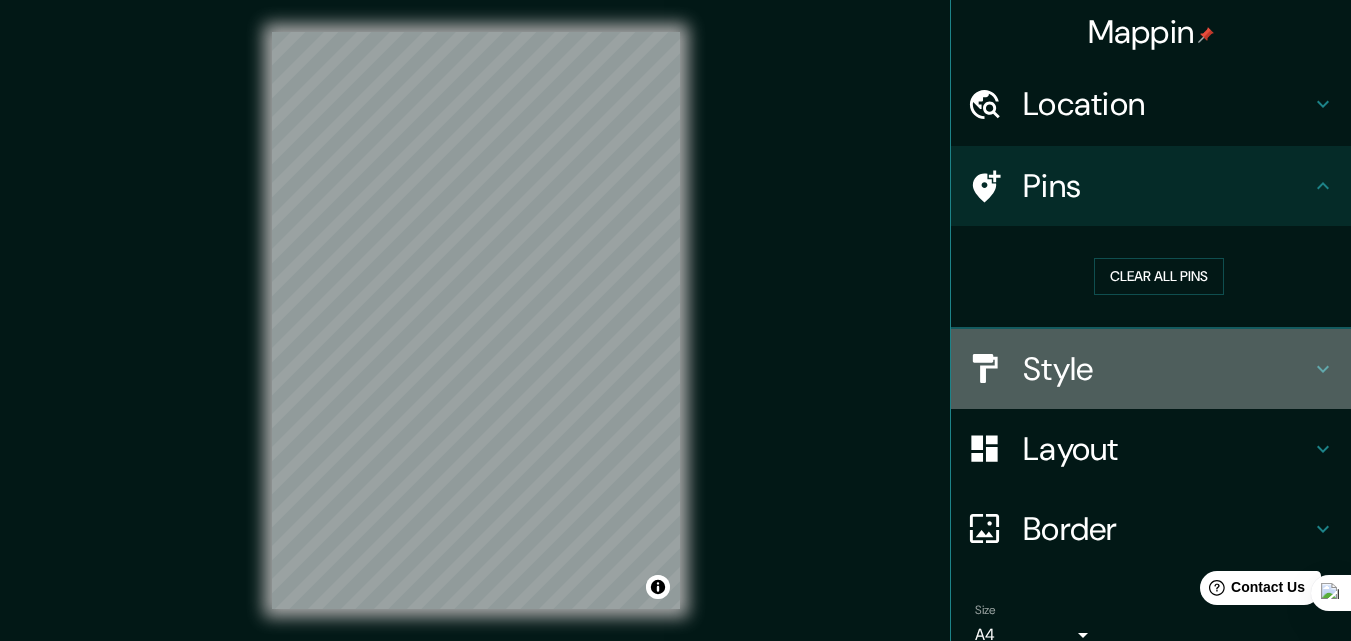 click 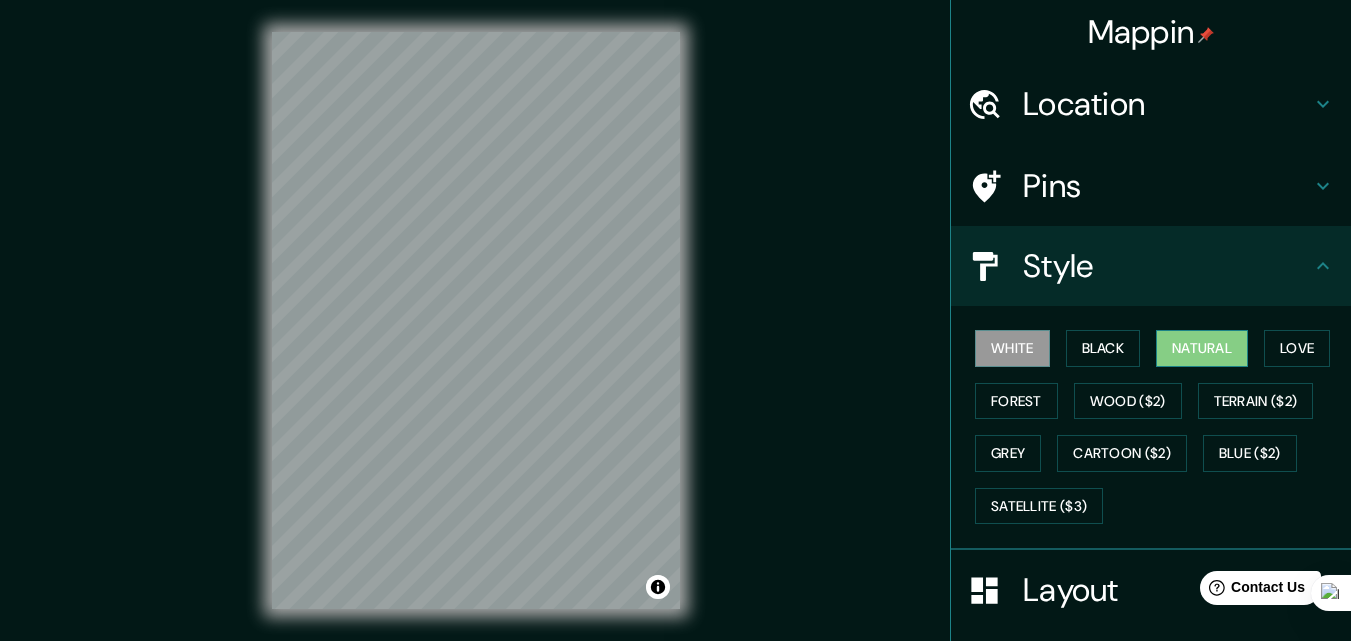 click on "Natural" at bounding box center (1202, 348) 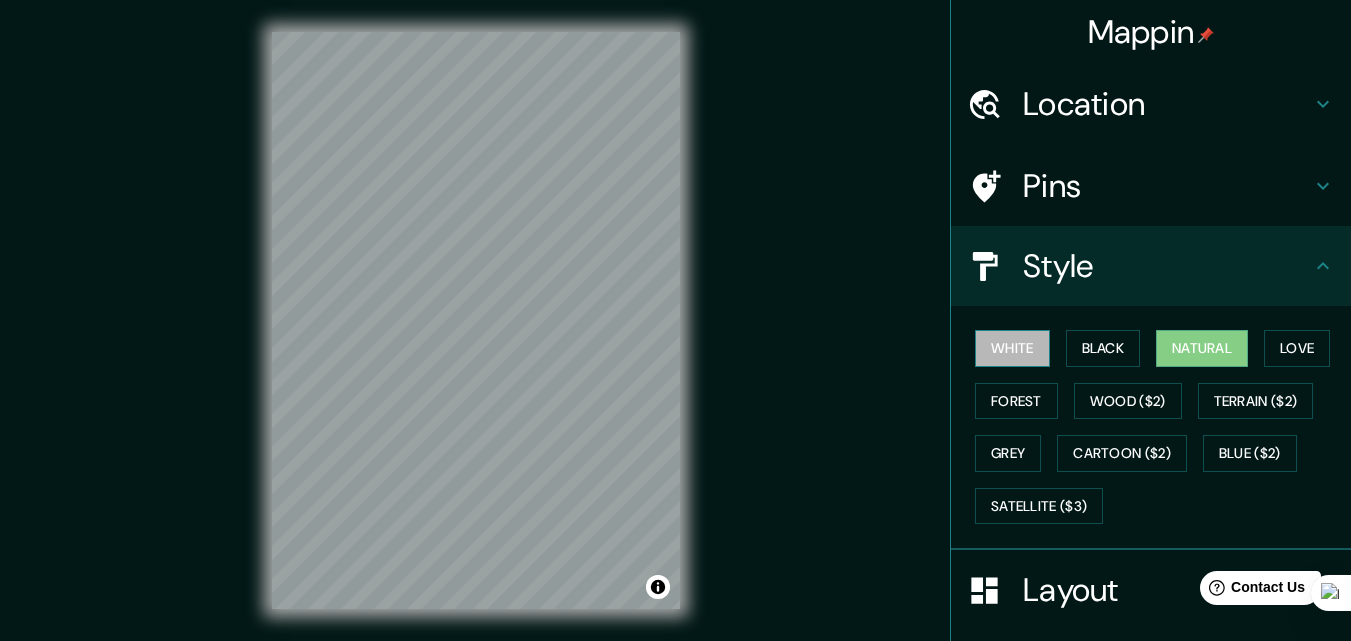 click on "White" at bounding box center [1012, 348] 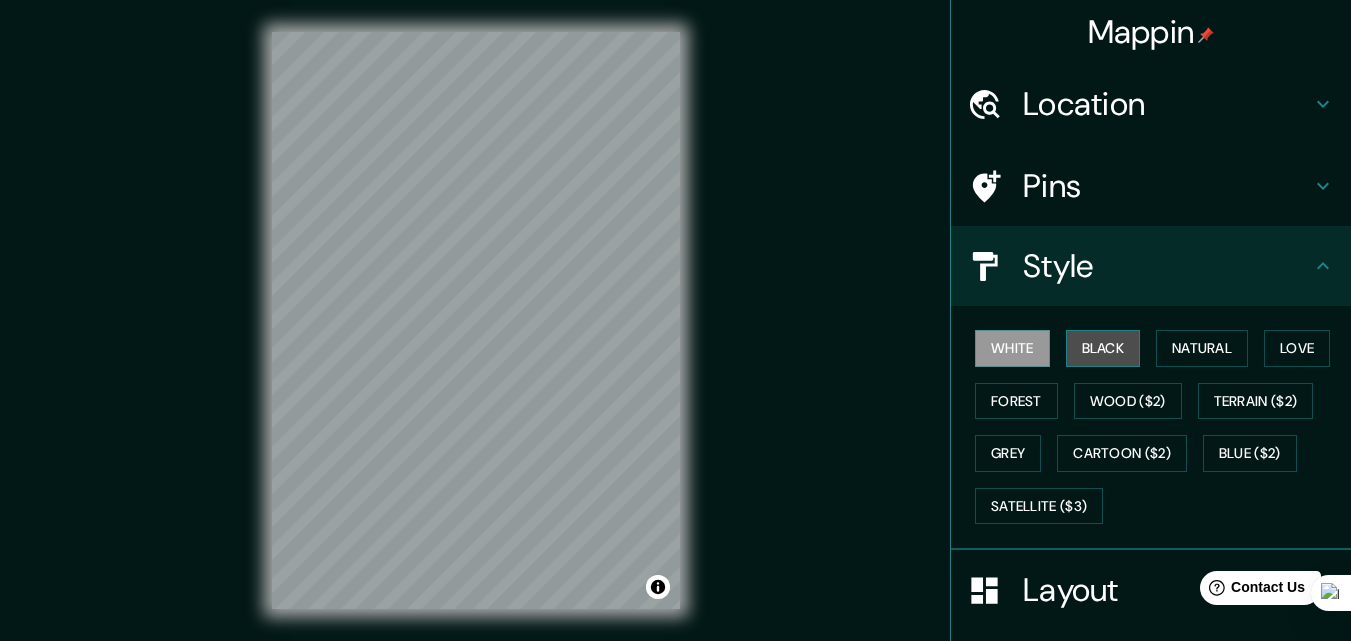 click on "Black" at bounding box center [1103, 348] 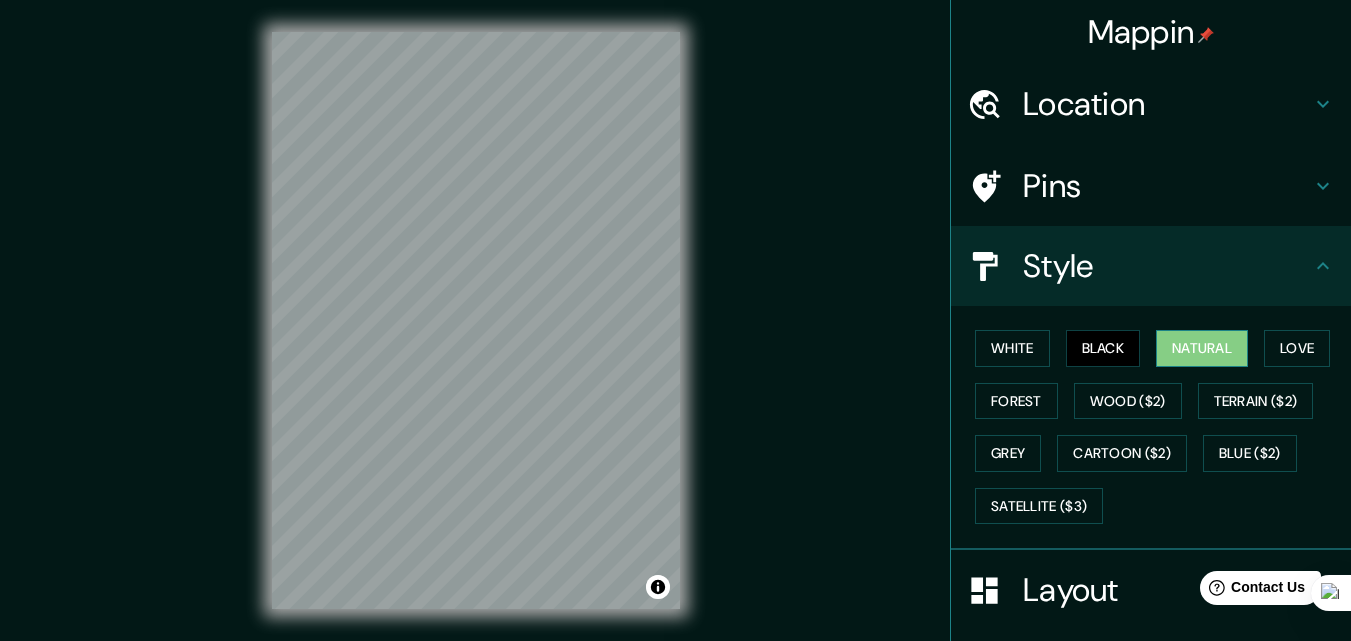 click on "Natural" at bounding box center (1202, 348) 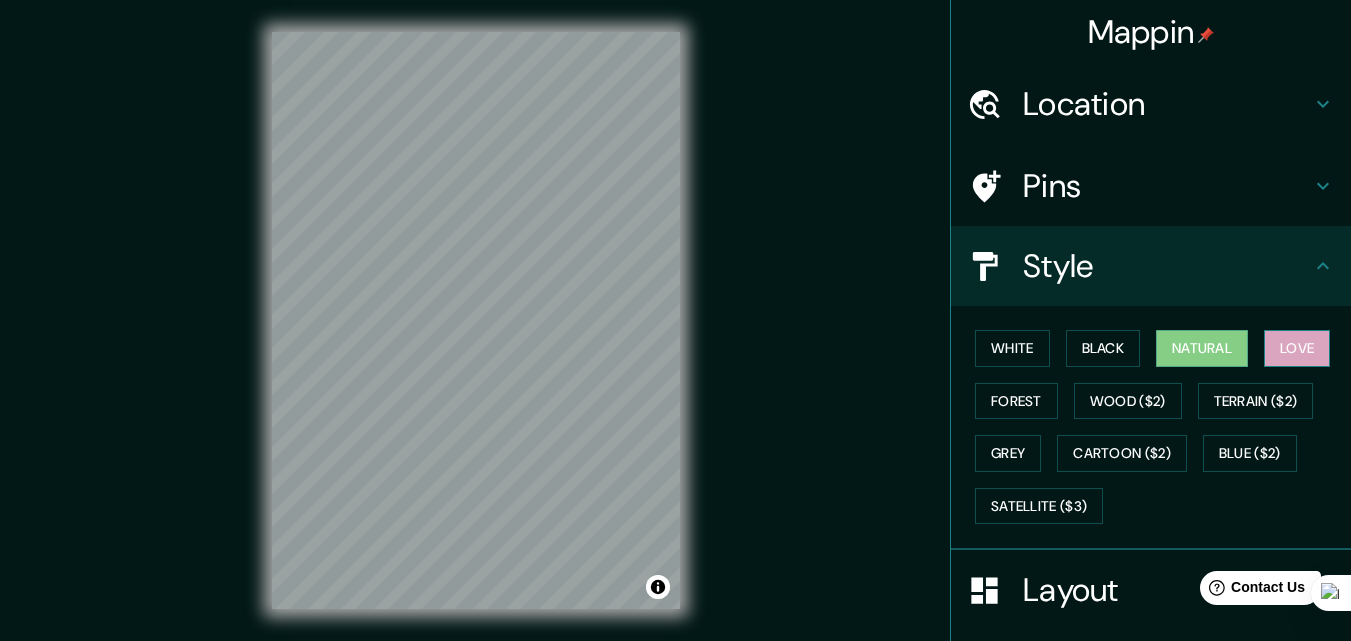 click on "Love" at bounding box center [1297, 348] 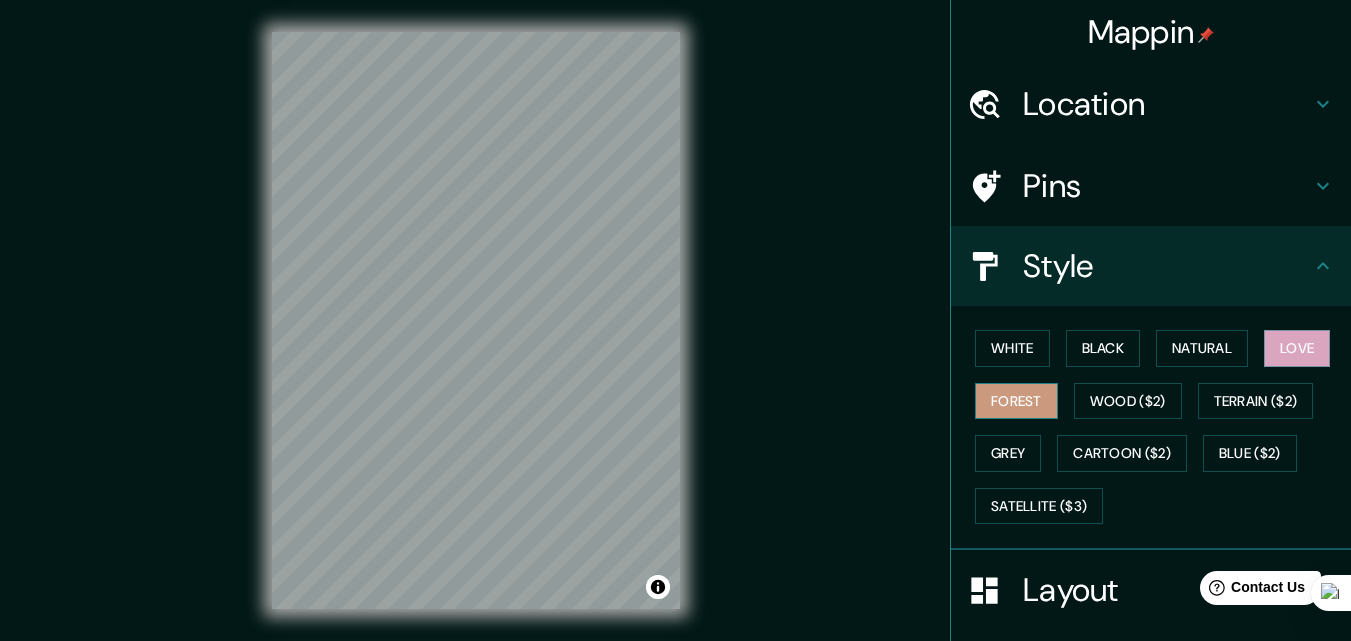 click on "Forest" at bounding box center [1016, 401] 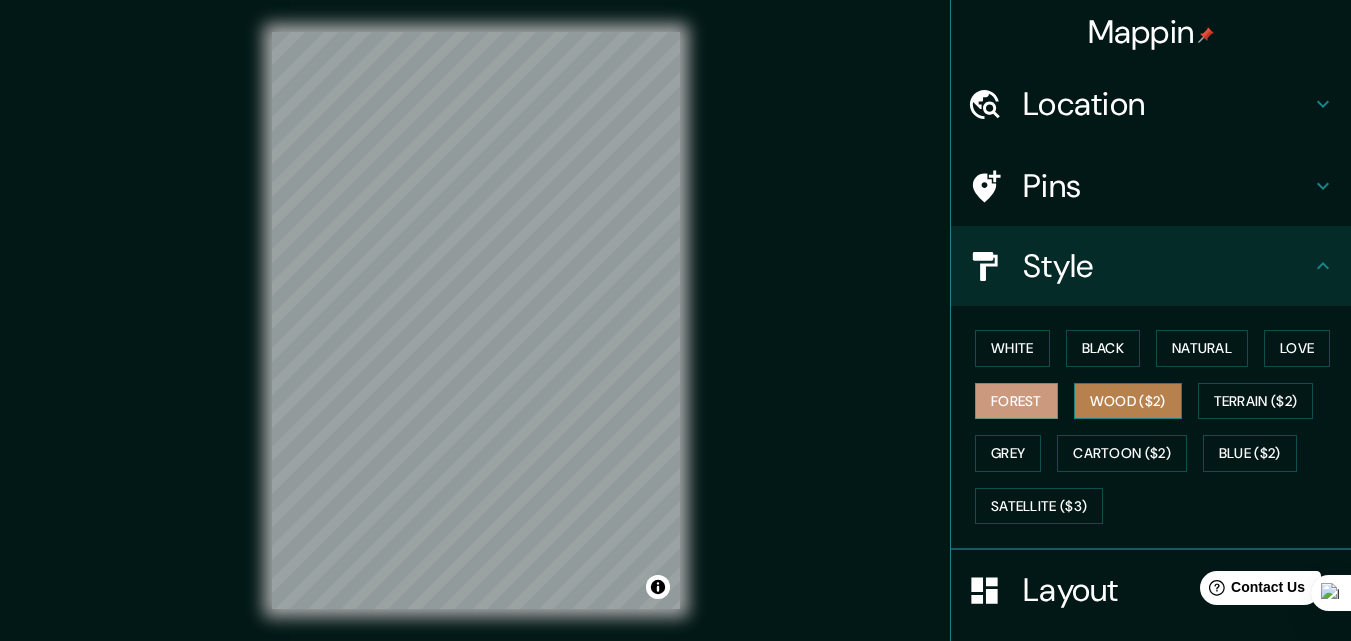 click on "Wood ($2)" at bounding box center [1128, 401] 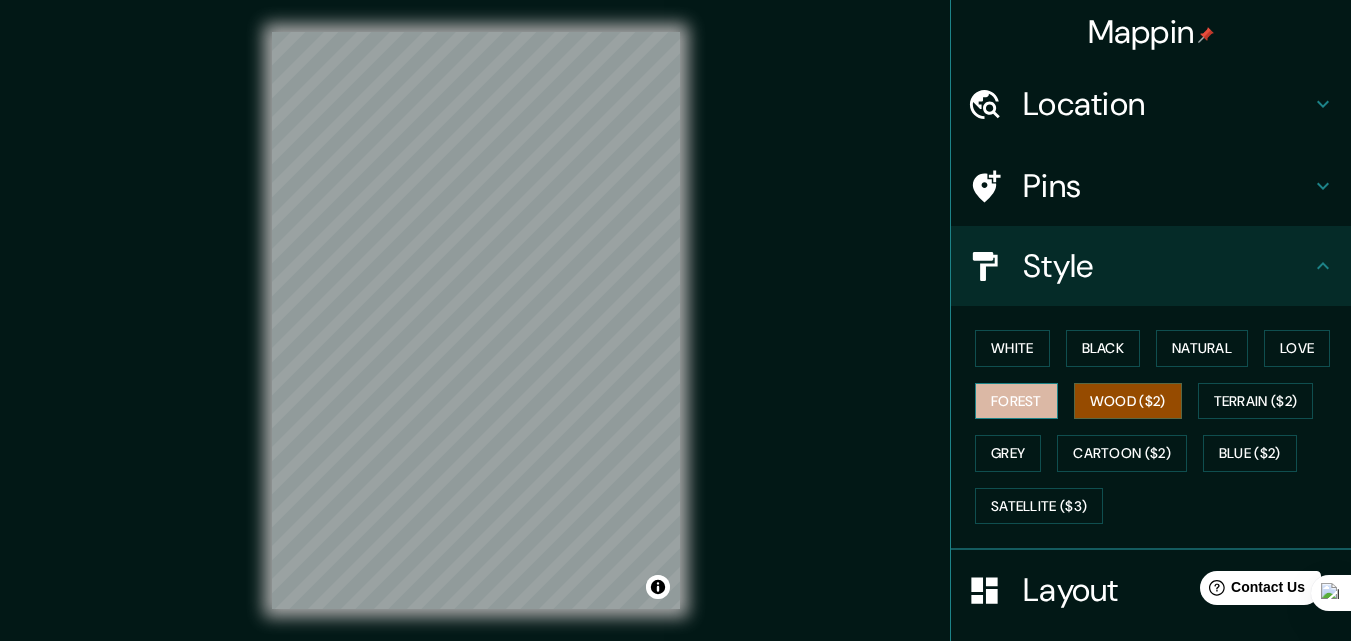 click on "Forest" at bounding box center (1016, 401) 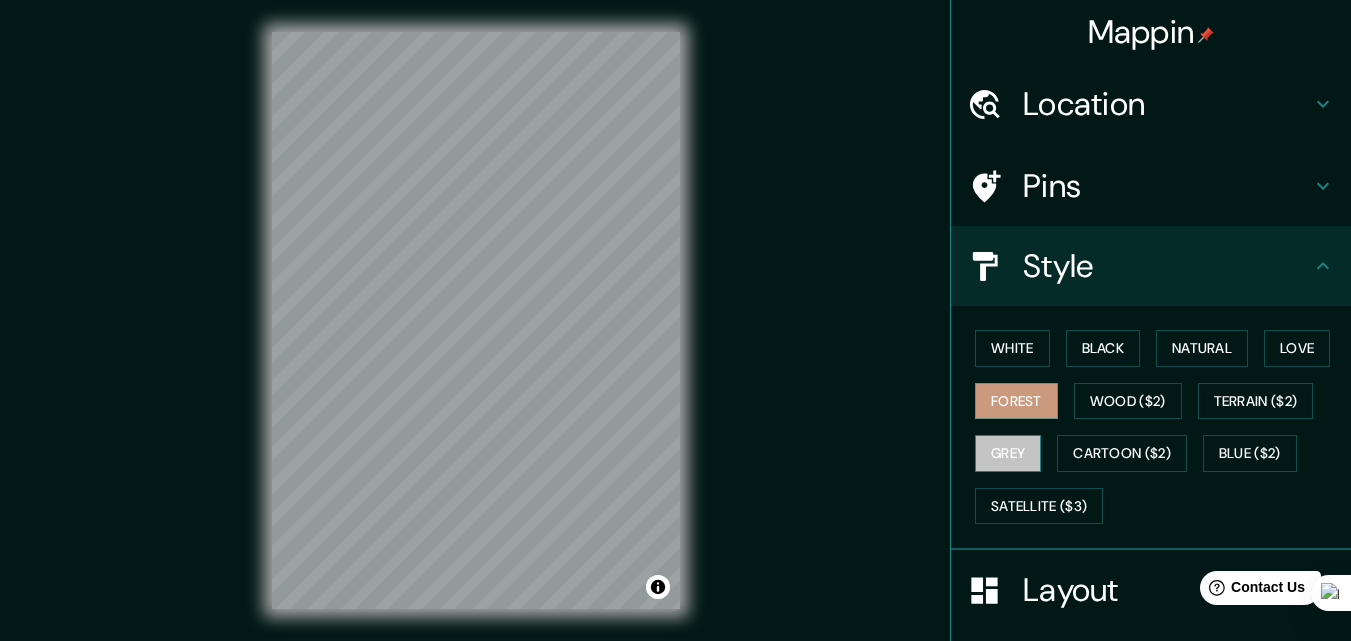 click on "Grey" at bounding box center (1008, 453) 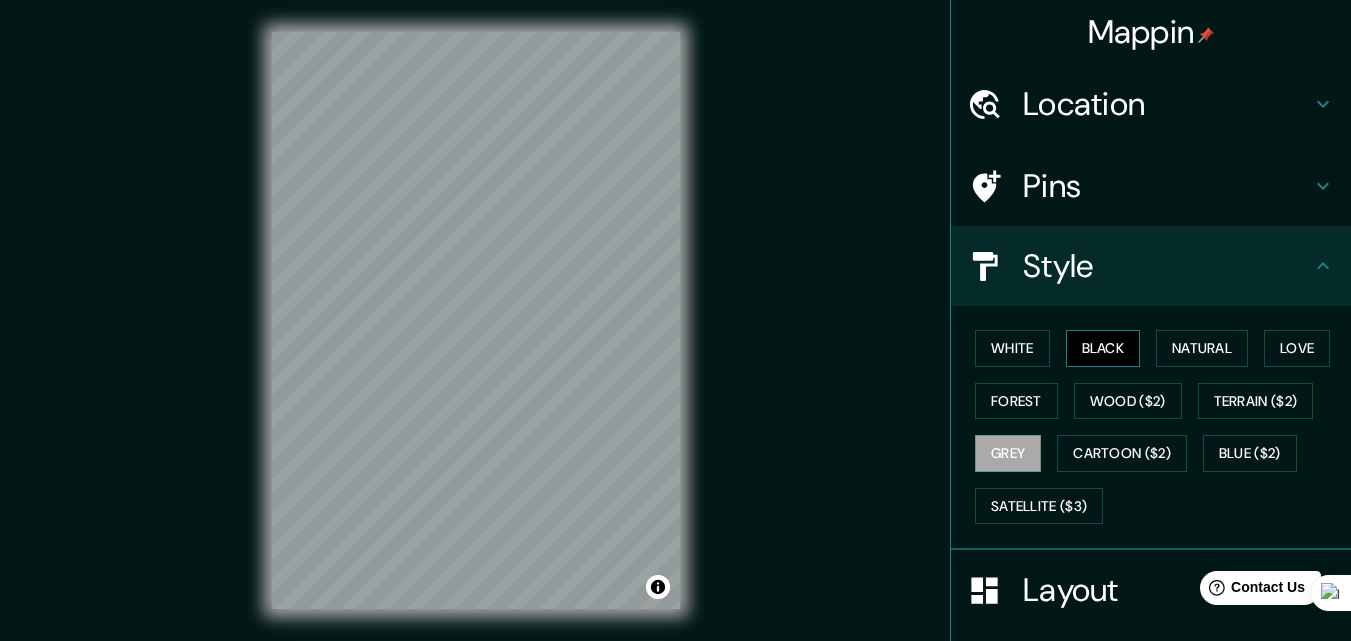 click on "Black" at bounding box center (1103, 348) 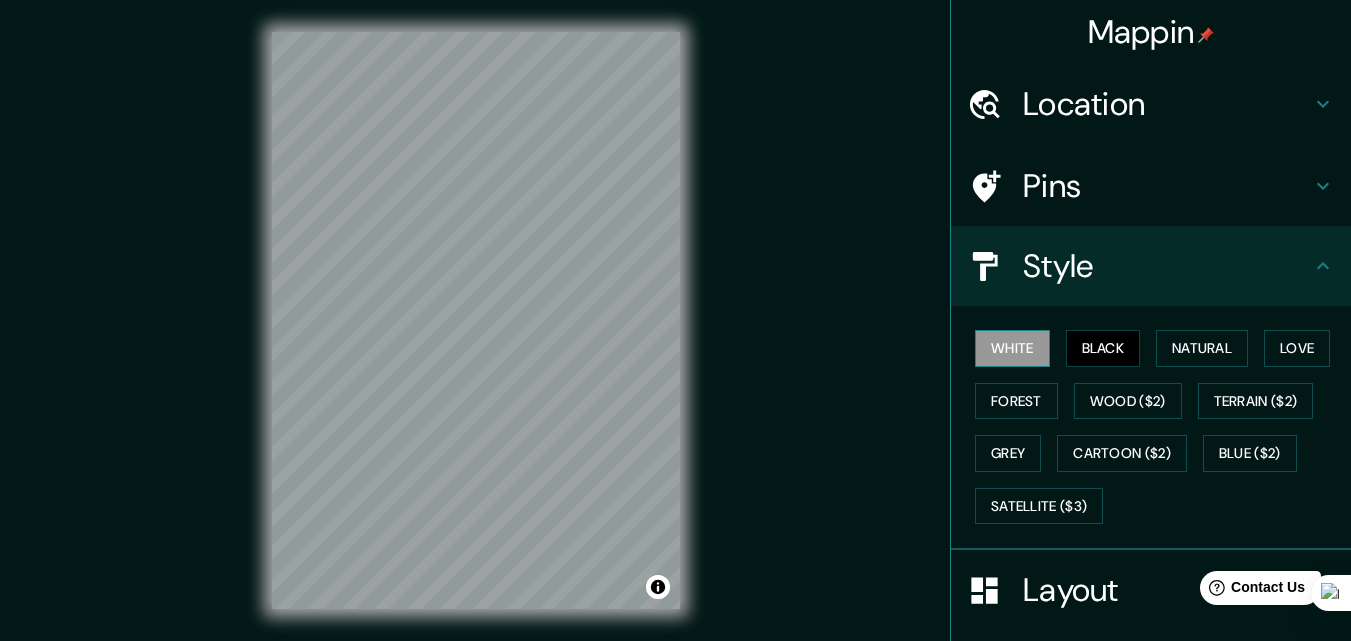click on "White" at bounding box center [1012, 348] 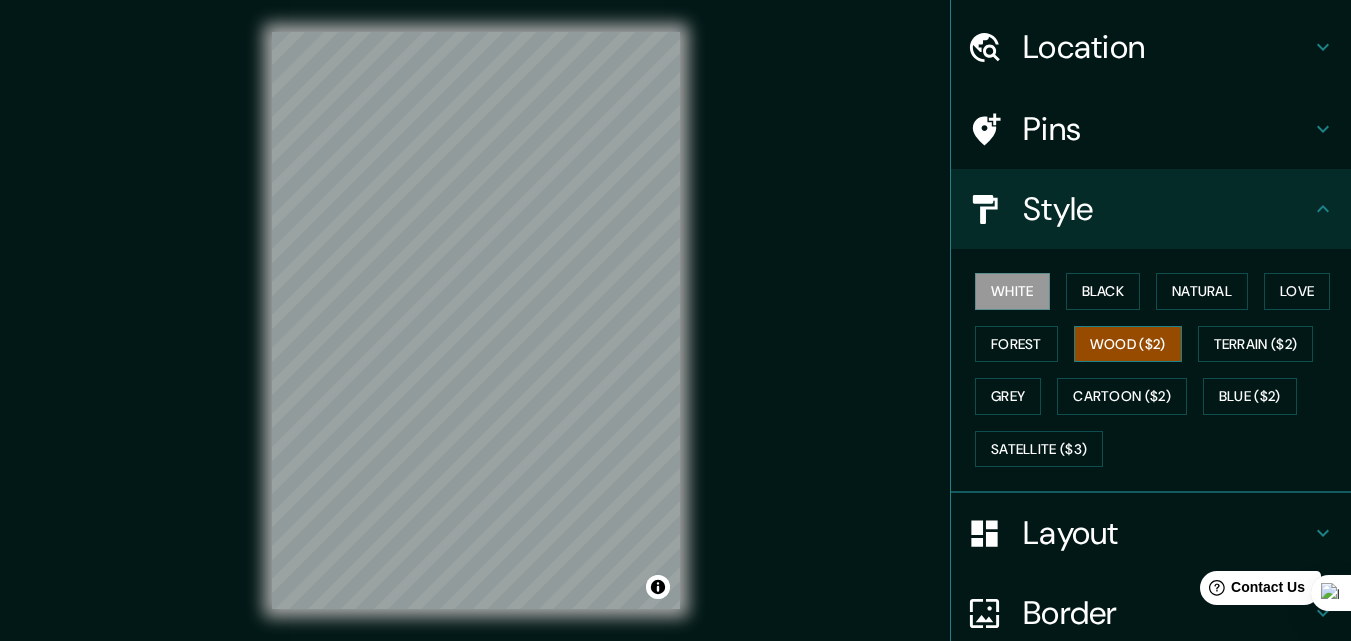 scroll, scrollTop: 200, scrollLeft: 0, axis: vertical 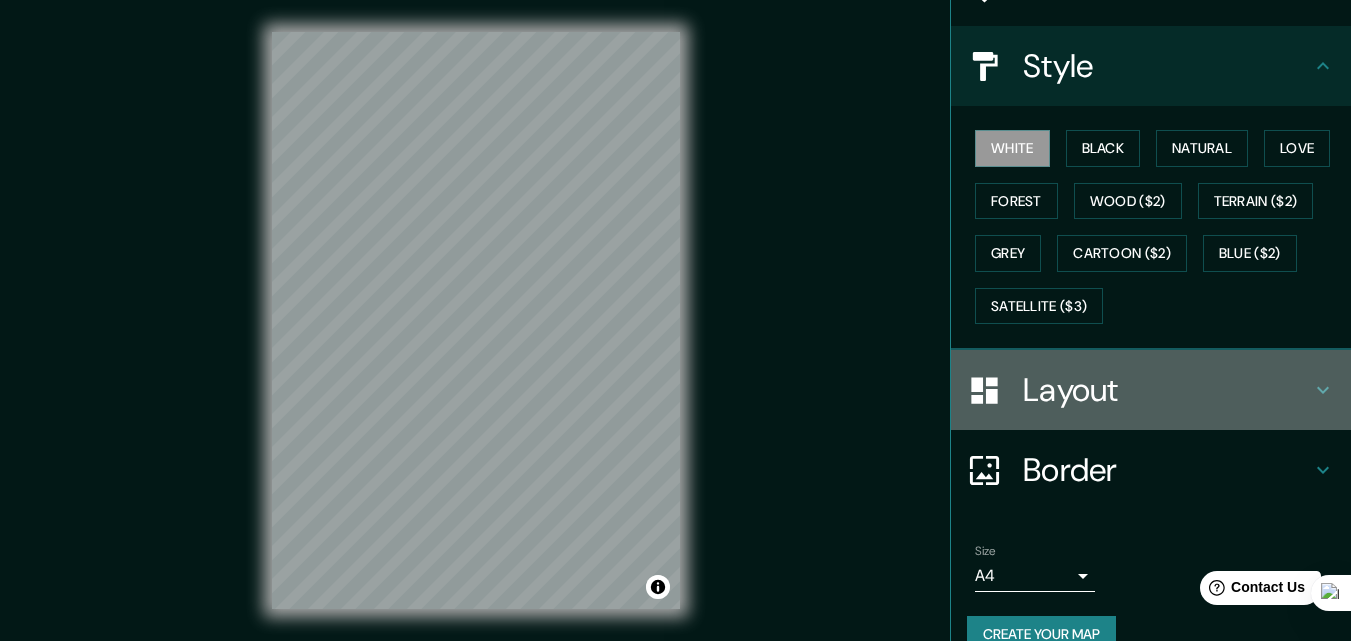 click 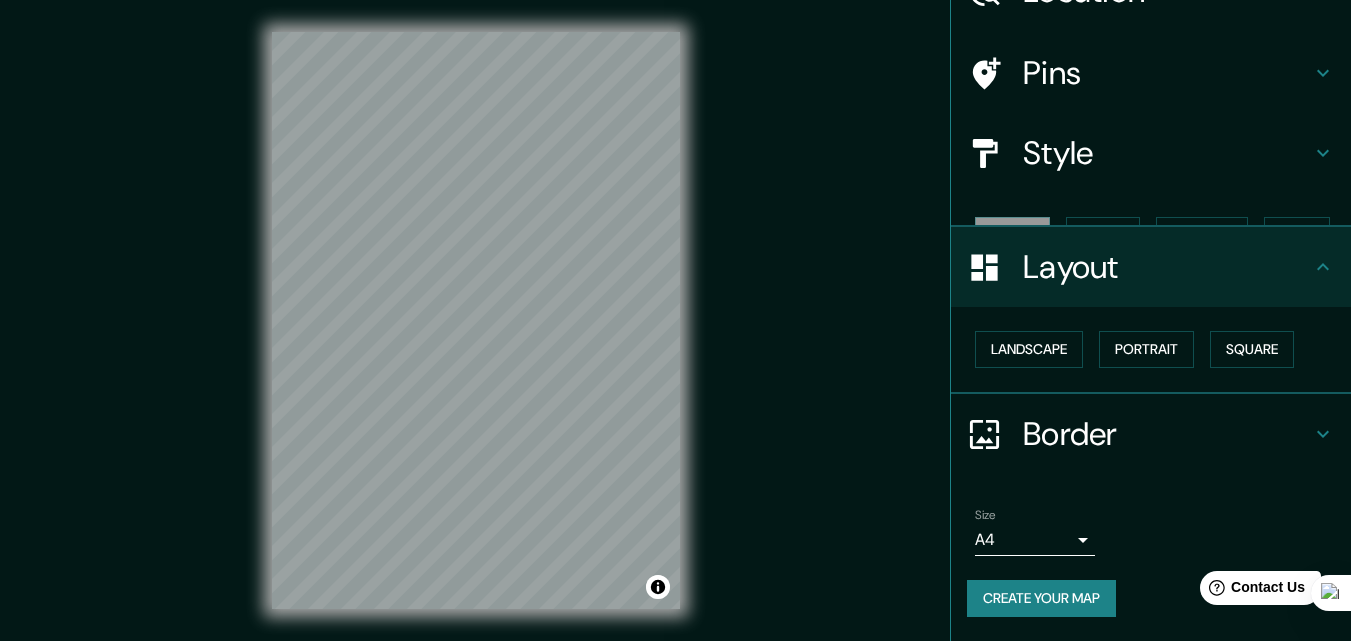 scroll, scrollTop: 78, scrollLeft: 0, axis: vertical 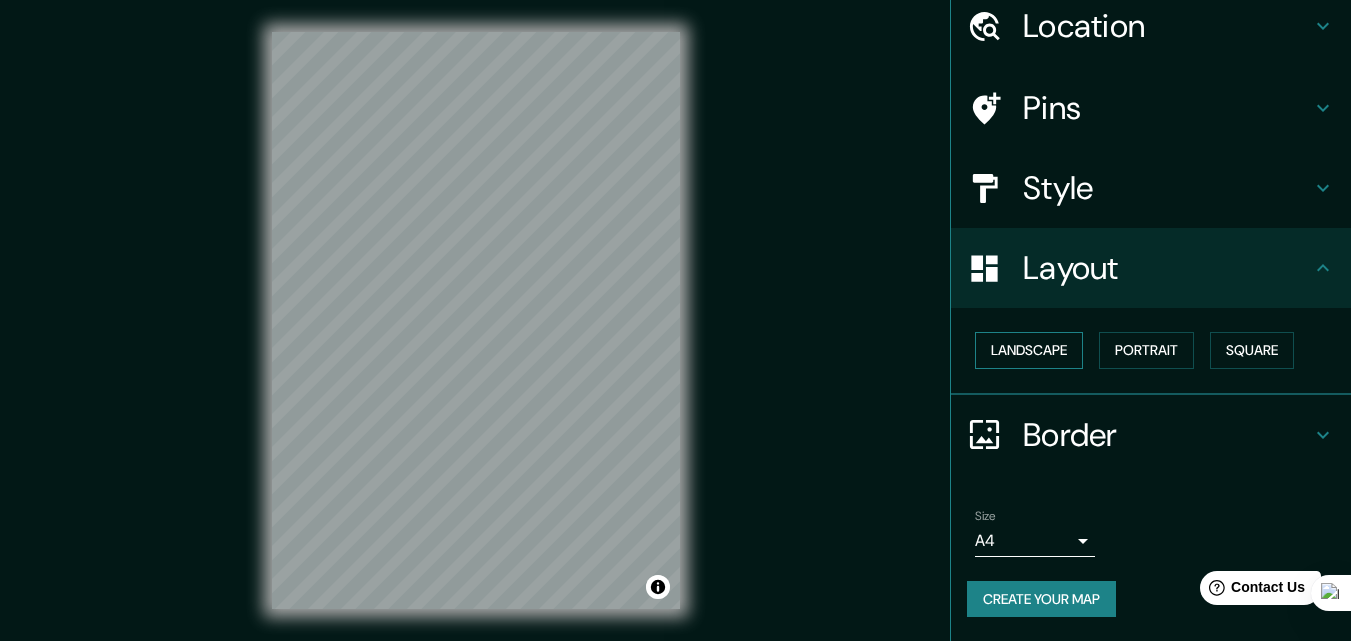 click on "Landscape" at bounding box center [1029, 350] 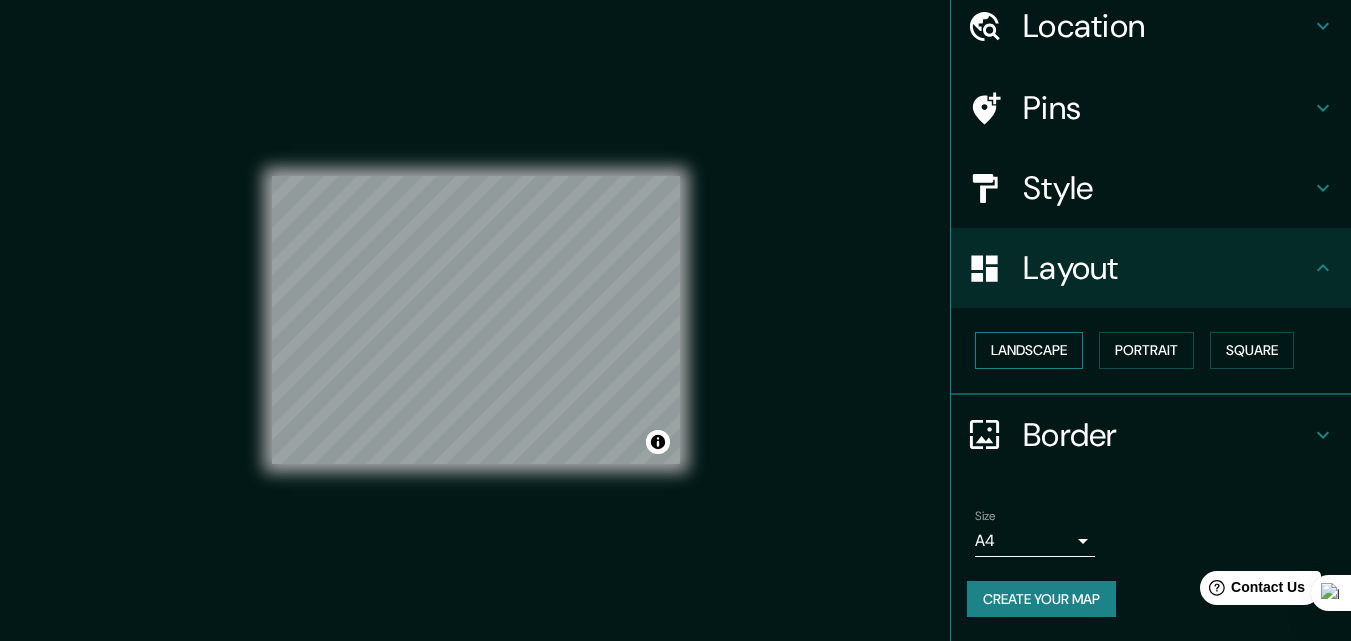 click on "Landscape" at bounding box center [1029, 350] 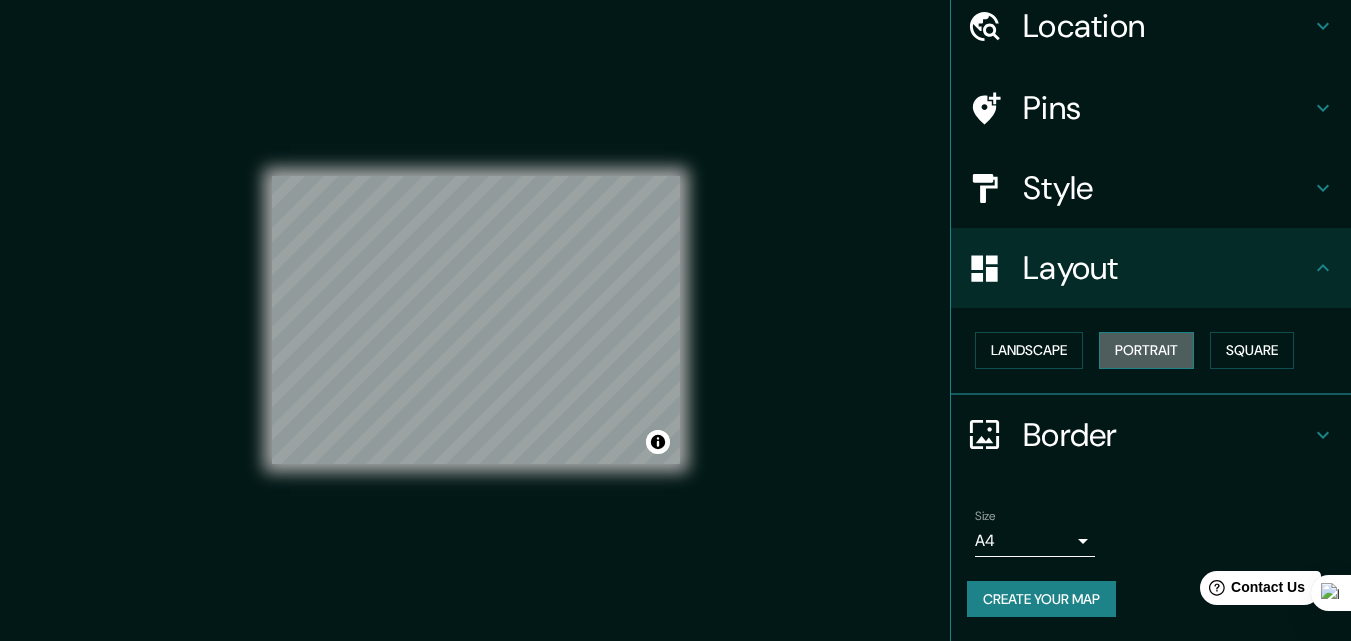 click on "Portrait" at bounding box center [1146, 350] 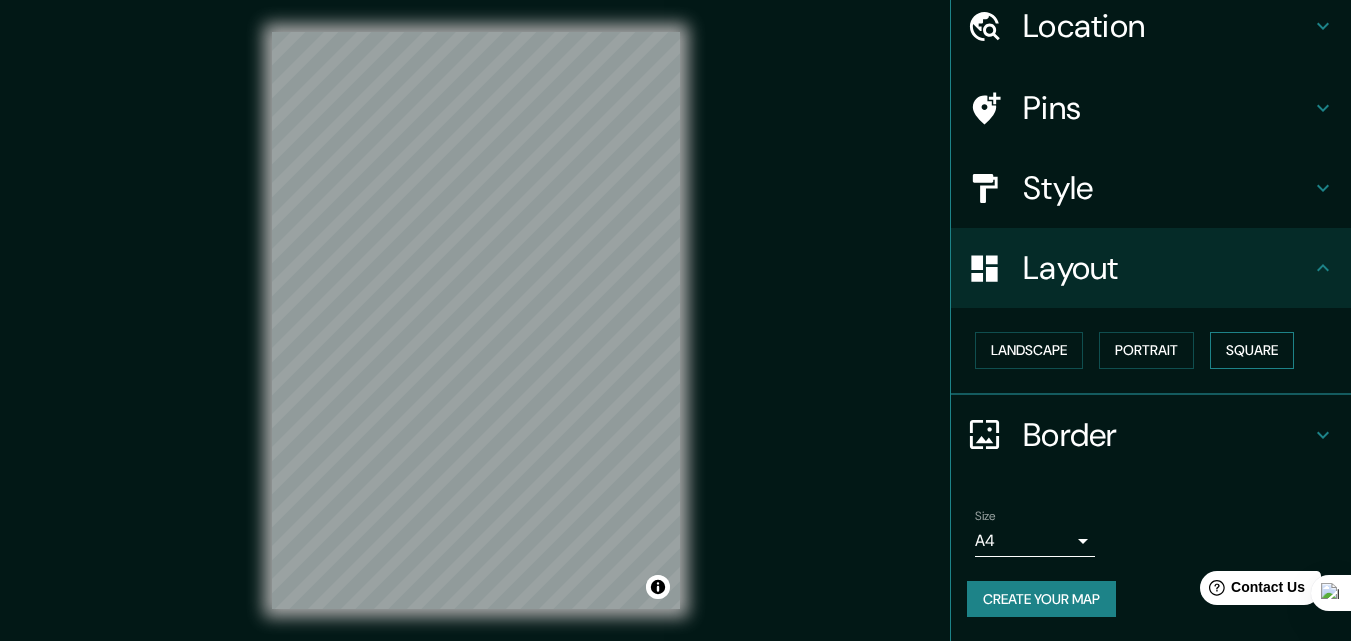 click on "Square" at bounding box center [1252, 350] 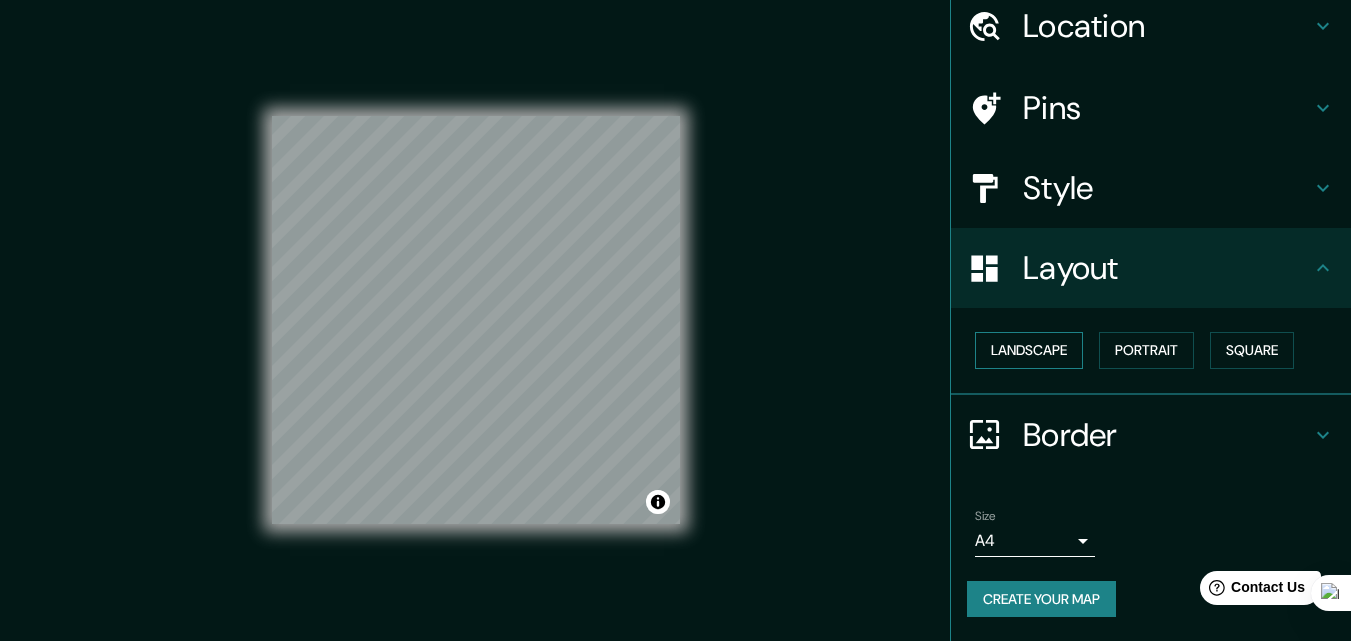click on "Landscape" at bounding box center (1029, 350) 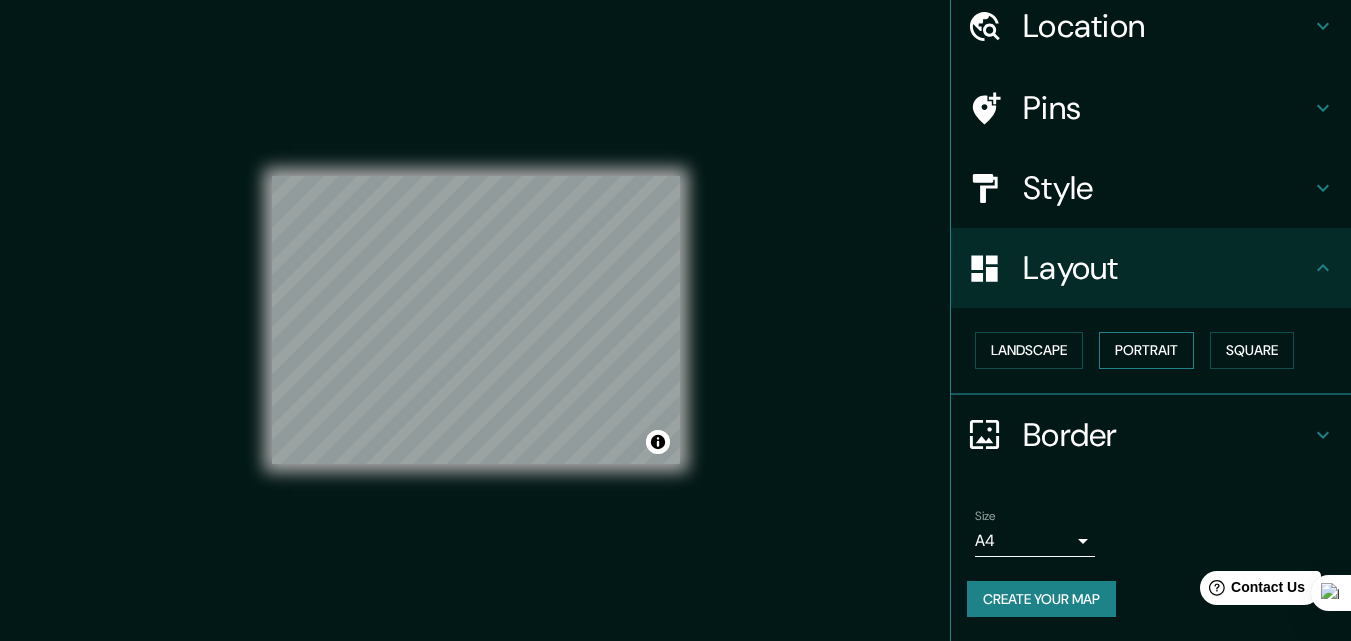 click on "Portrait" at bounding box center (1146, 350) 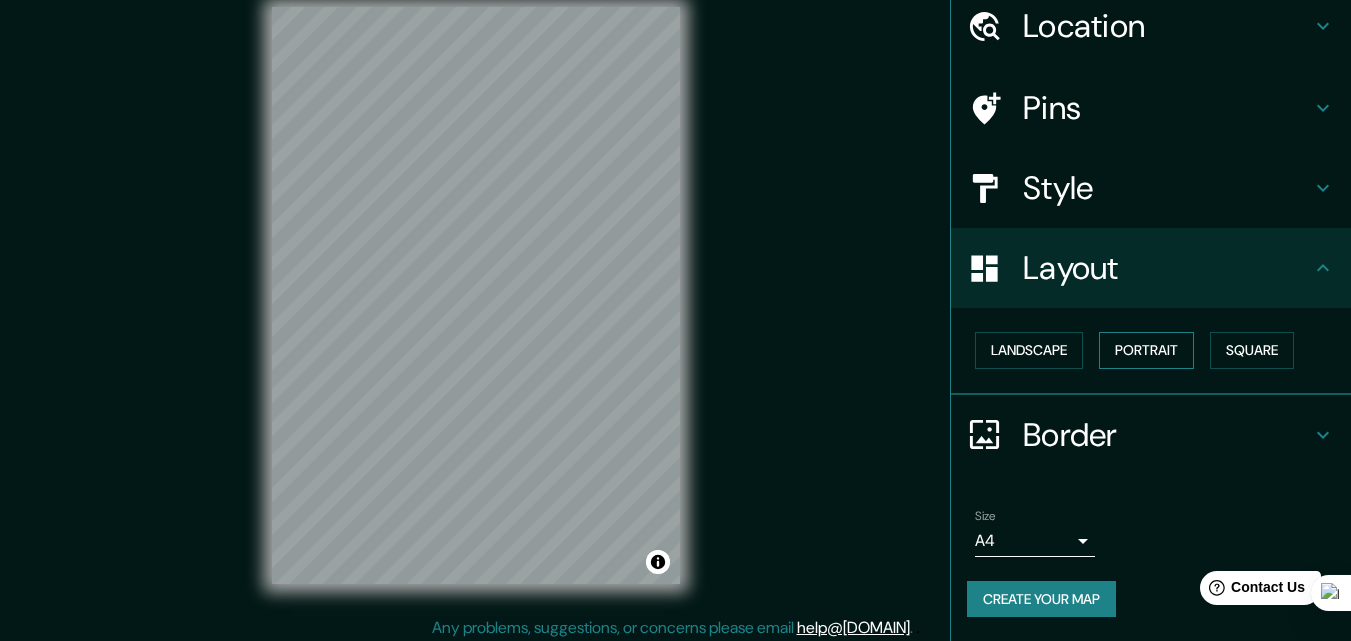 scroll, scrollTop: 32, scrollLeft: 0, axis: vertical 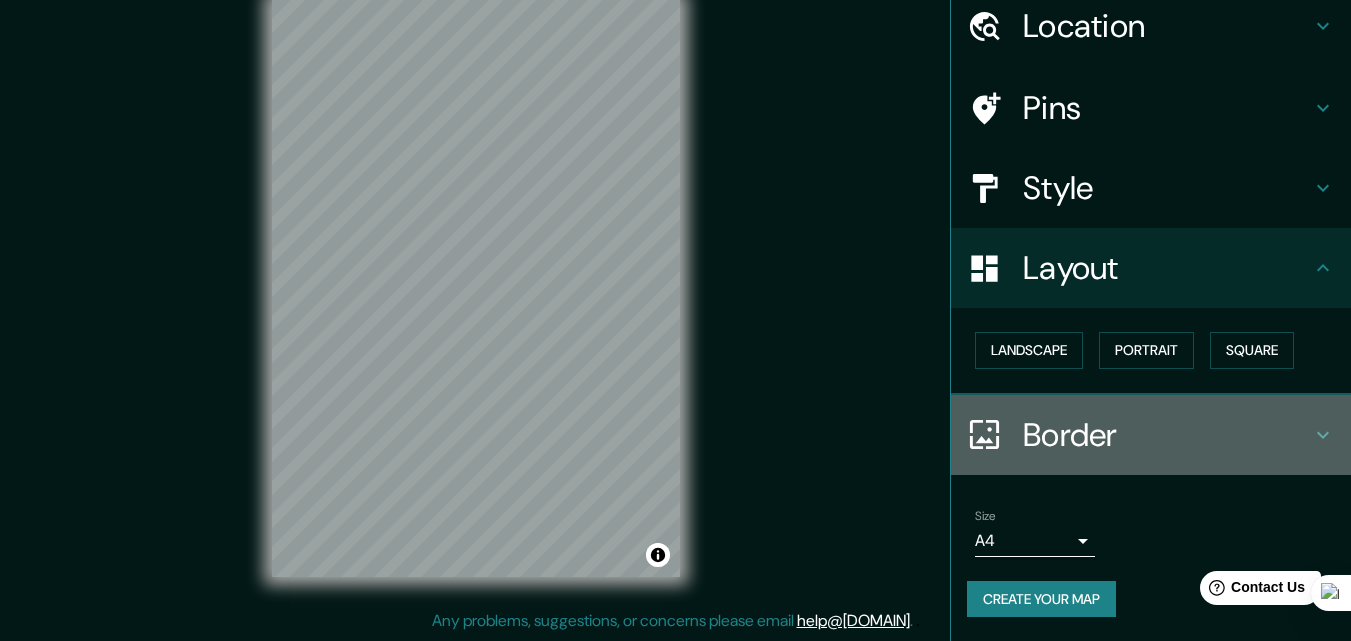 click on "Border" at bounding box center (1167, 435) 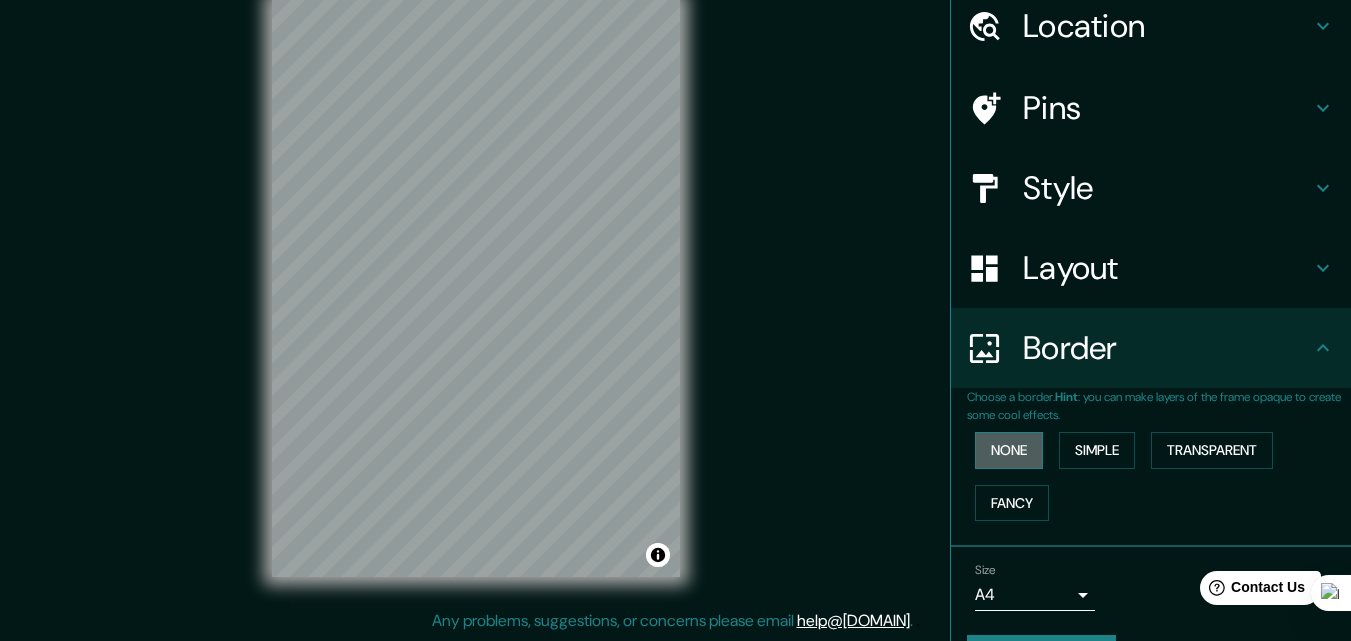 click on "None" at bounding box center (1009, 450) 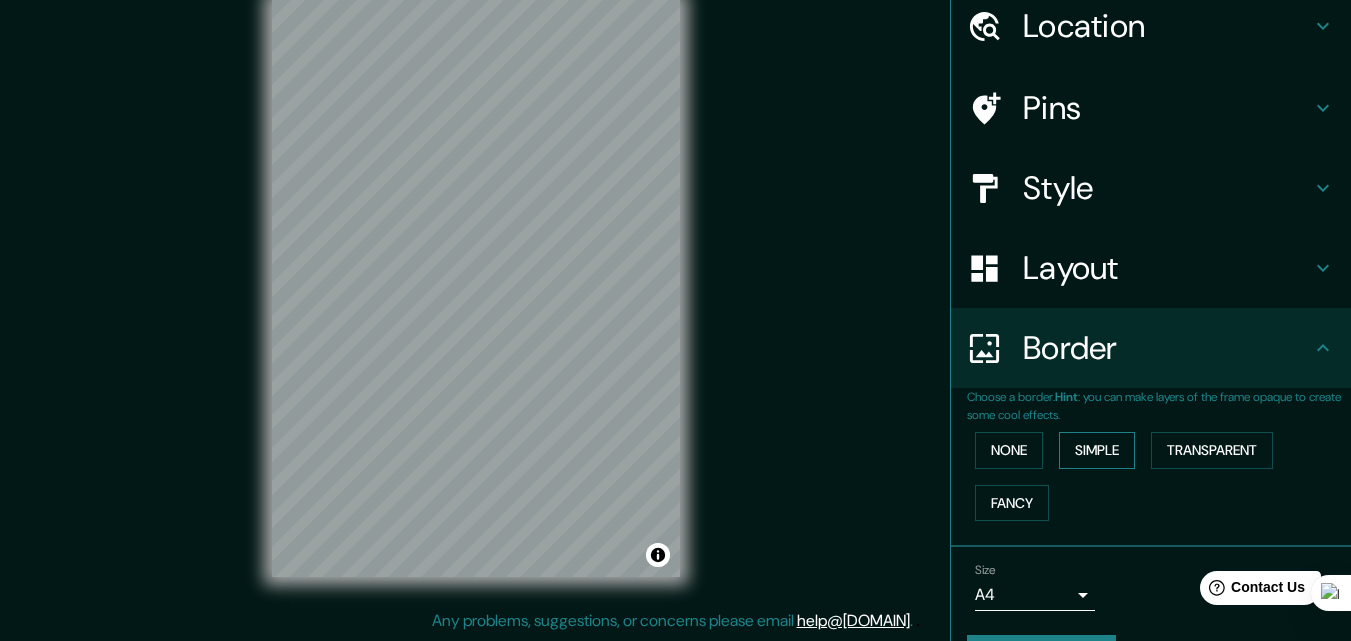 click on "Simple" at bounding box center [1097, 450] 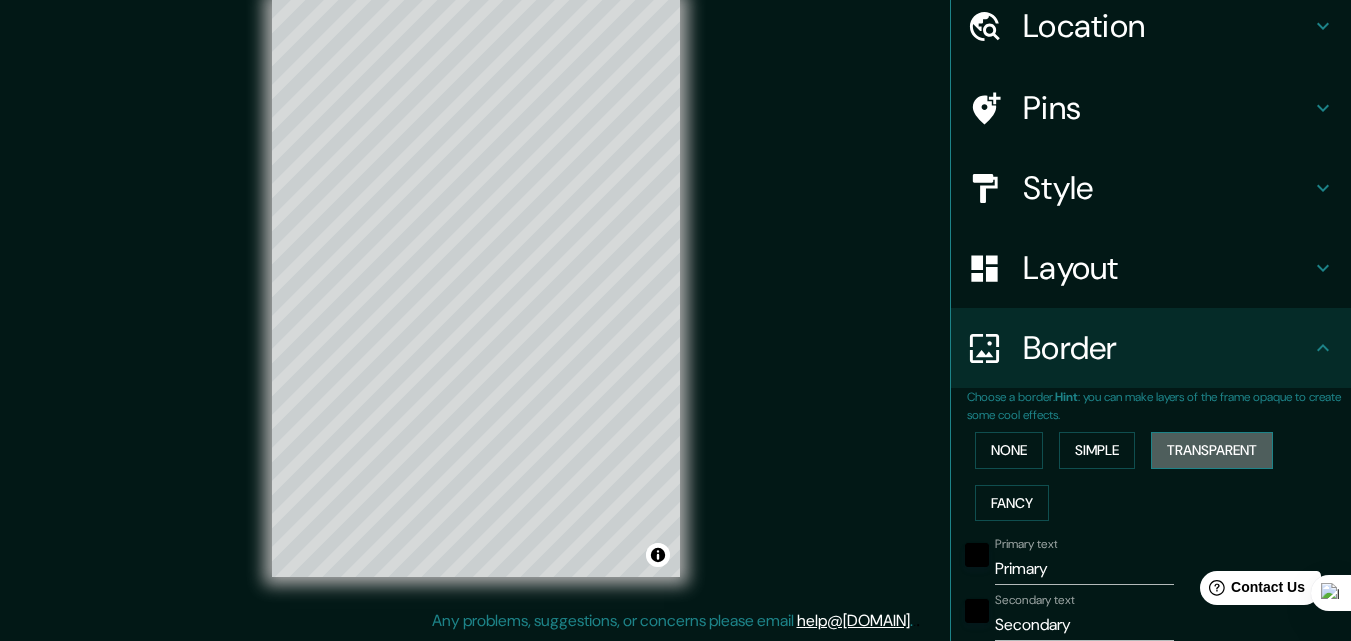 click on "Transparent" at bounding box center (1212, 450) 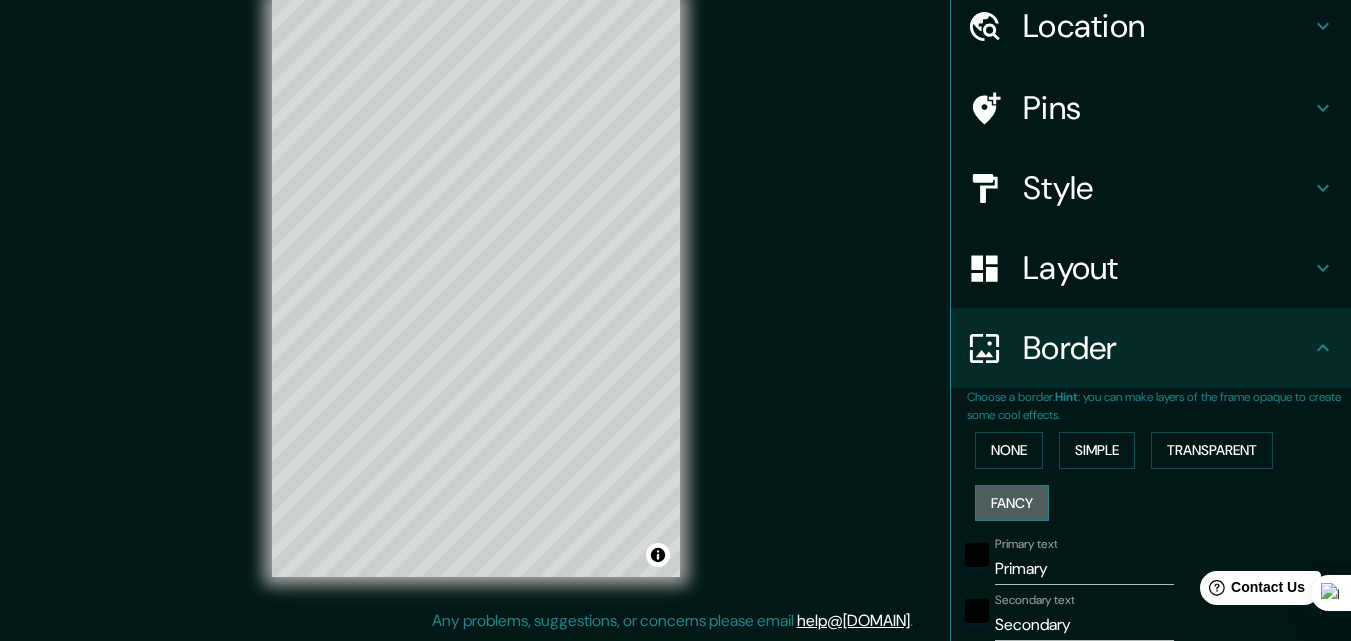 click on "Fancy" at bounding box center [1012, 503] 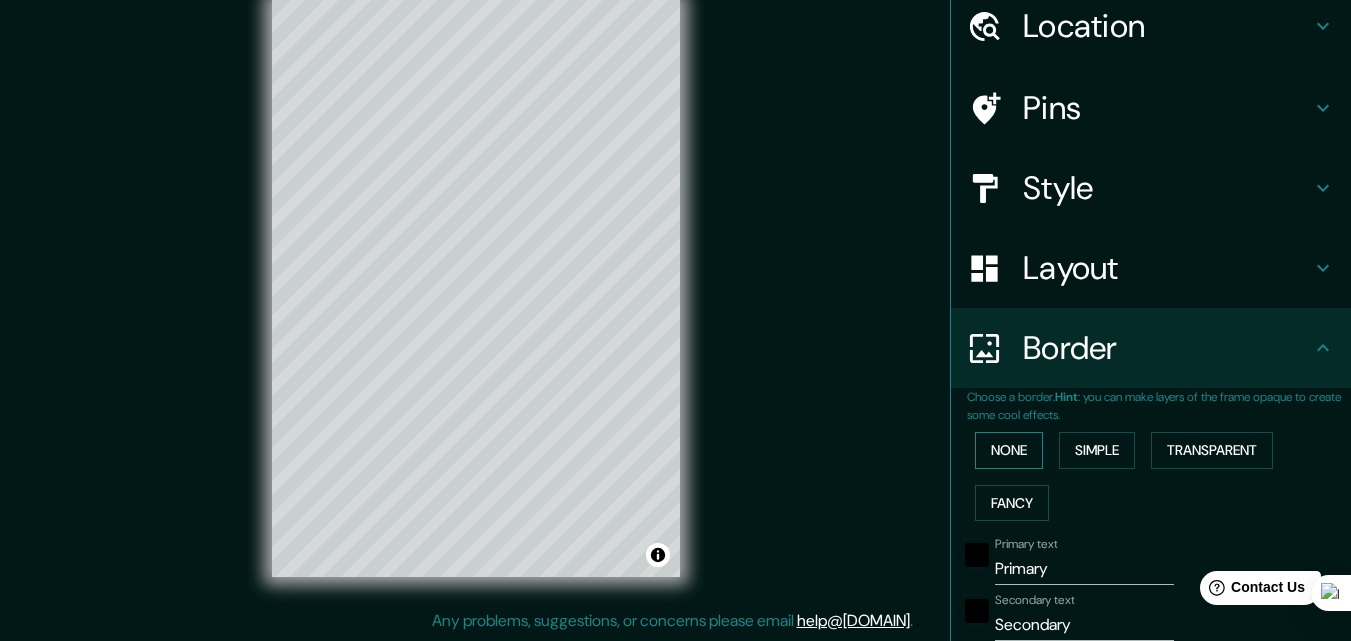 click on "None" at bounding box center [1009, 450] 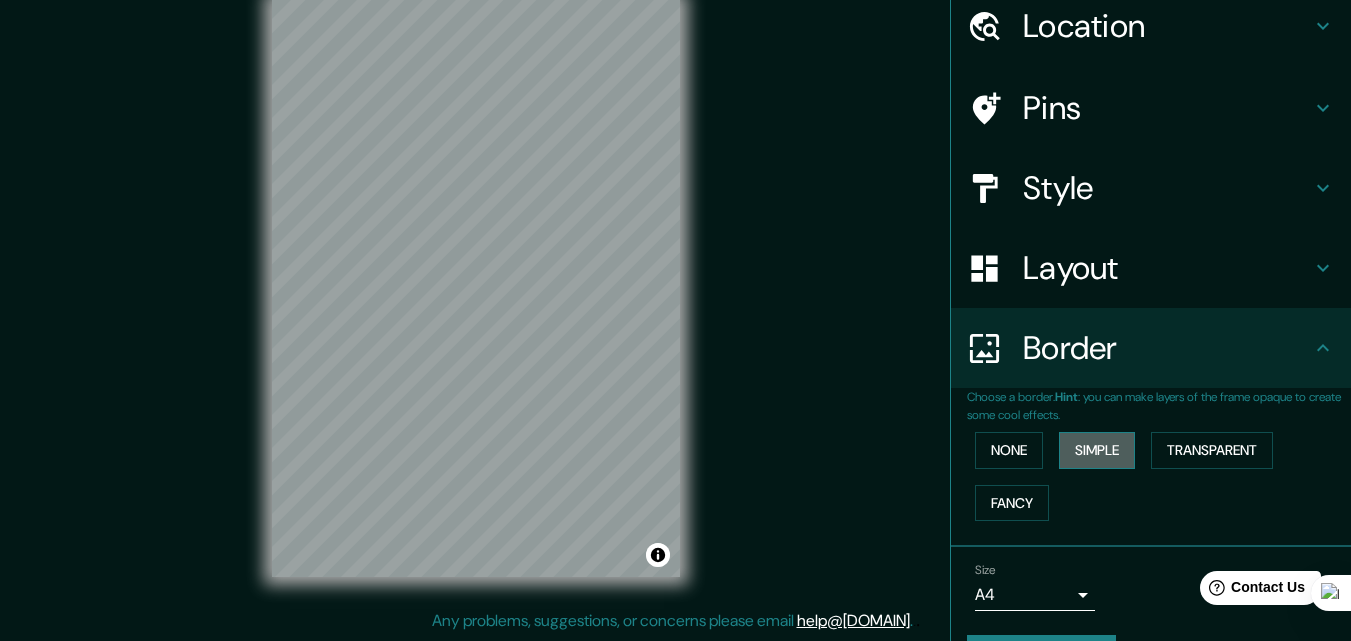 click on "Simple" at bounding box center (1097, 450) 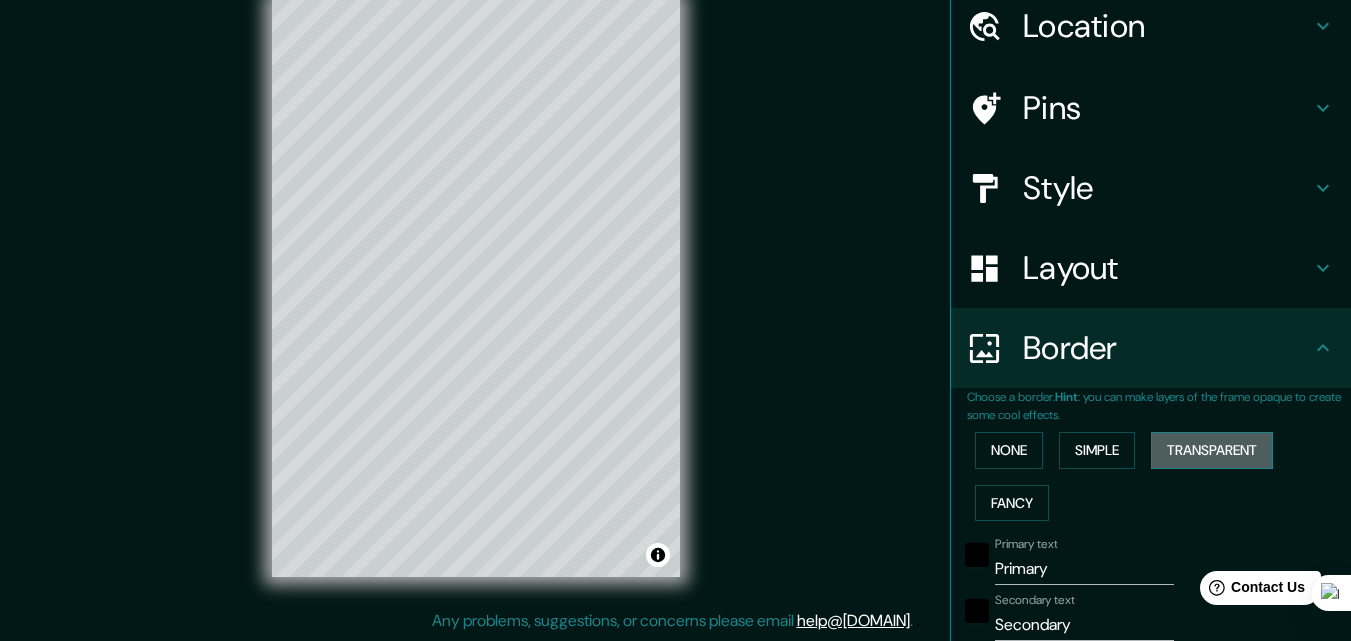 click on "Transparent" at bounding box center [1212, 450] 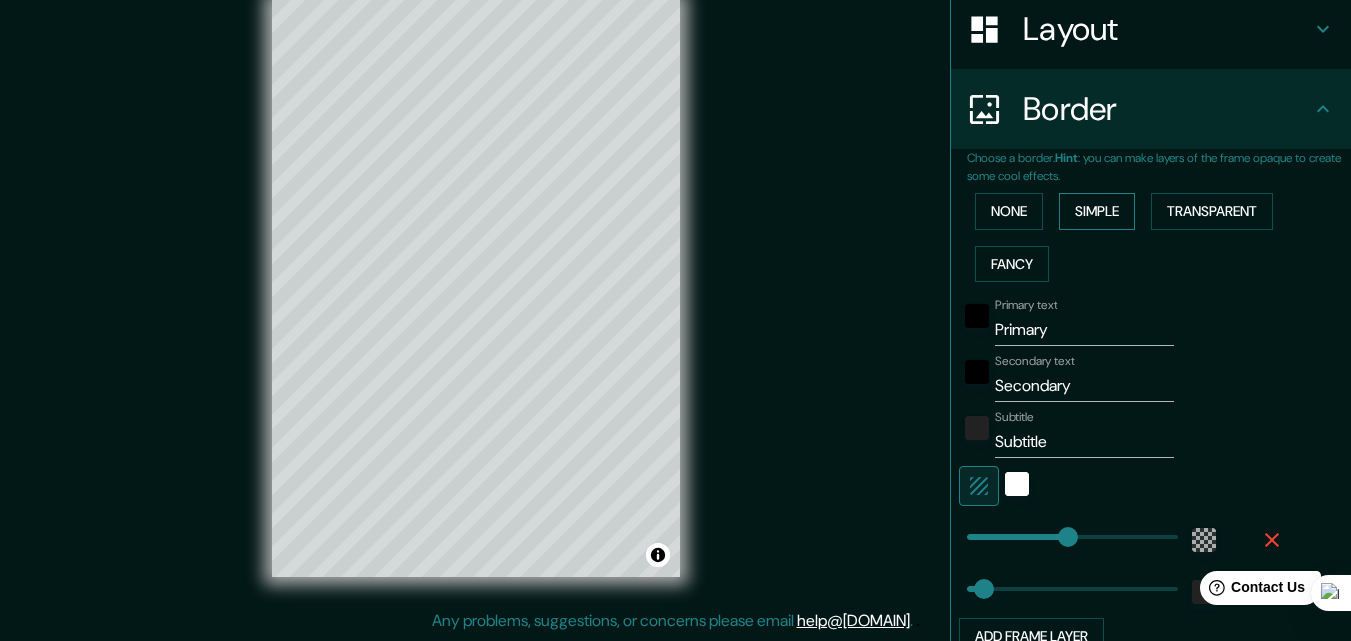 scroll, scrollTop: 378, scrollLeft: 0, axis: vertical 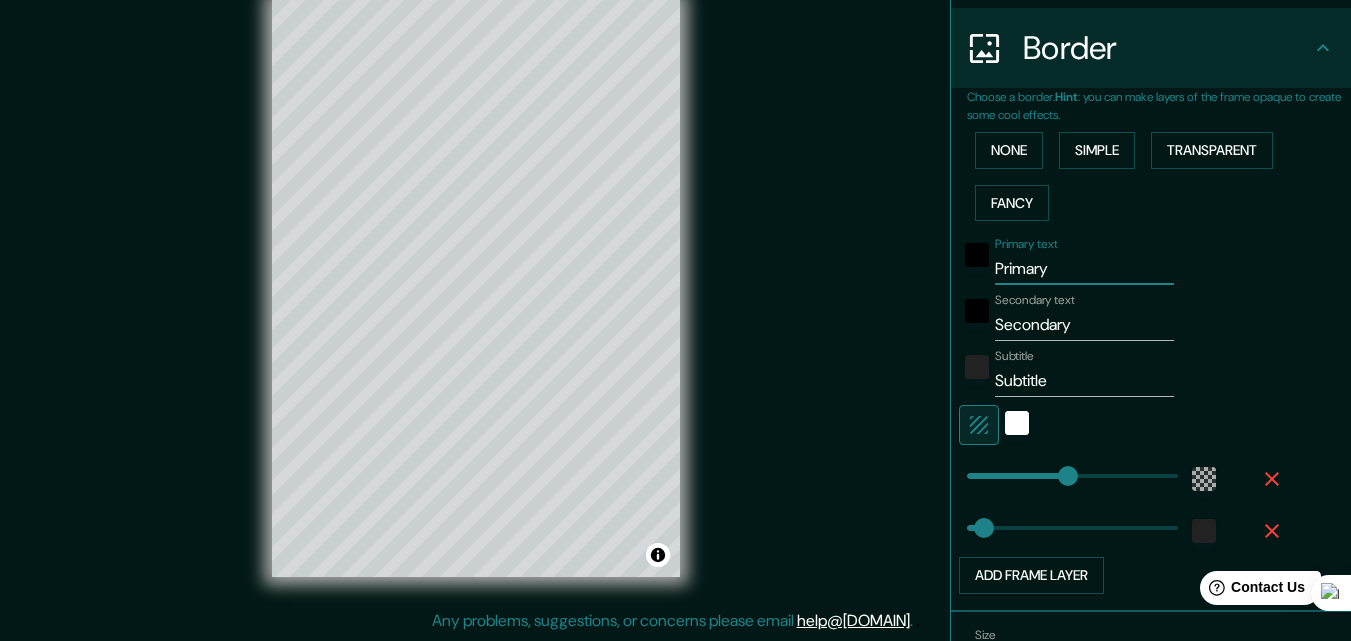click on "Primary" at bounding box center [1084, 269] 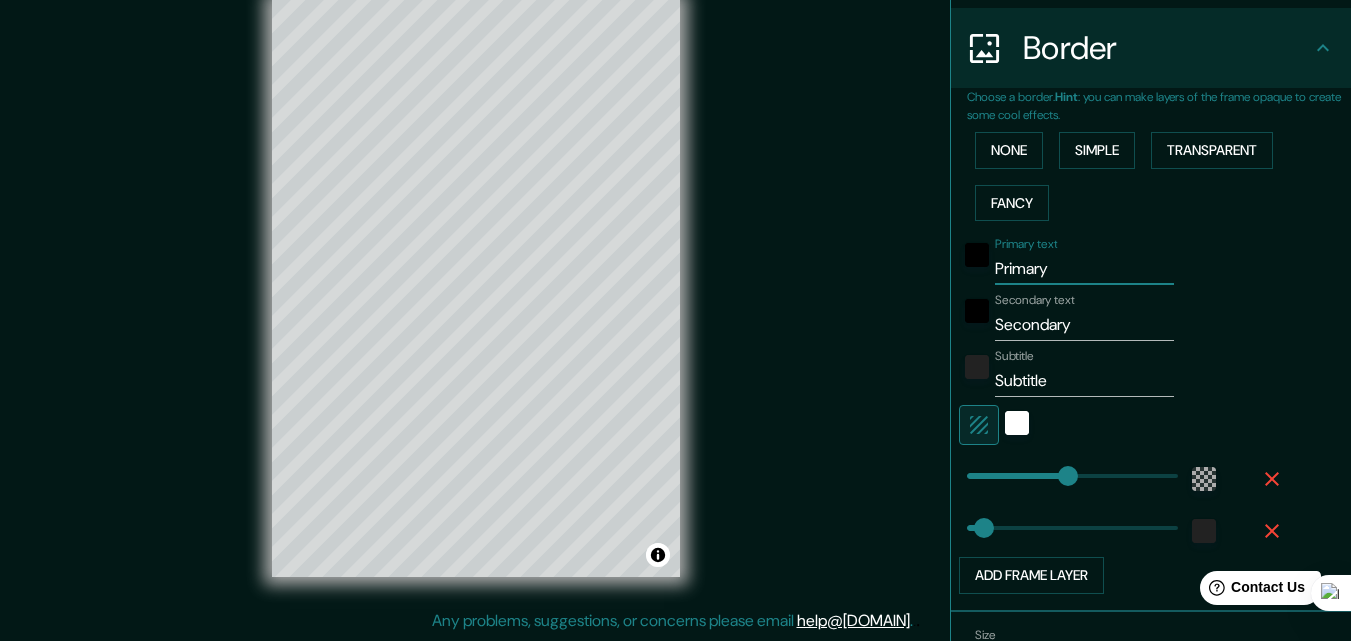 type on "Primar" 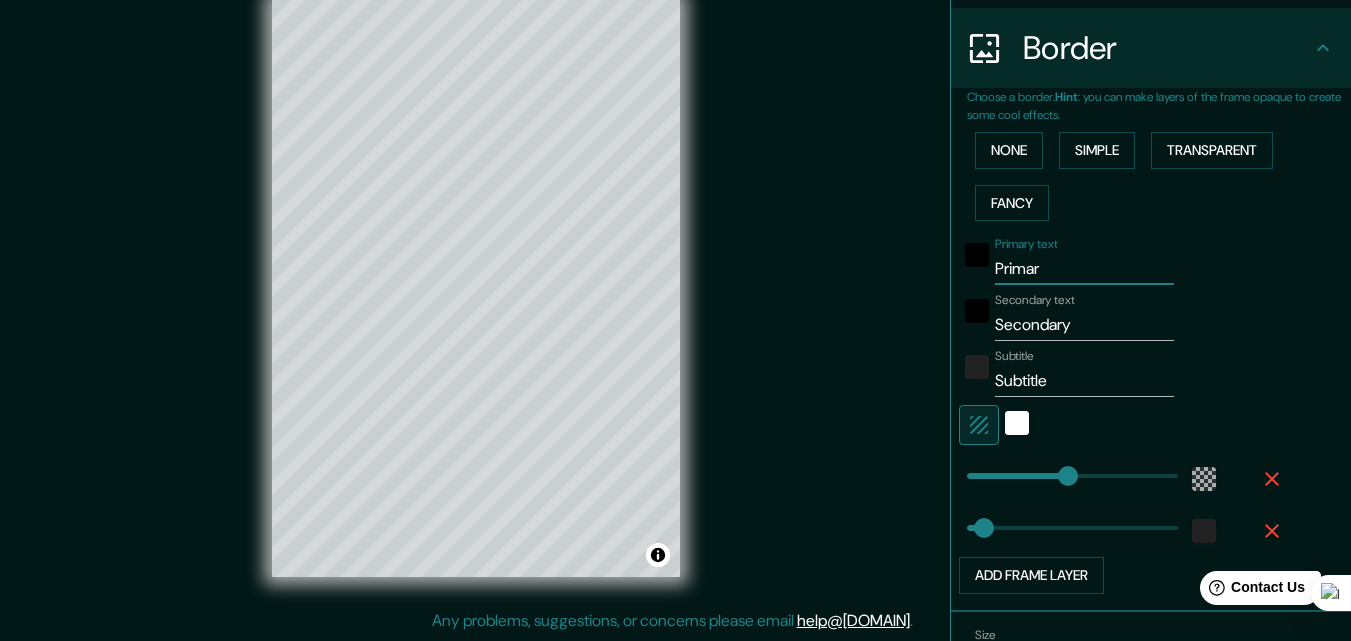 type on "196" 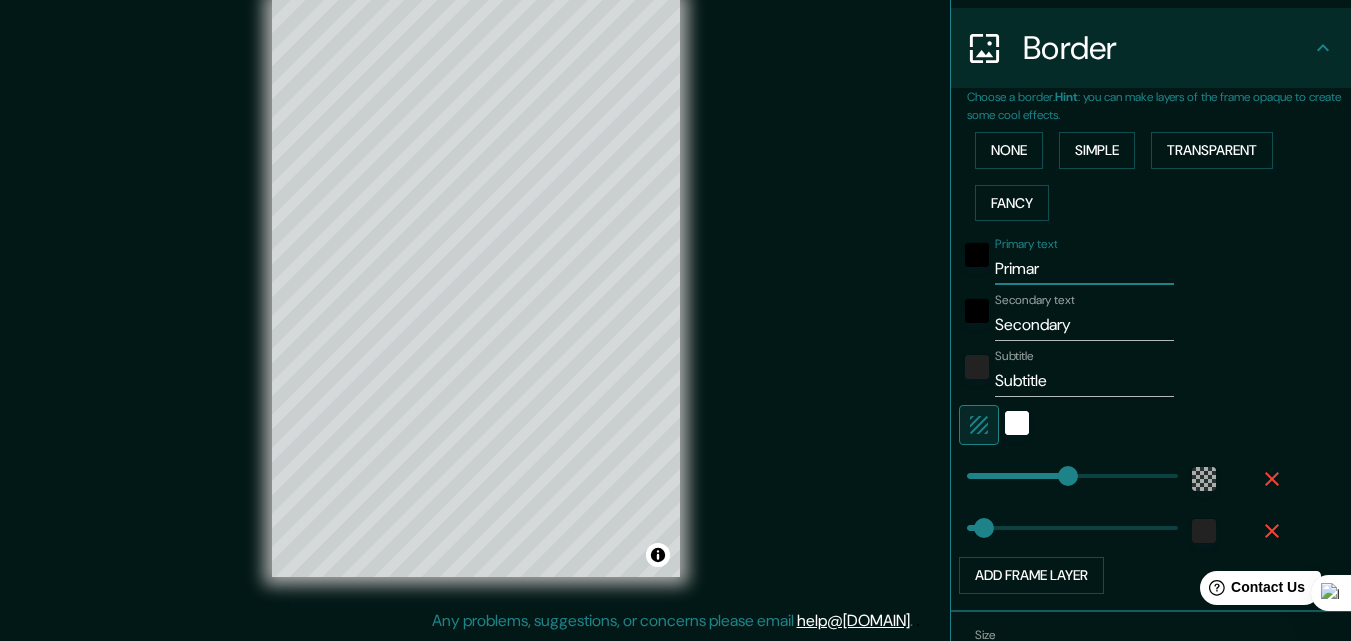 type on "Prima" 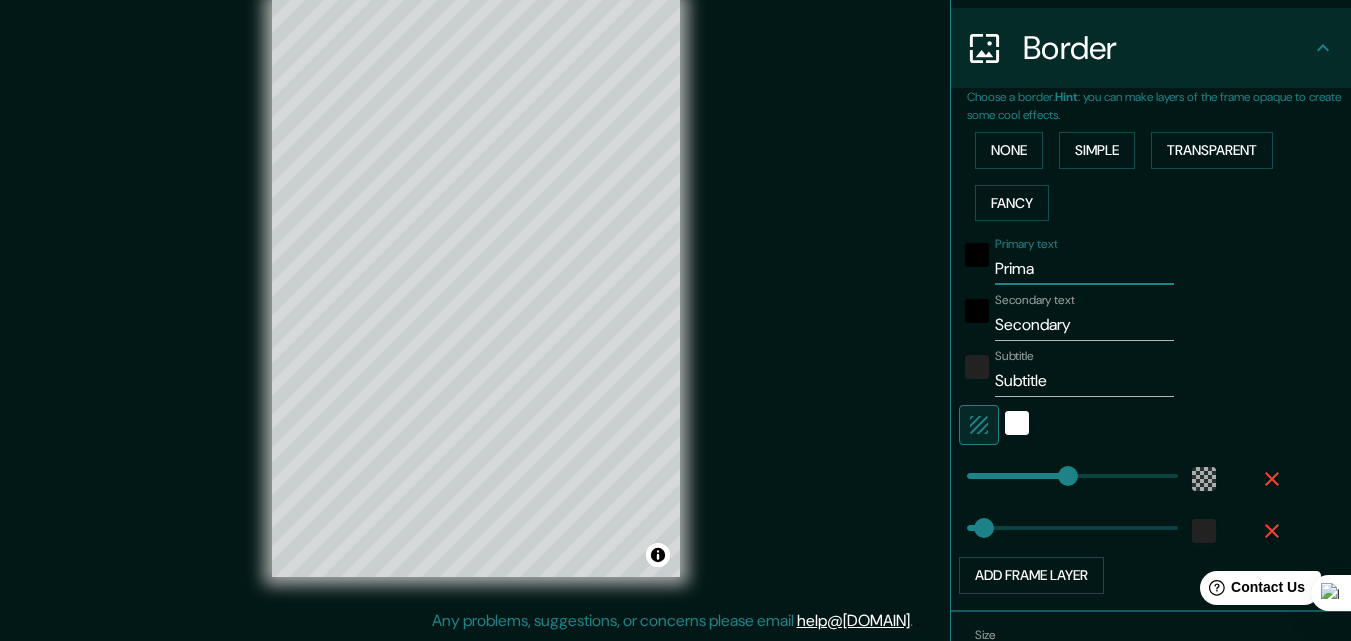 type on "Prim" 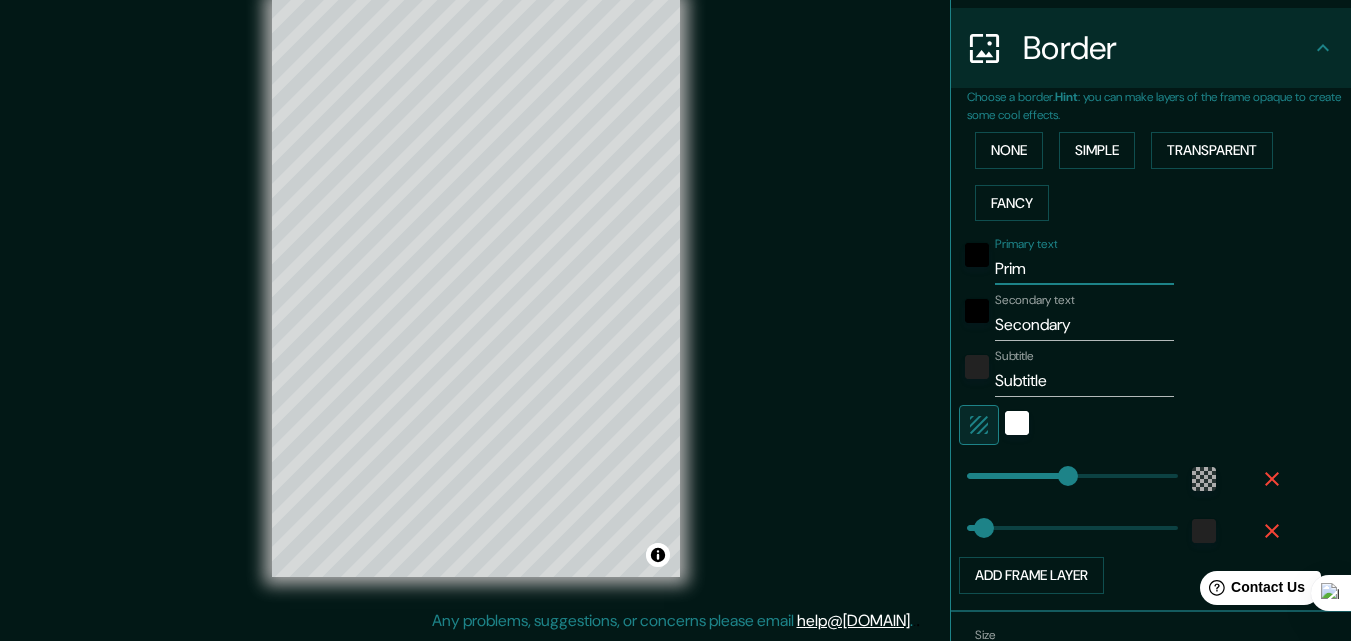 type on "196" 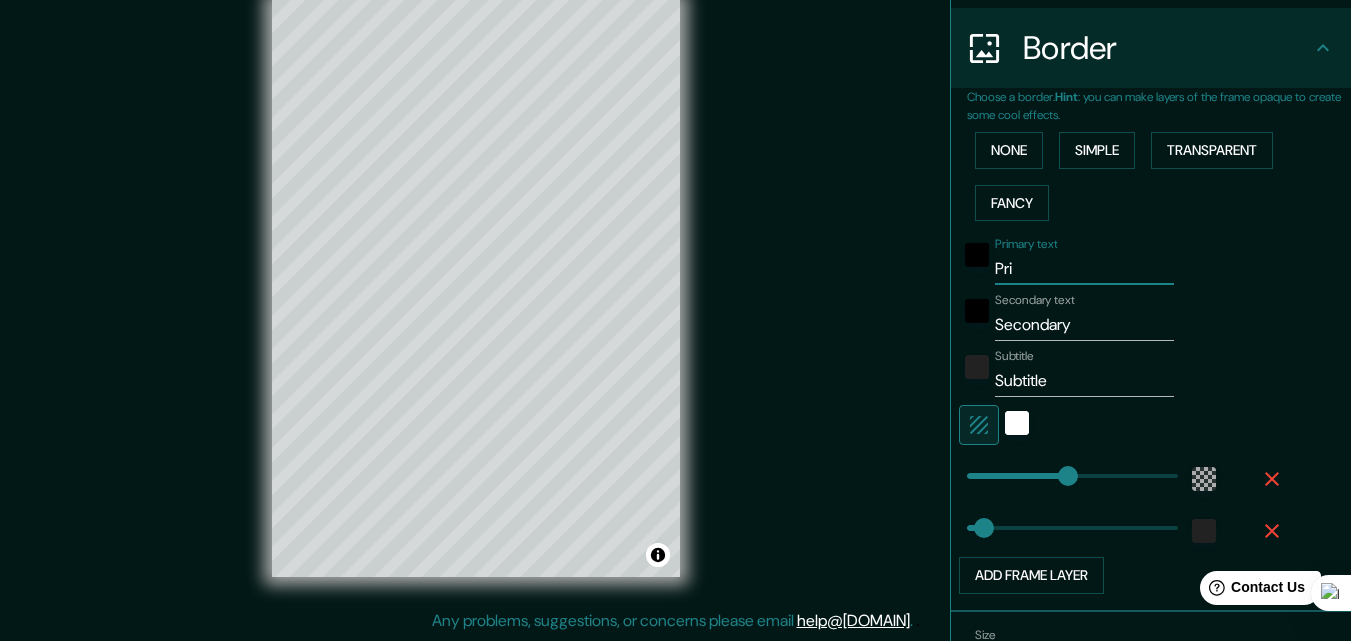 type on "Pr" 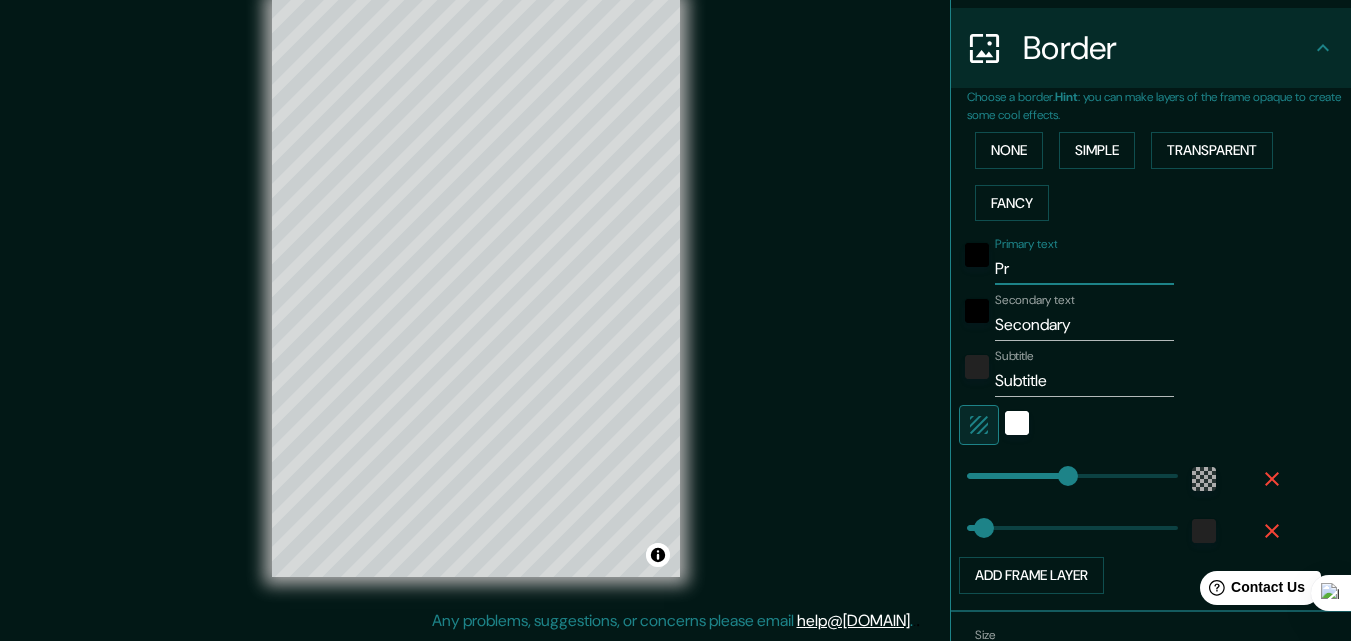 type on "P" 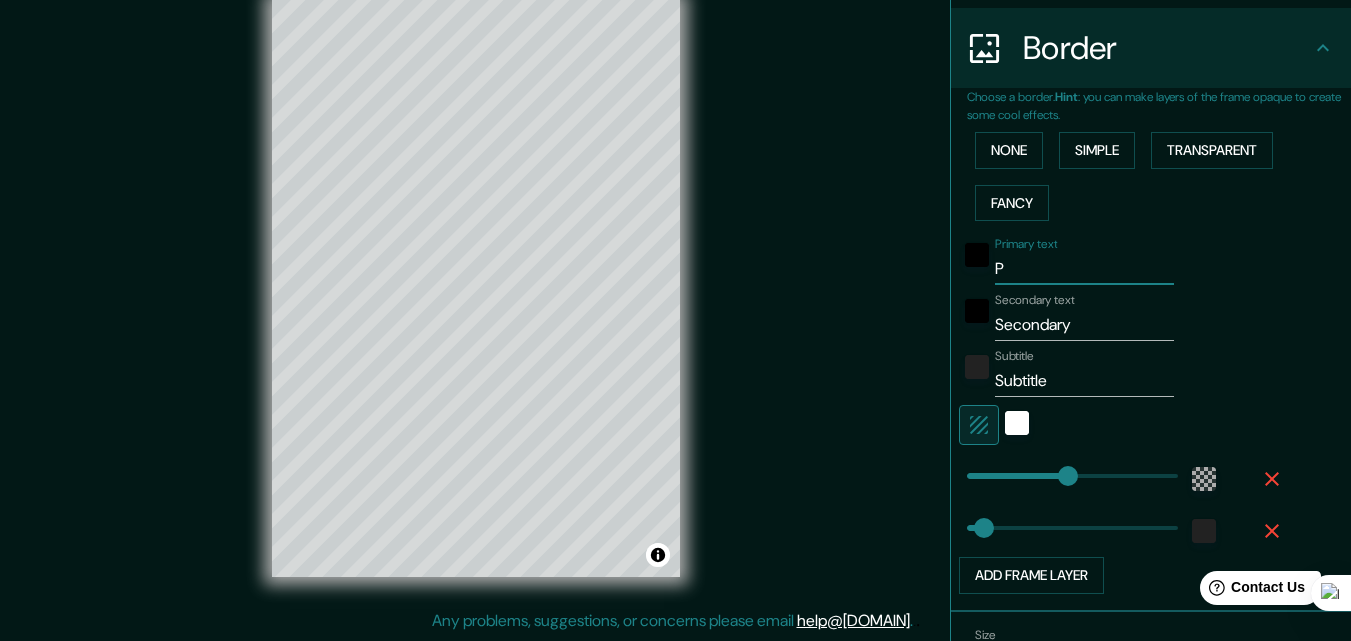 type 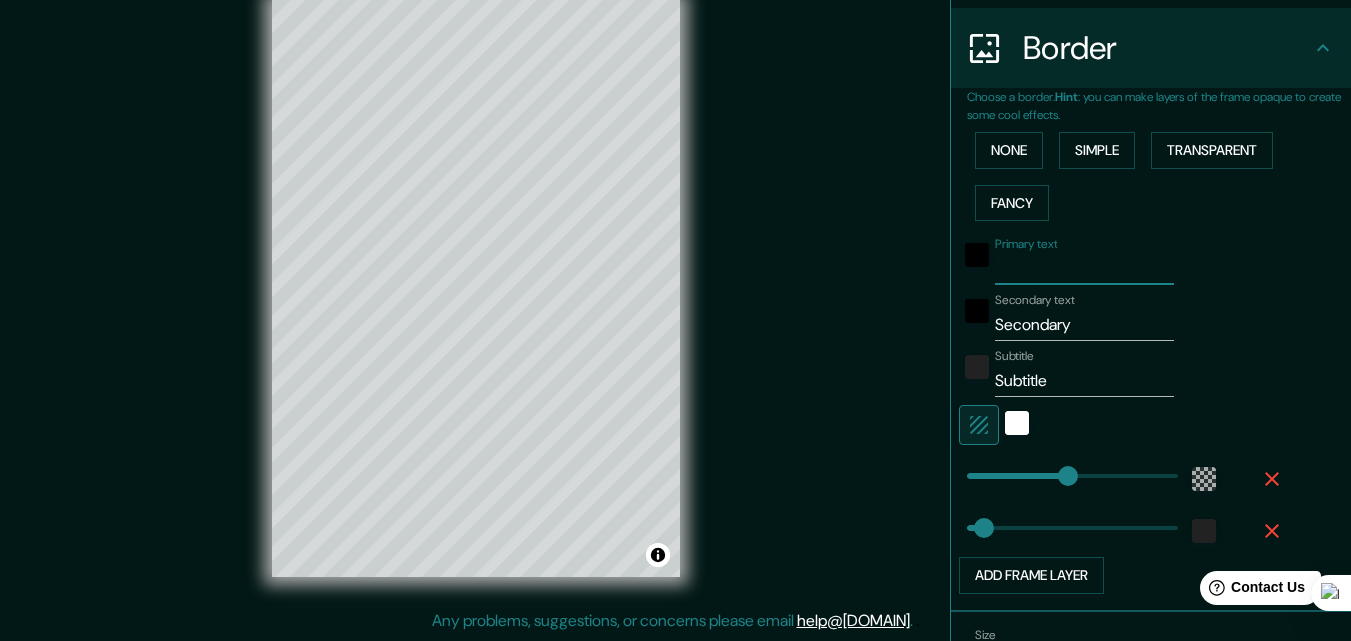 type on "G" 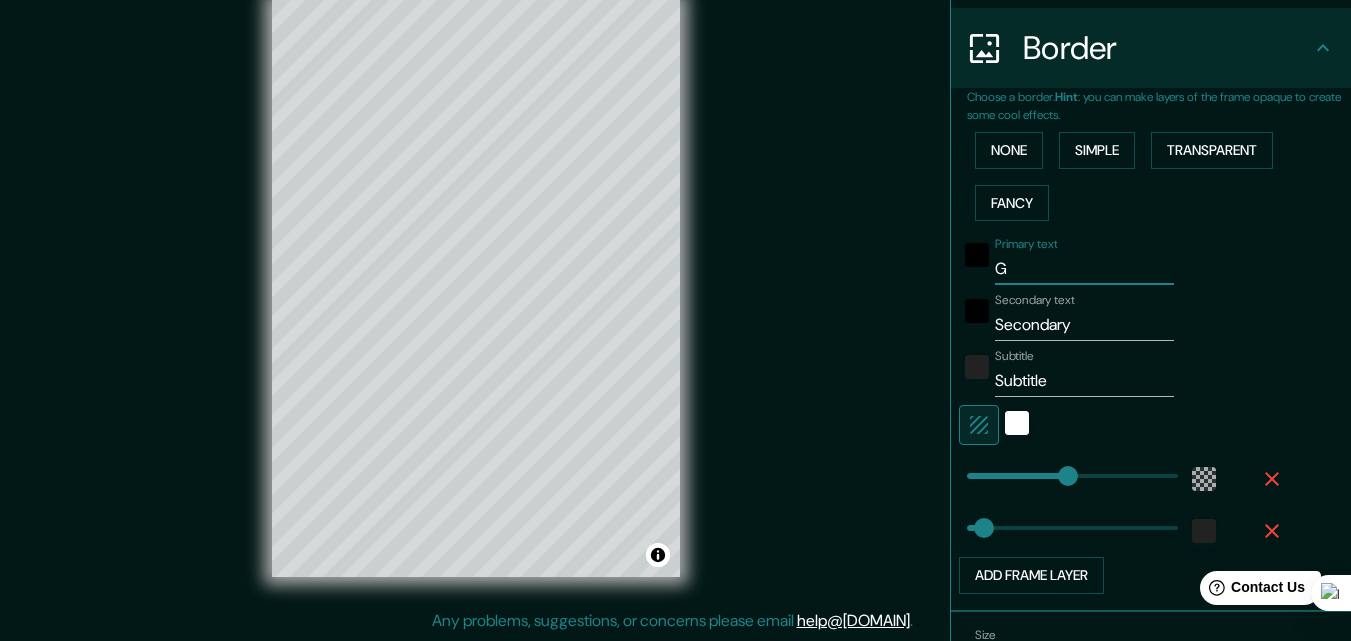 type on "Gu" 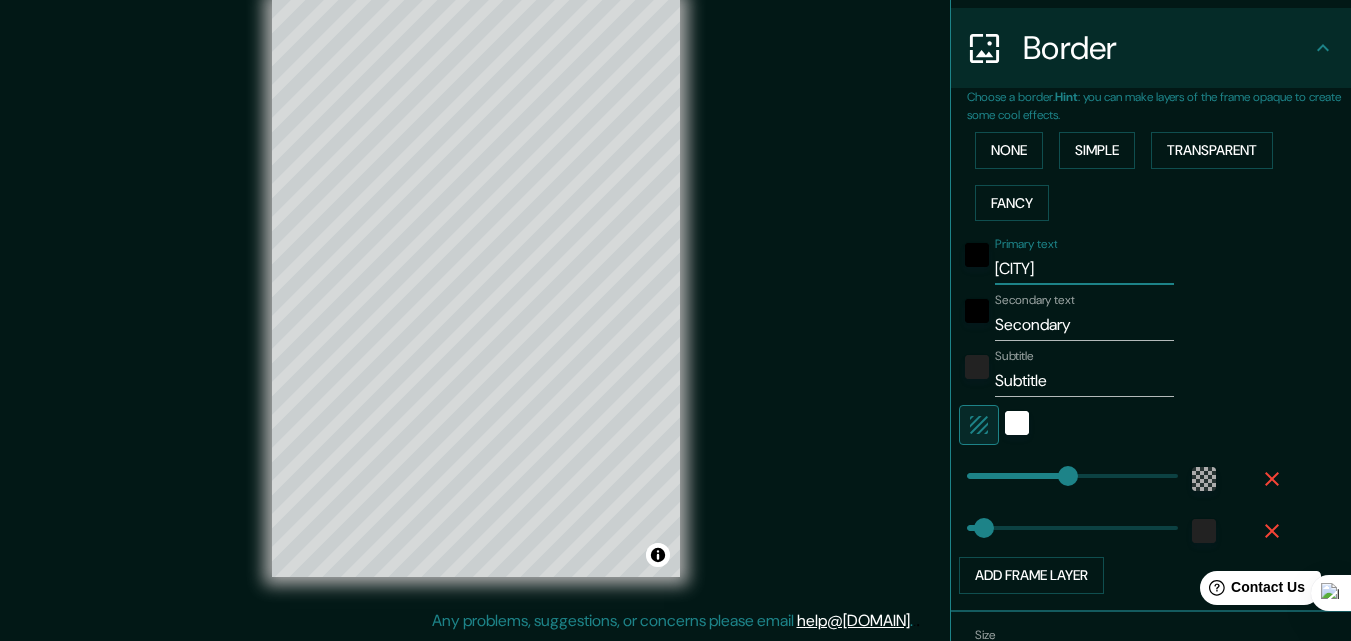 type on "Gua" 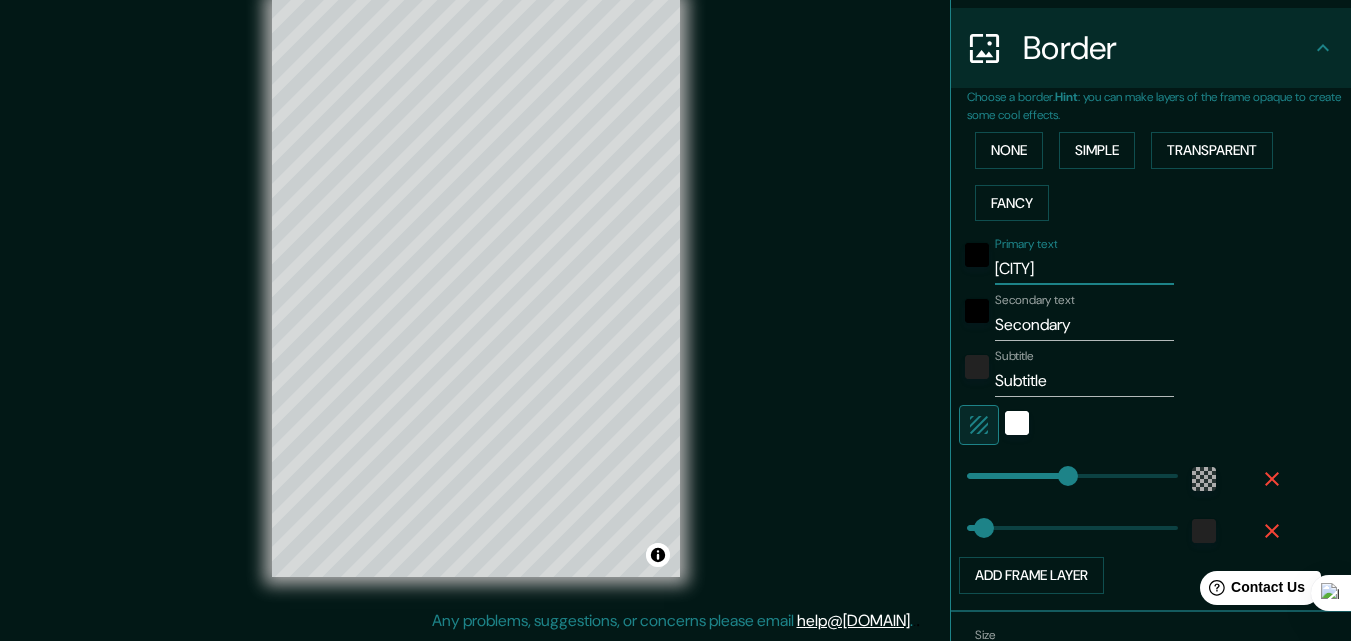 type on "Guat" 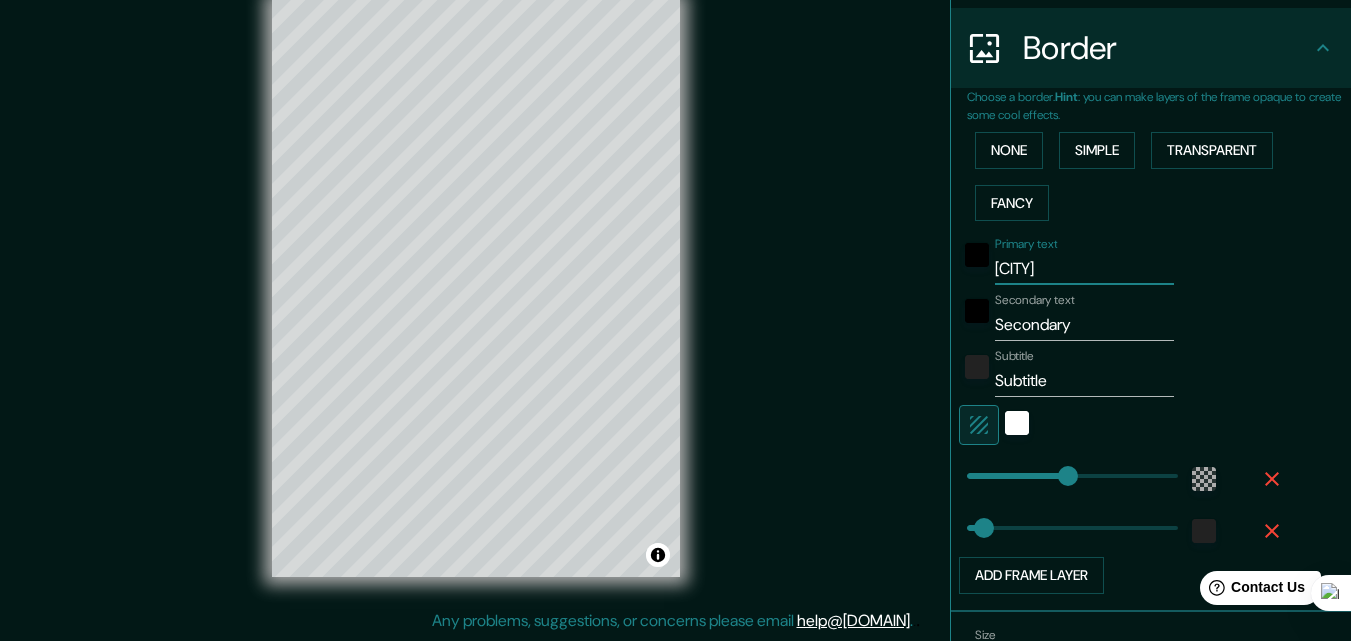 type on "[CITY]" 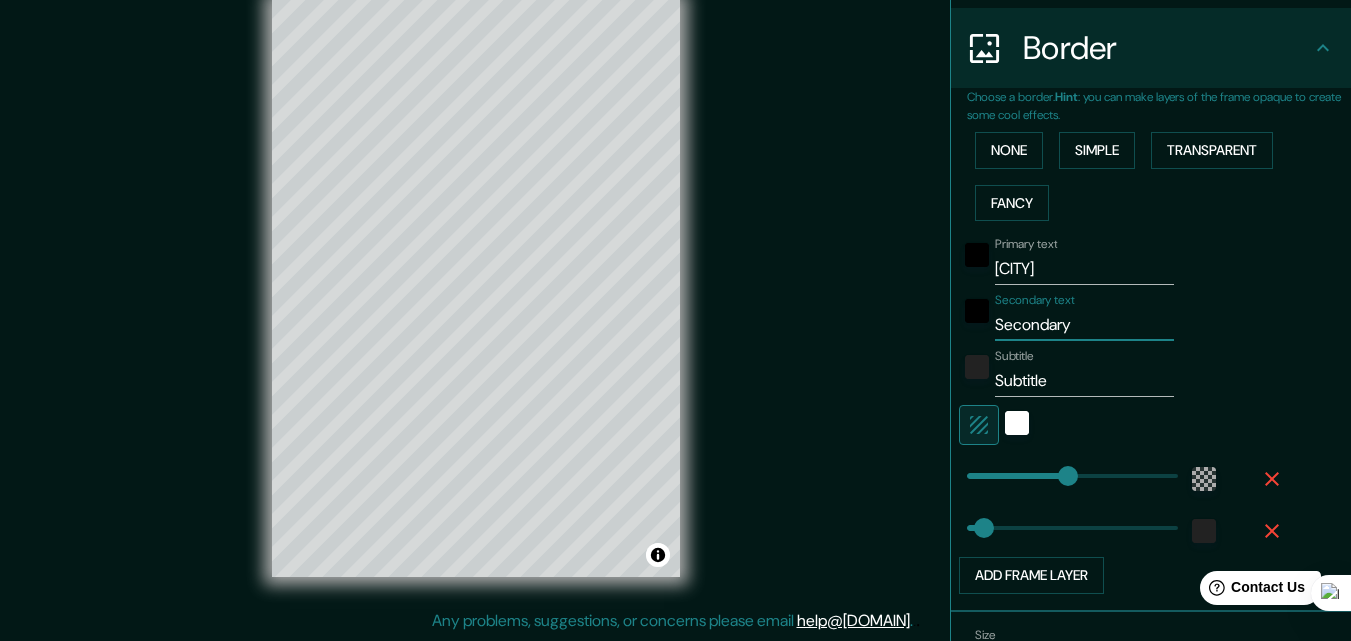 type on "Secondar" 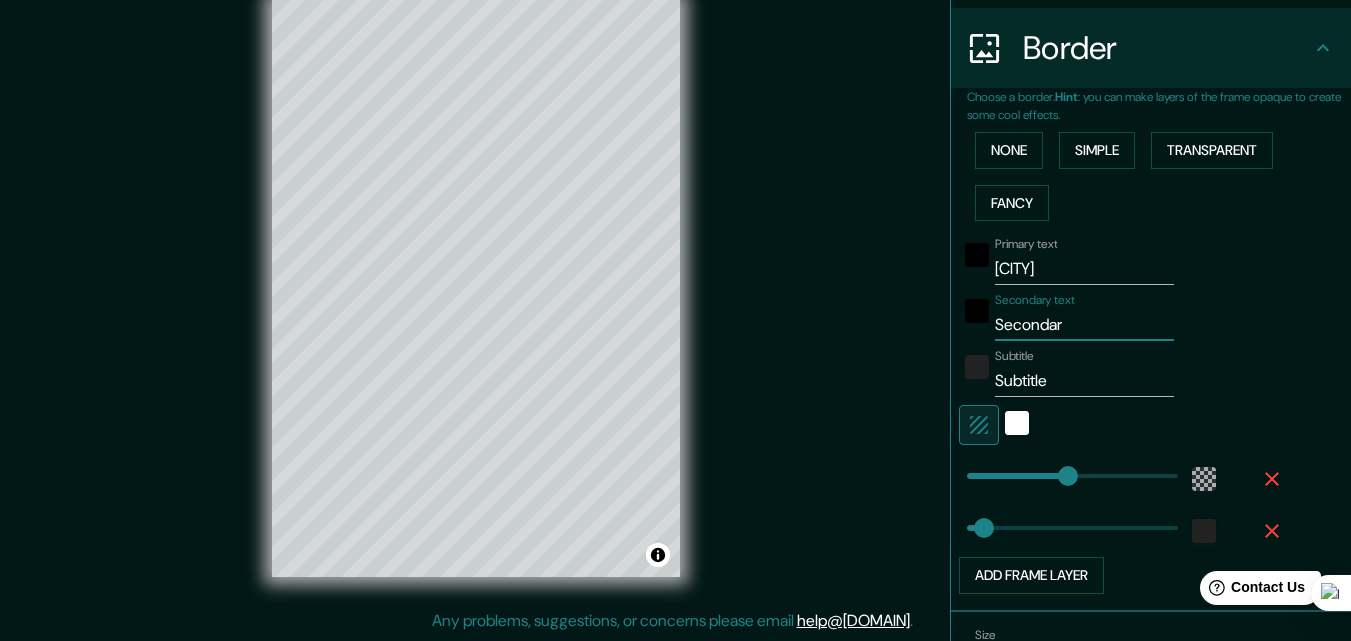 type on "196" 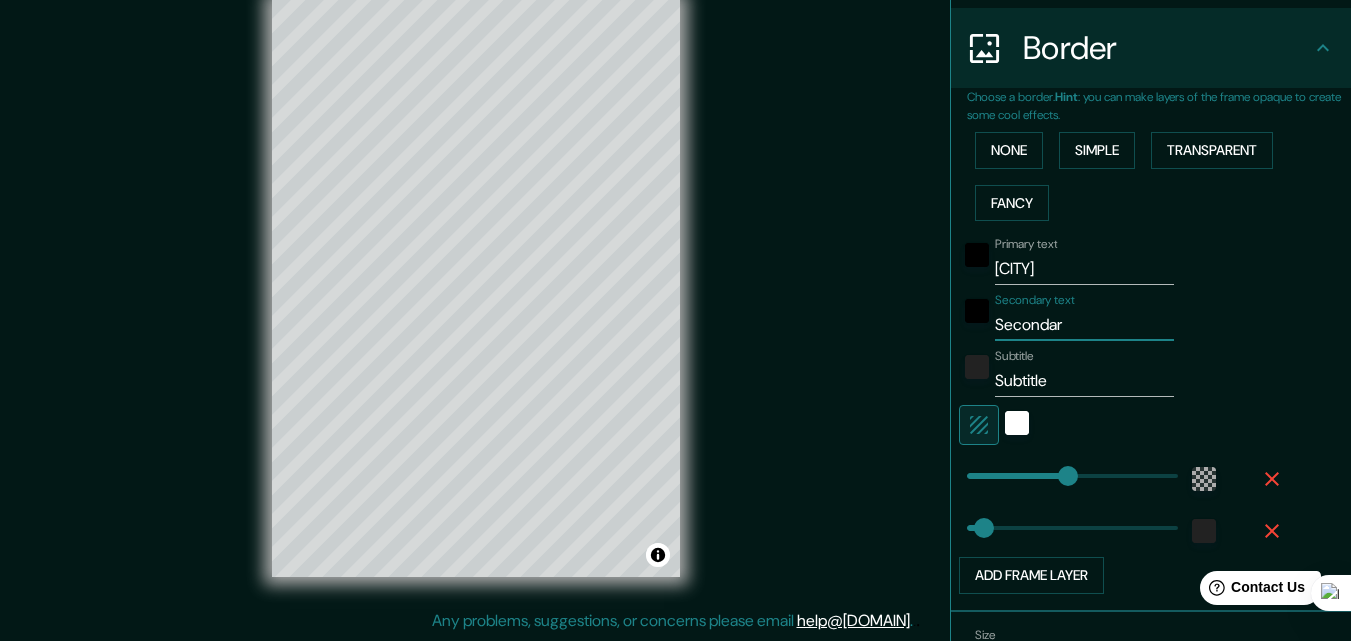 type on "Seconda" 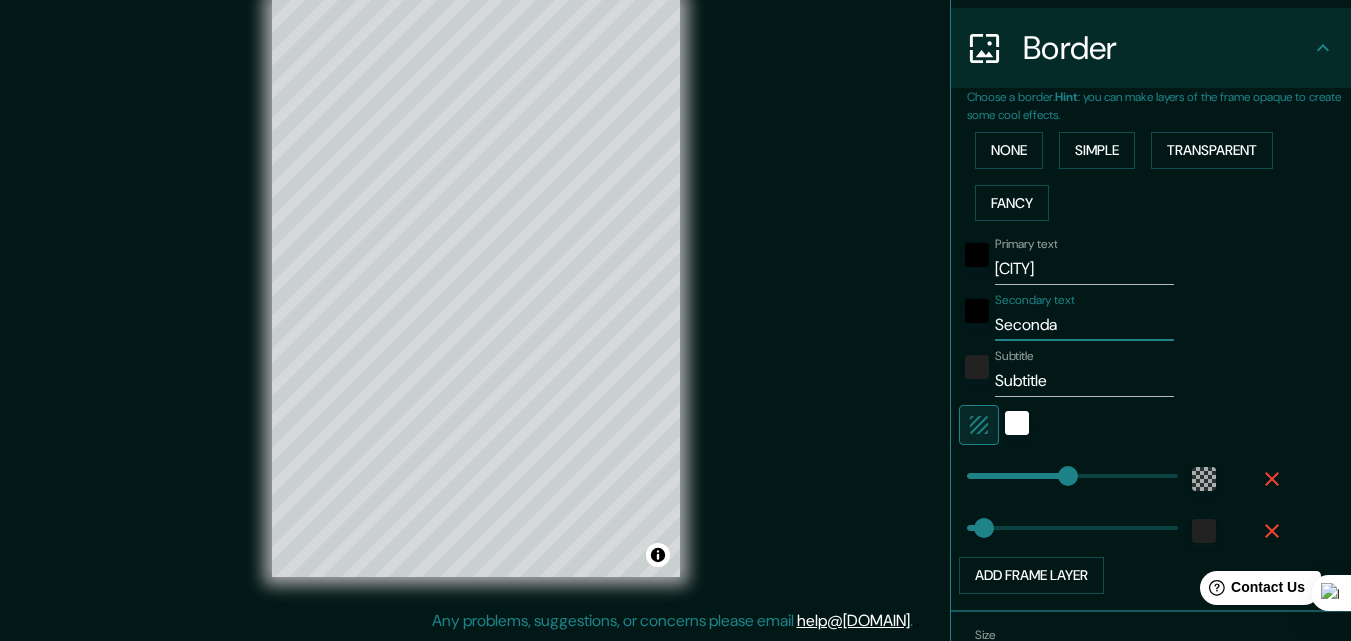 type on "196" 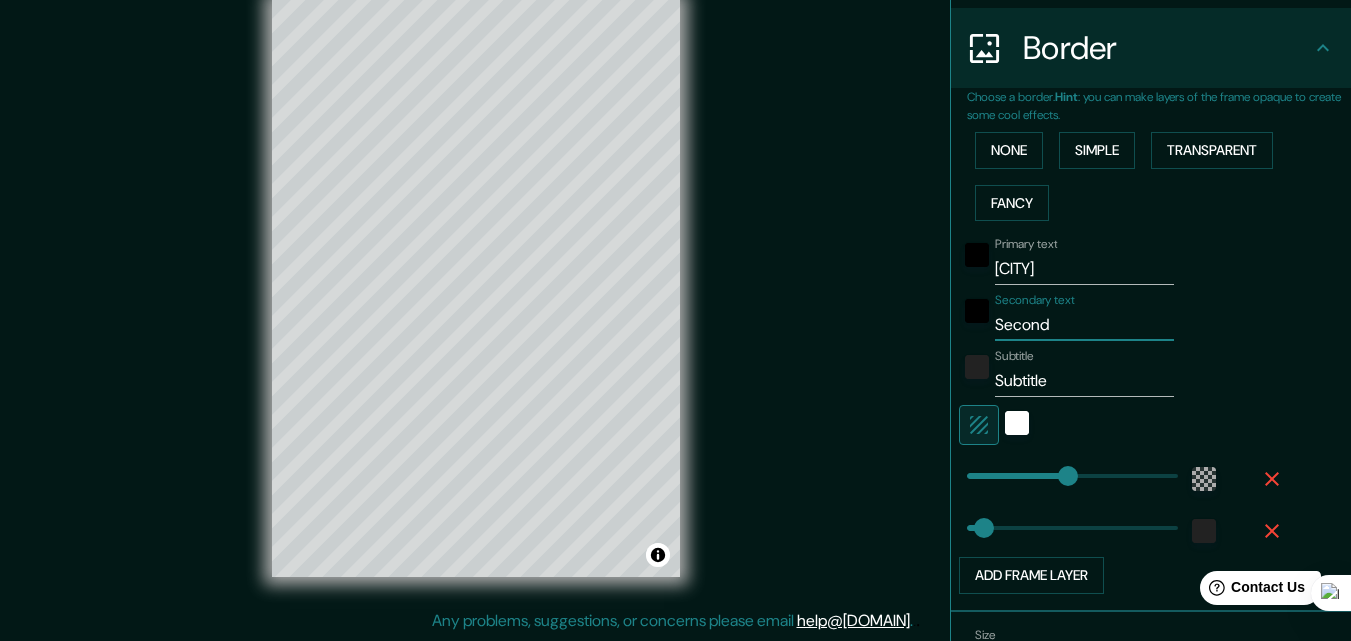 type on "Secon" 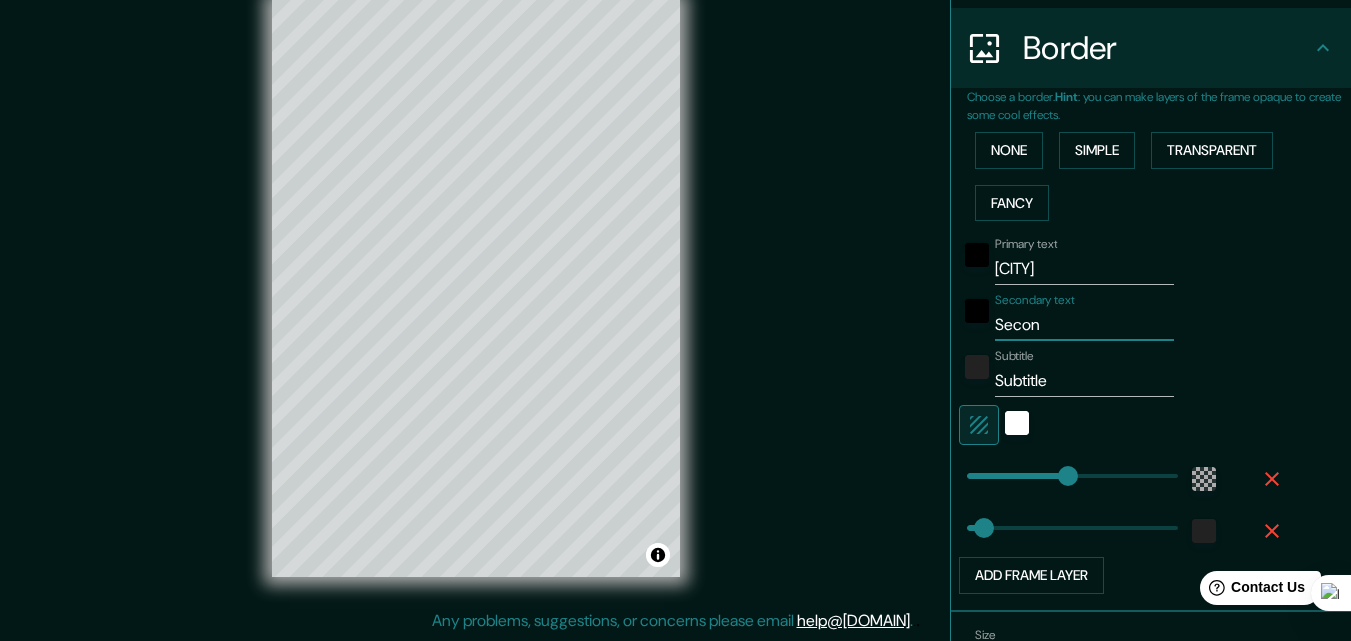 type on "Seco" 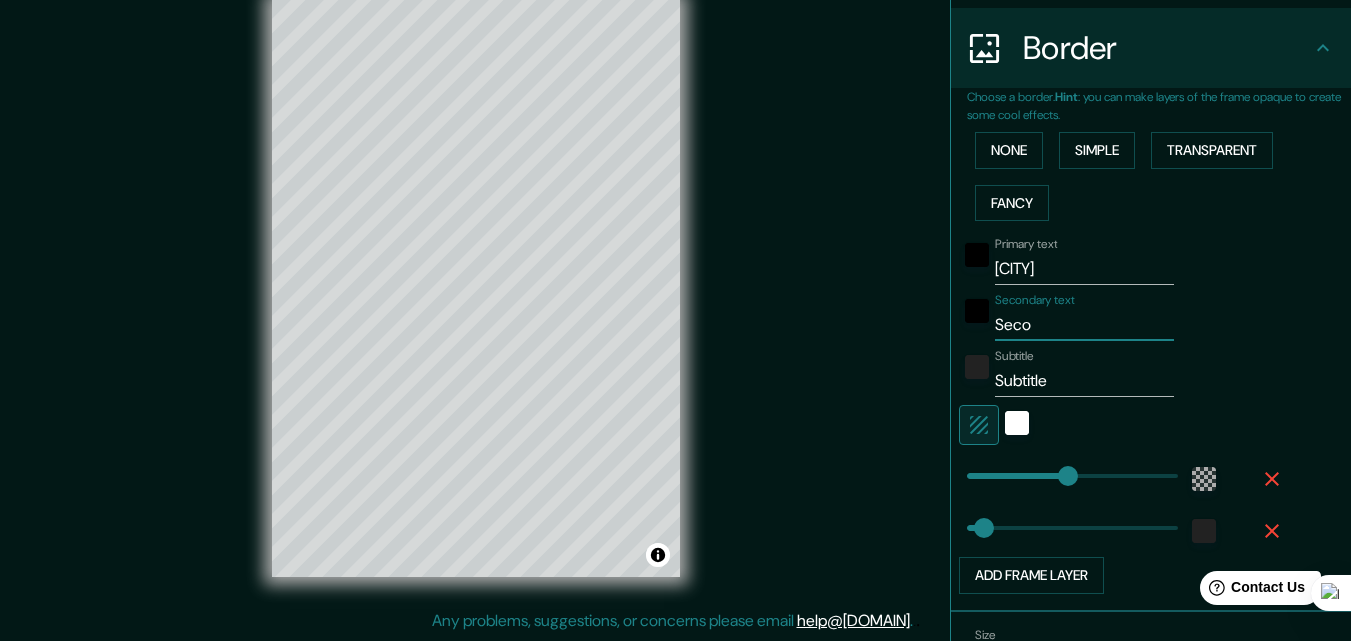 type on "Sec" 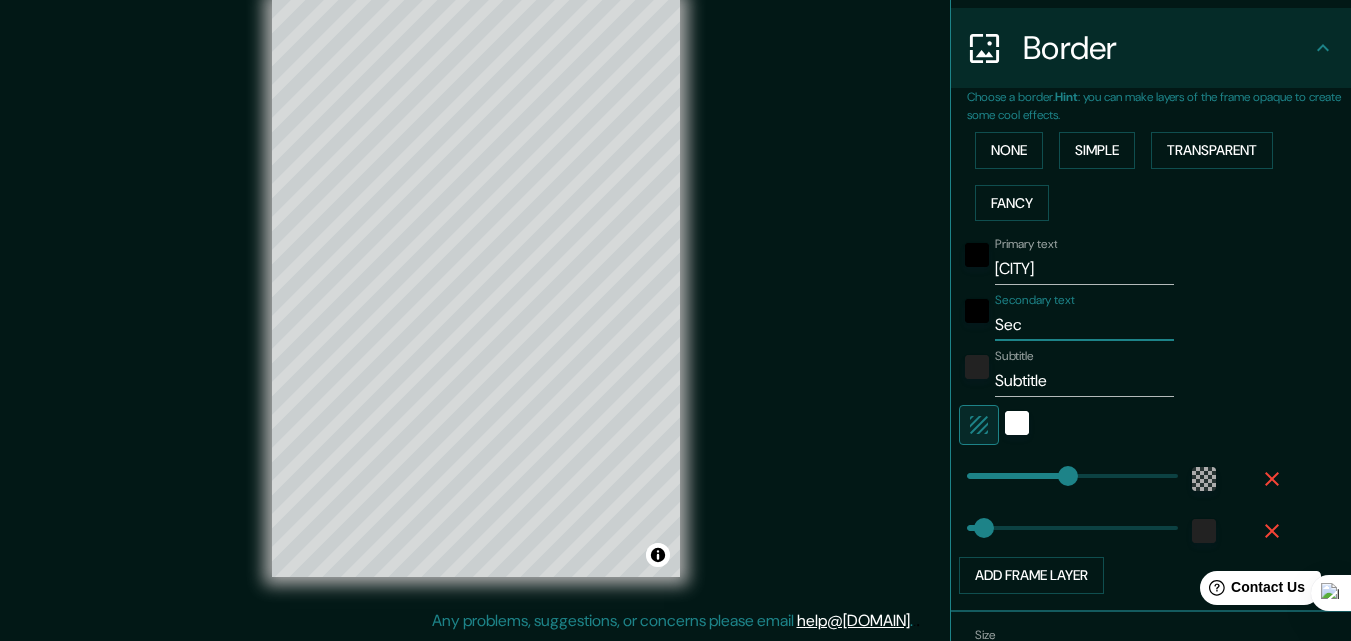 type on "Se" 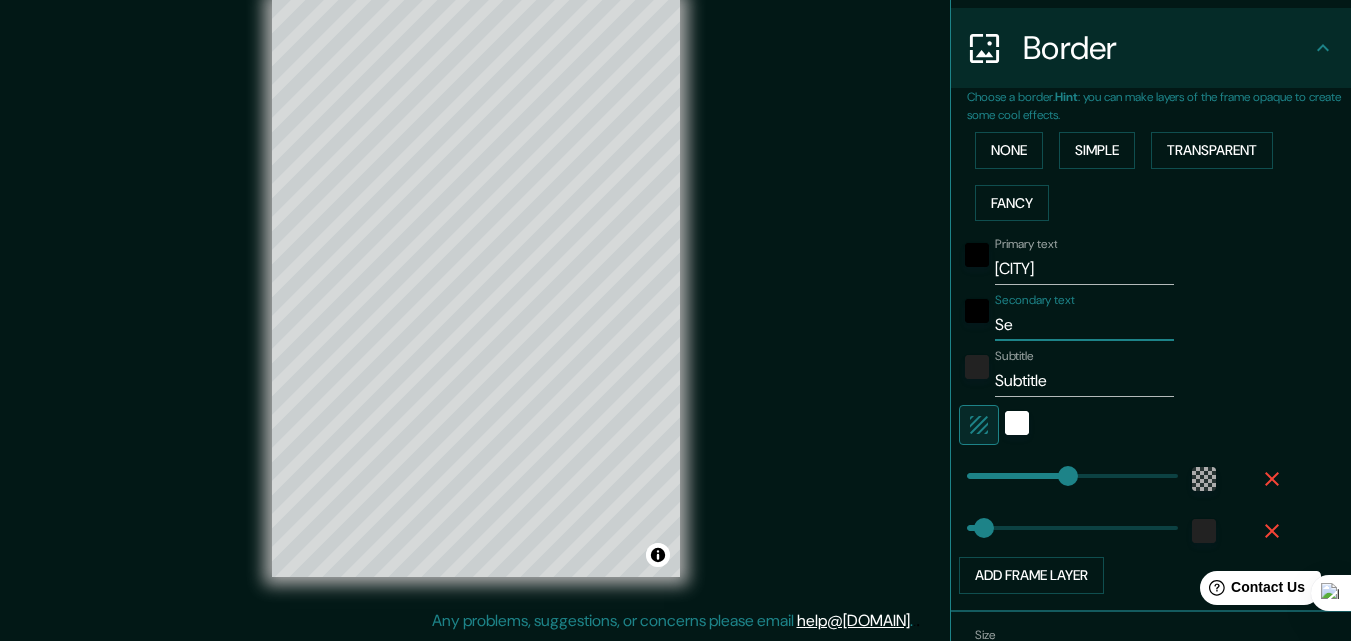 type on "S" 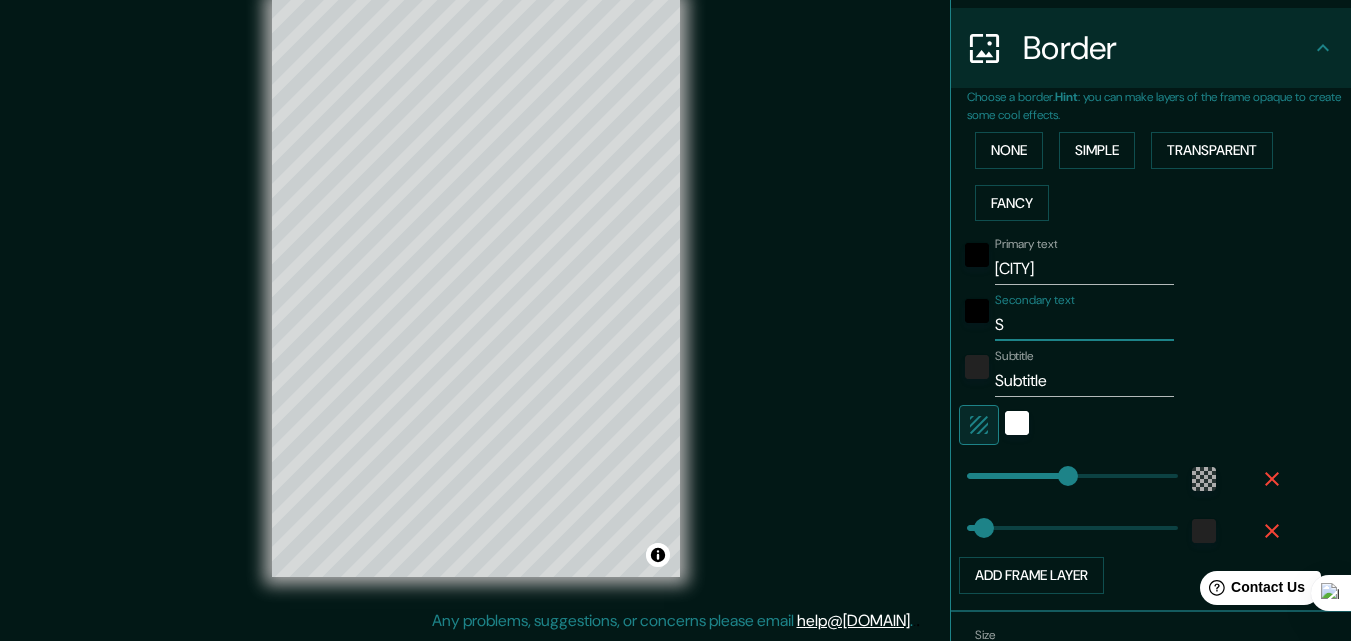 type 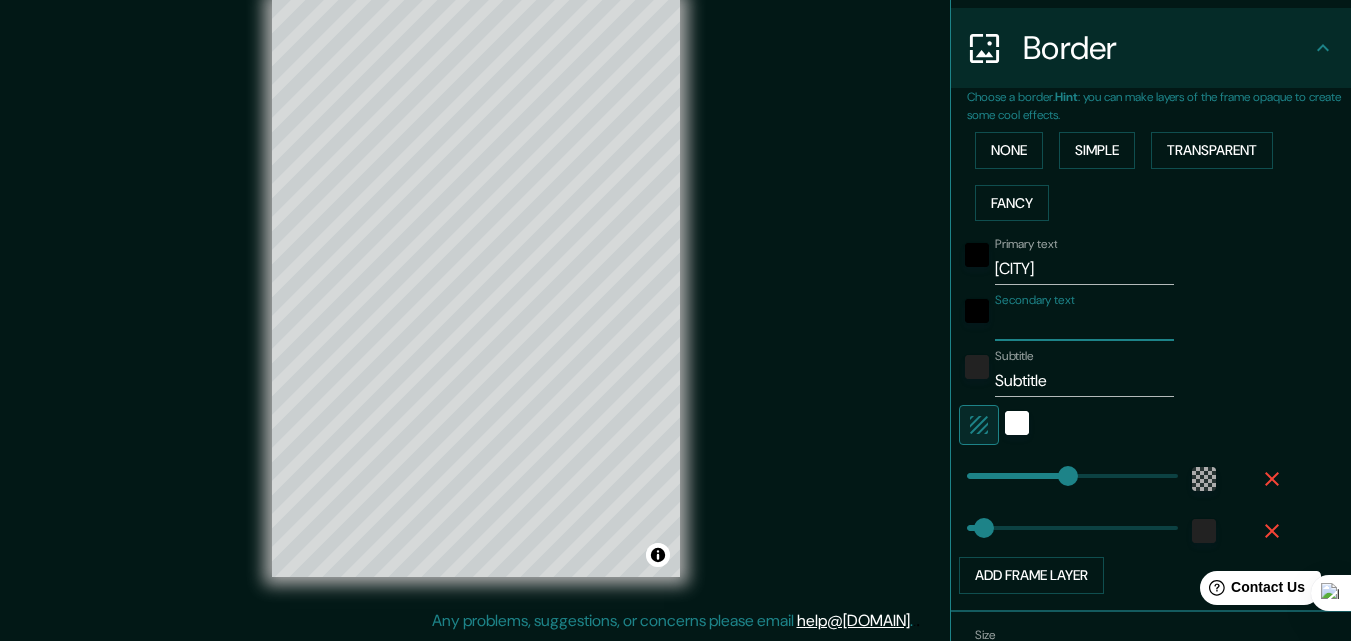 type on "p" 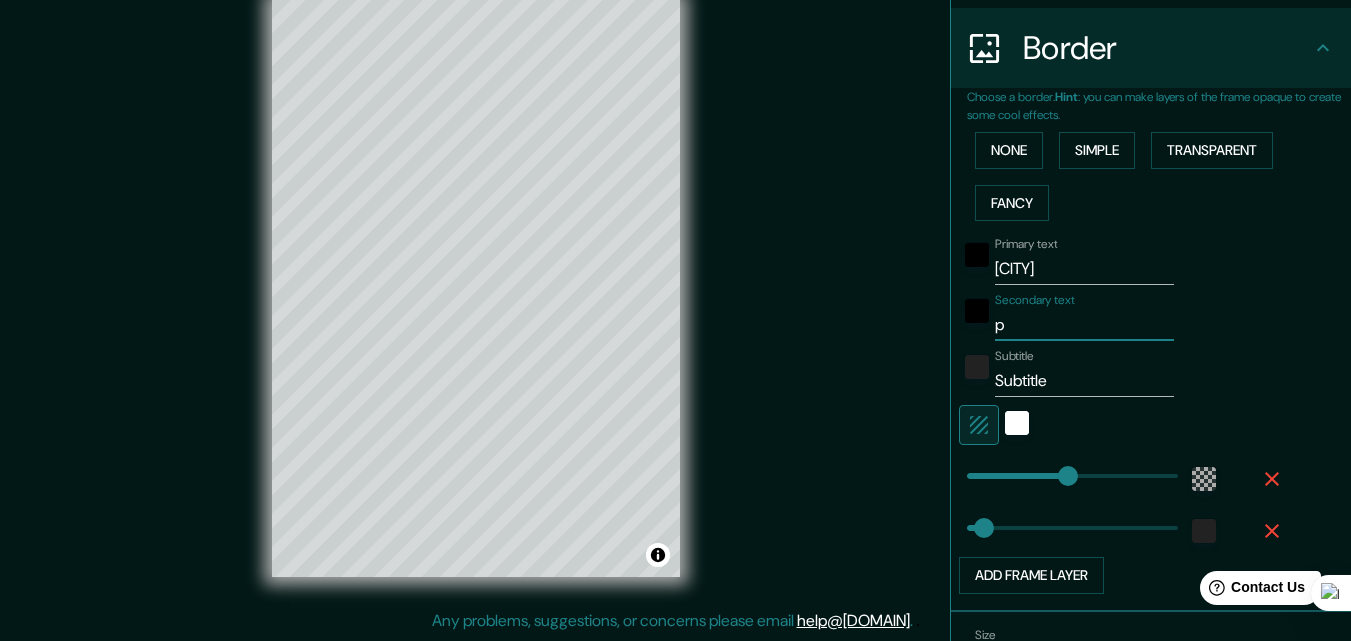 type on "196" 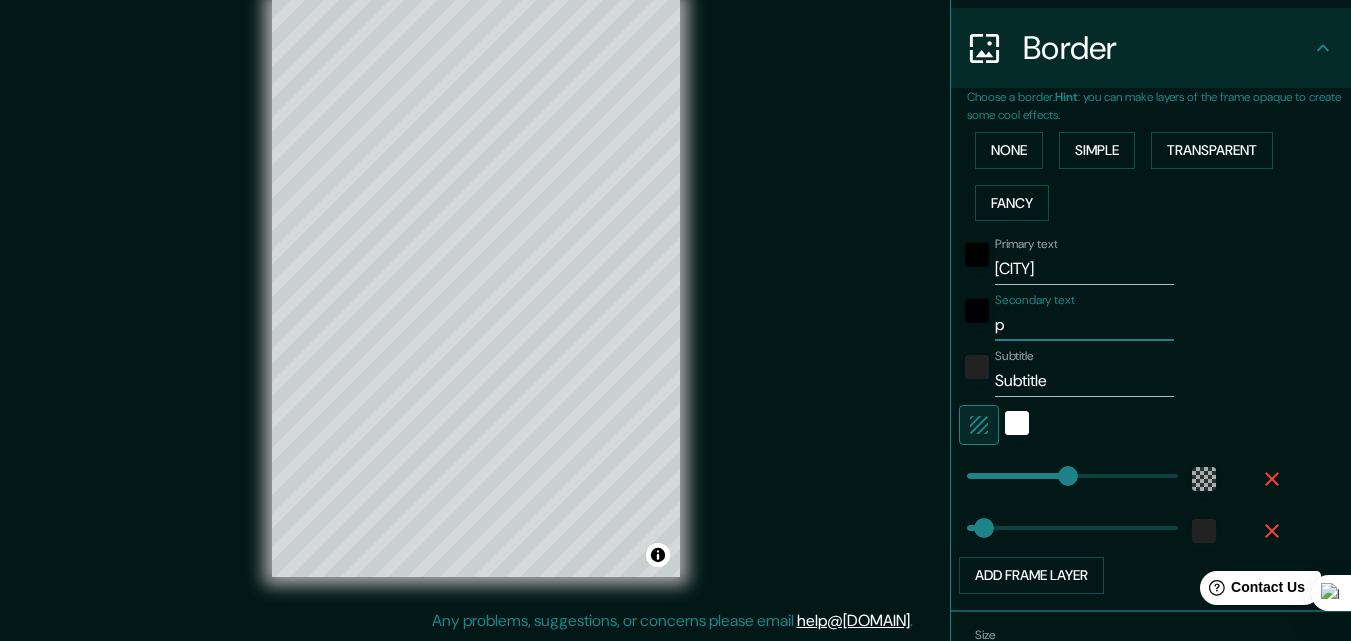 type on "pa" 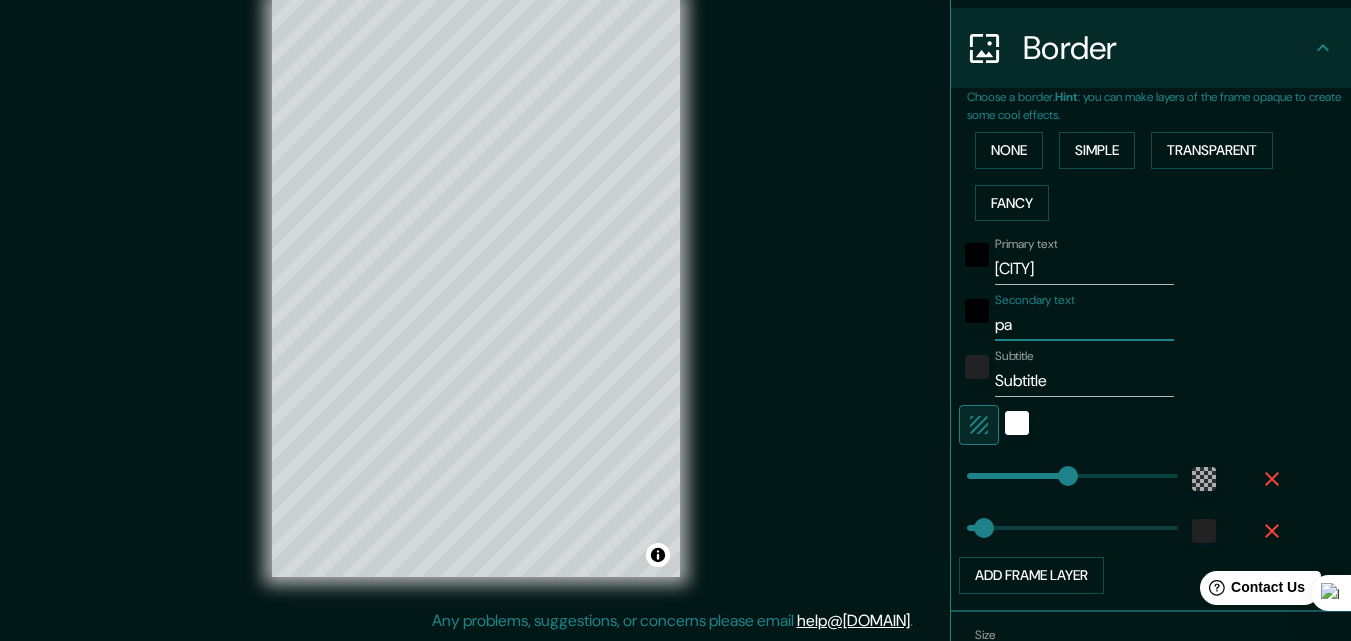 type on "p" 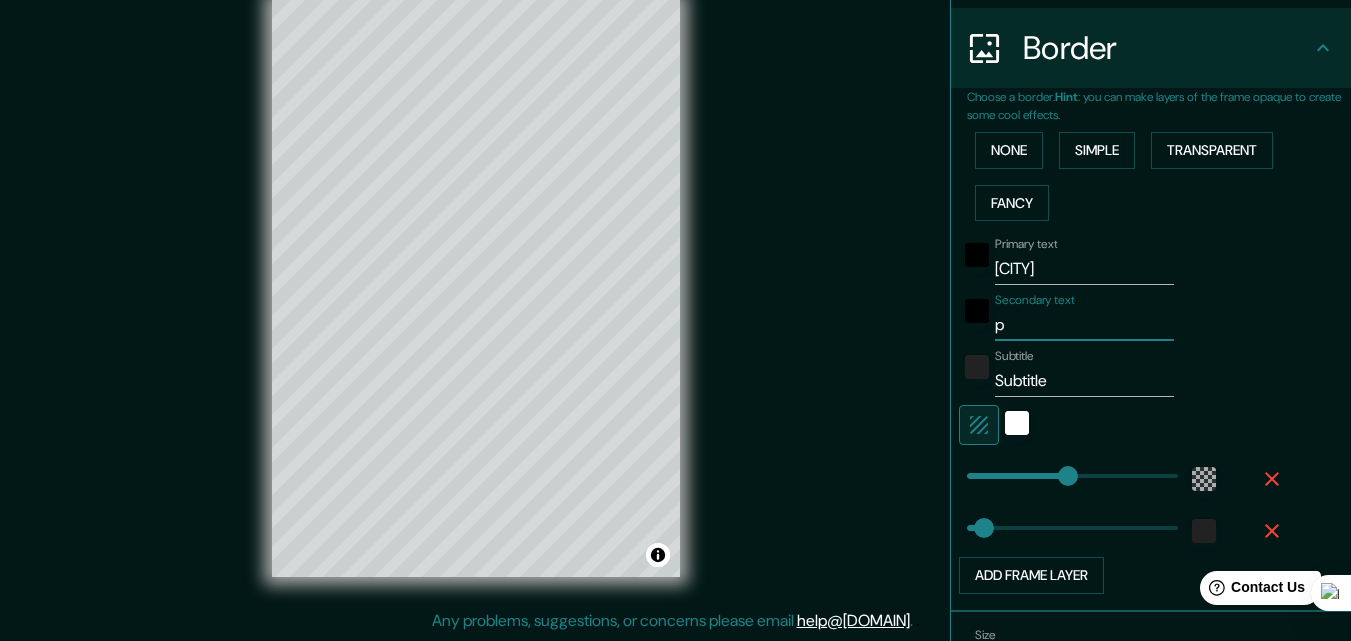 type on "196" 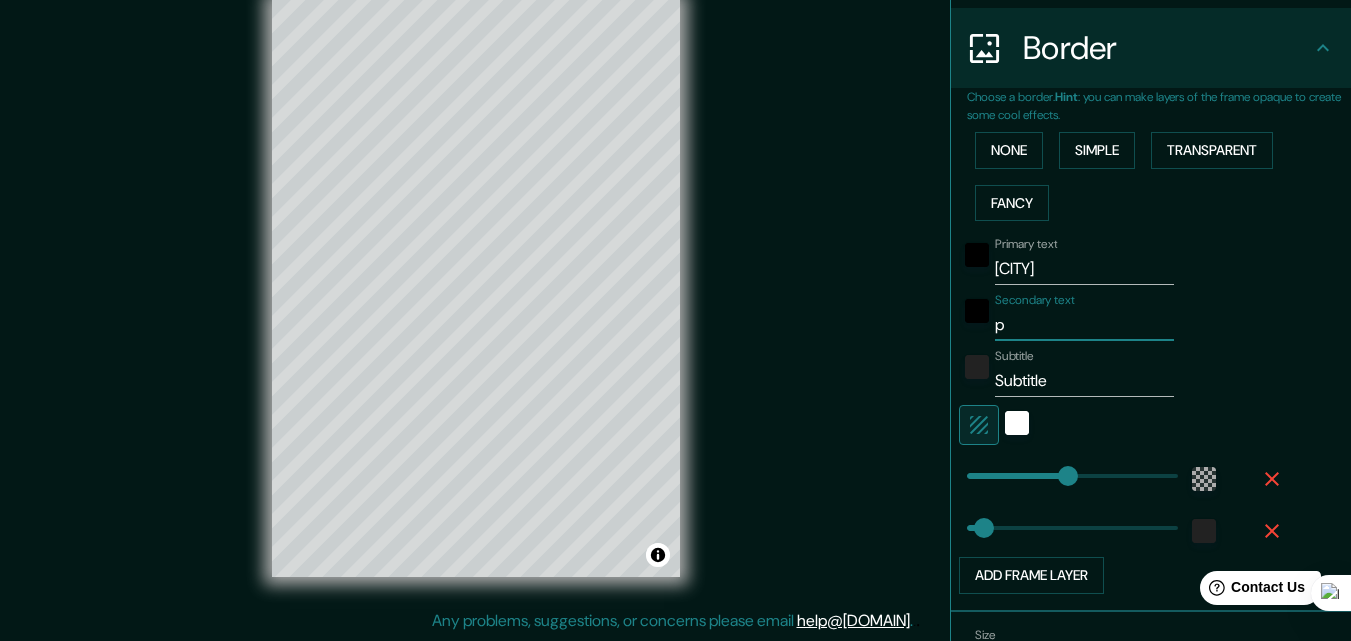 type 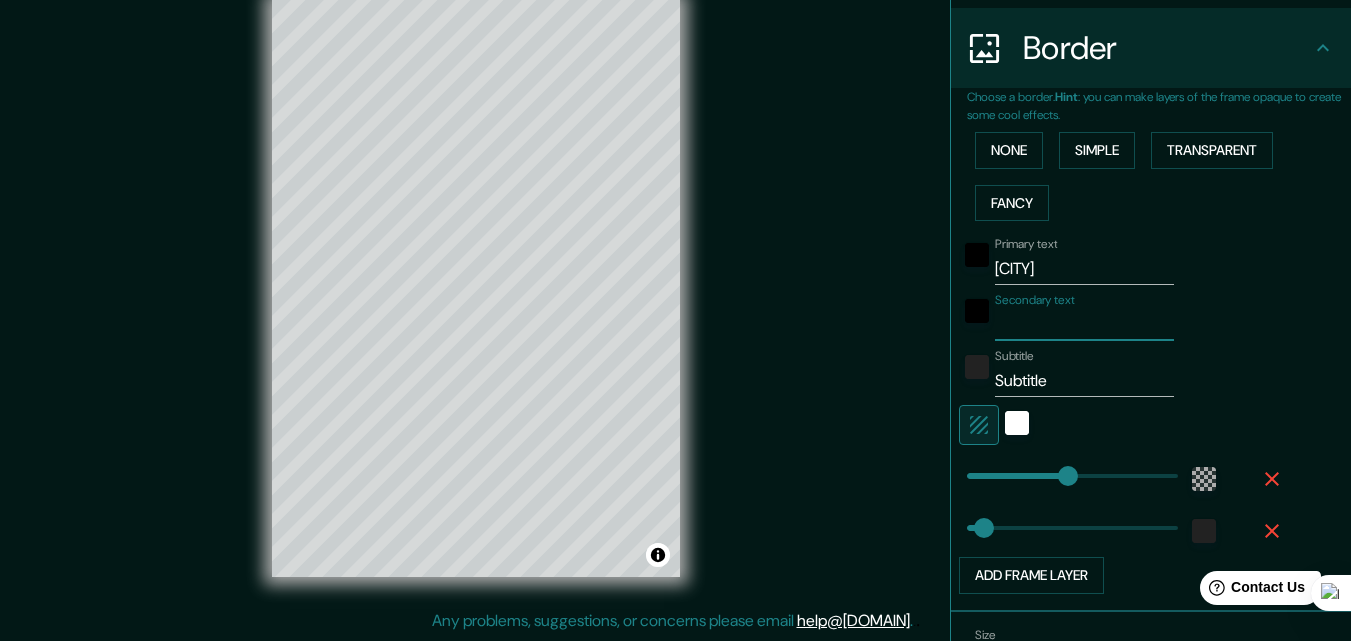 type on "33" 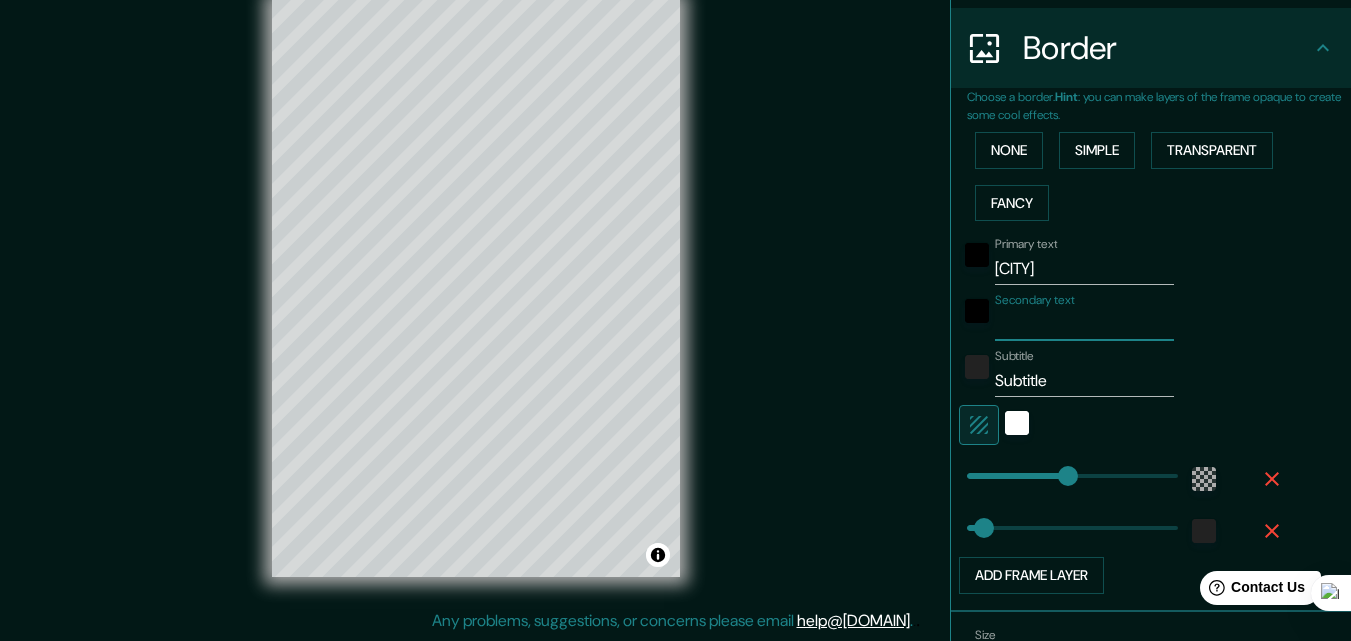 type on "p" 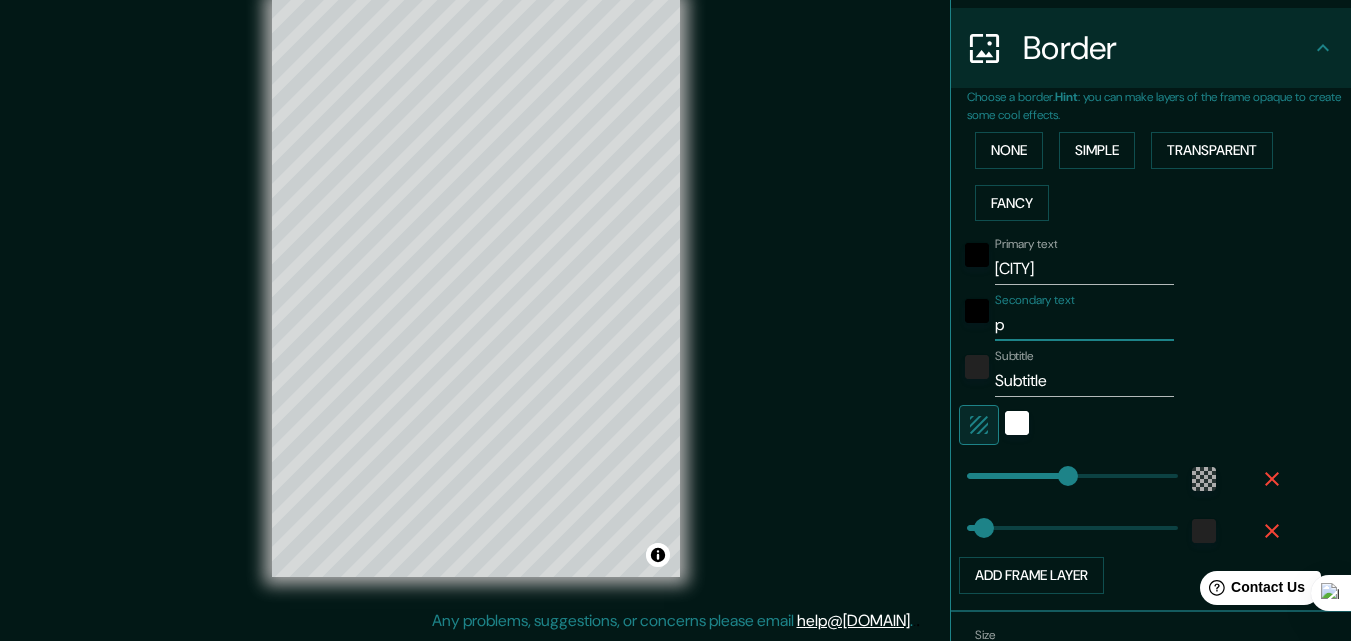 type on "pl" 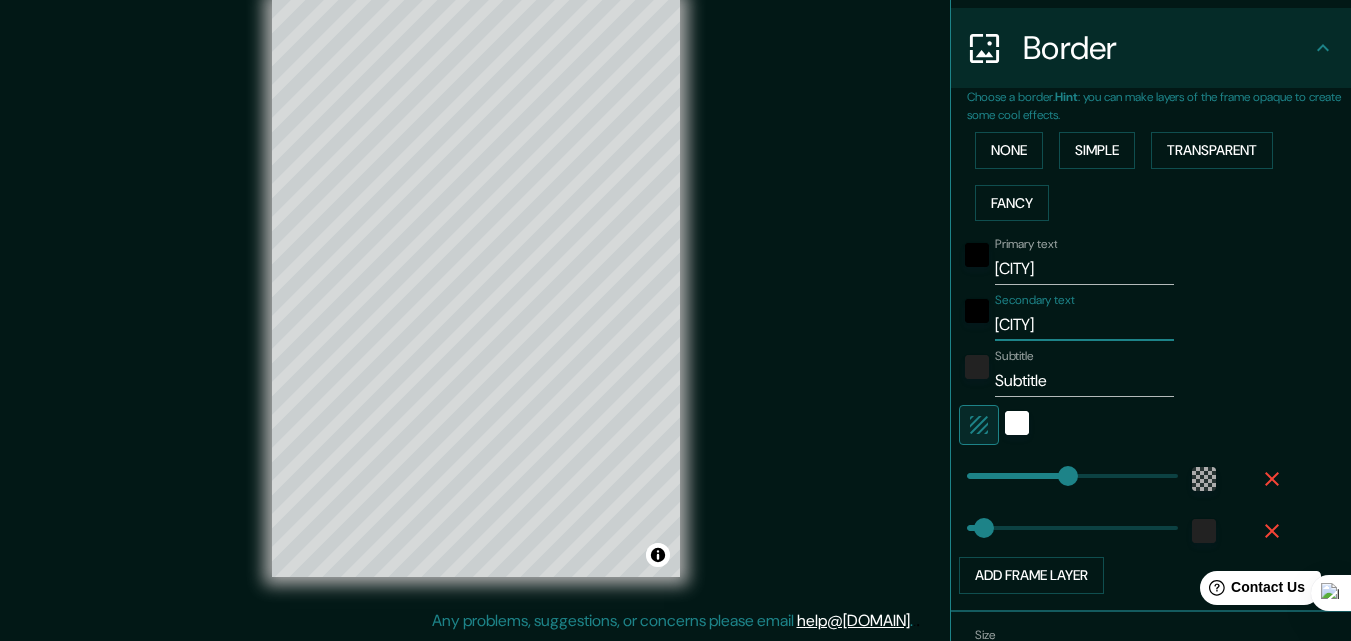 type on "pla" 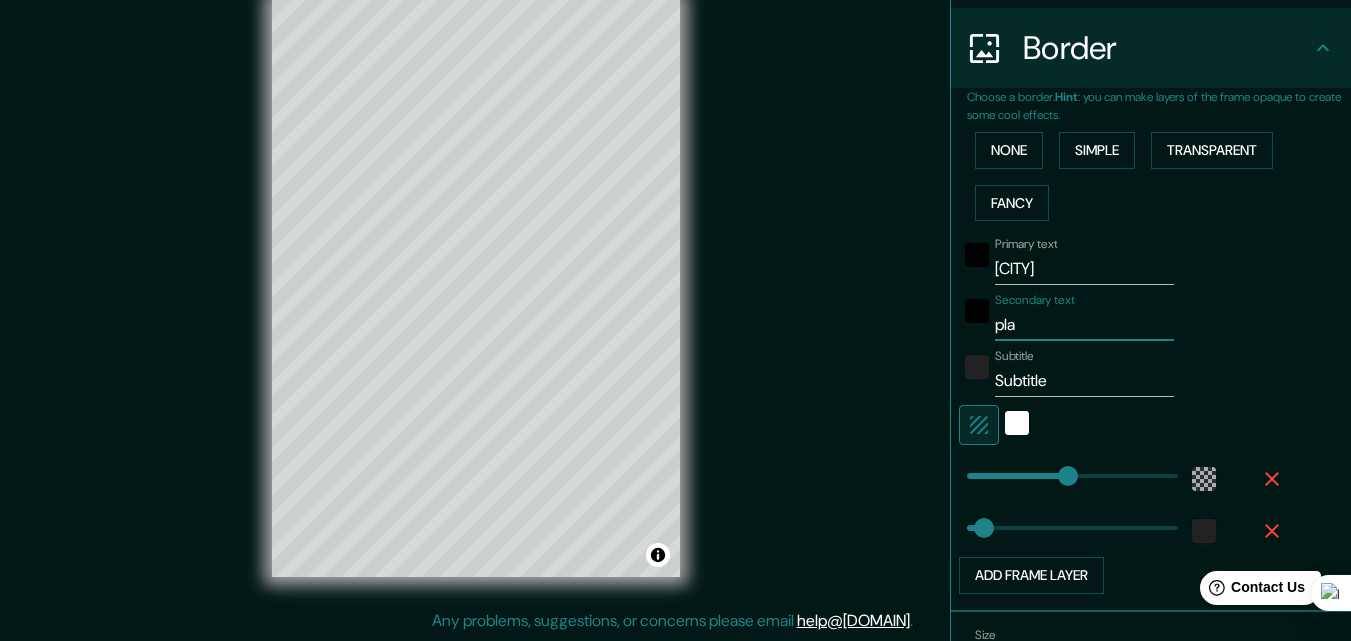 type on "plaz" 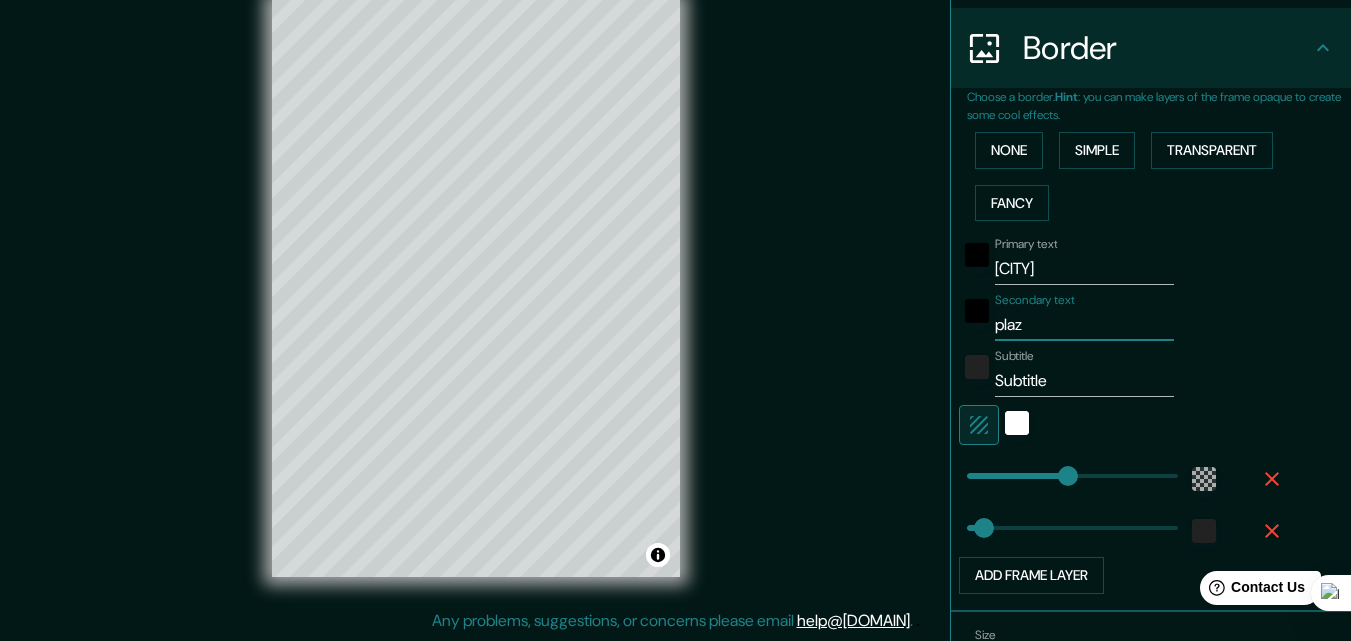 type on "plaza" 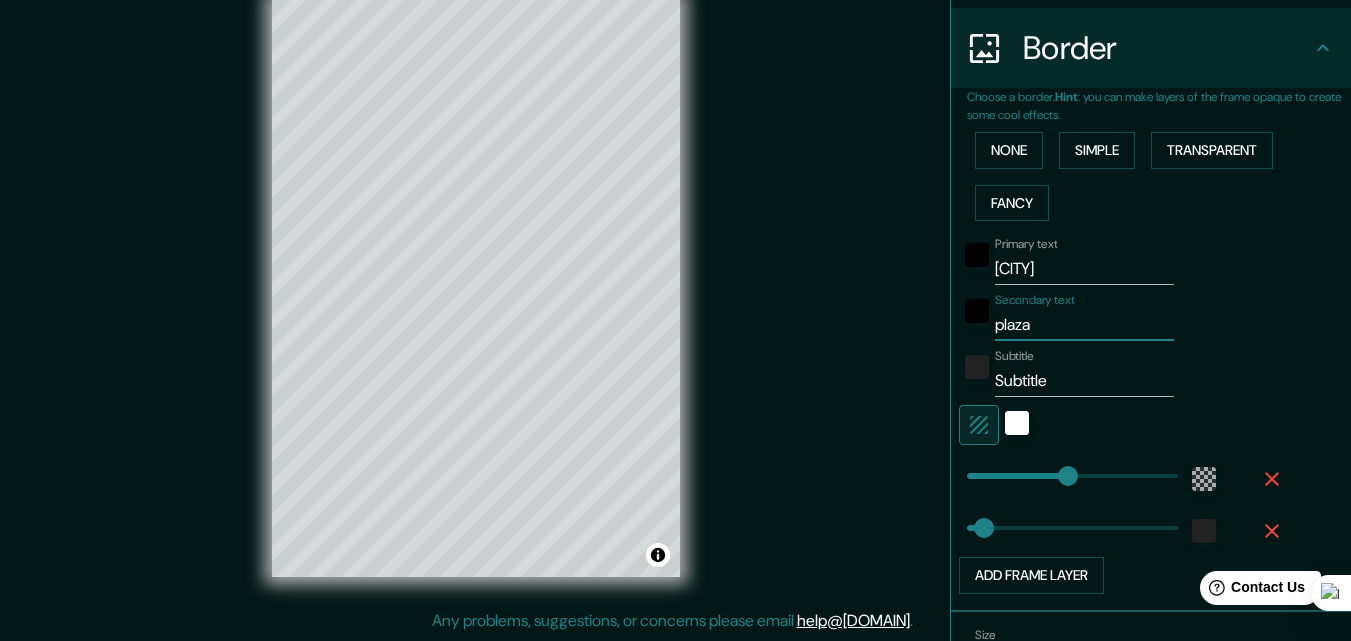 type on "plaza" 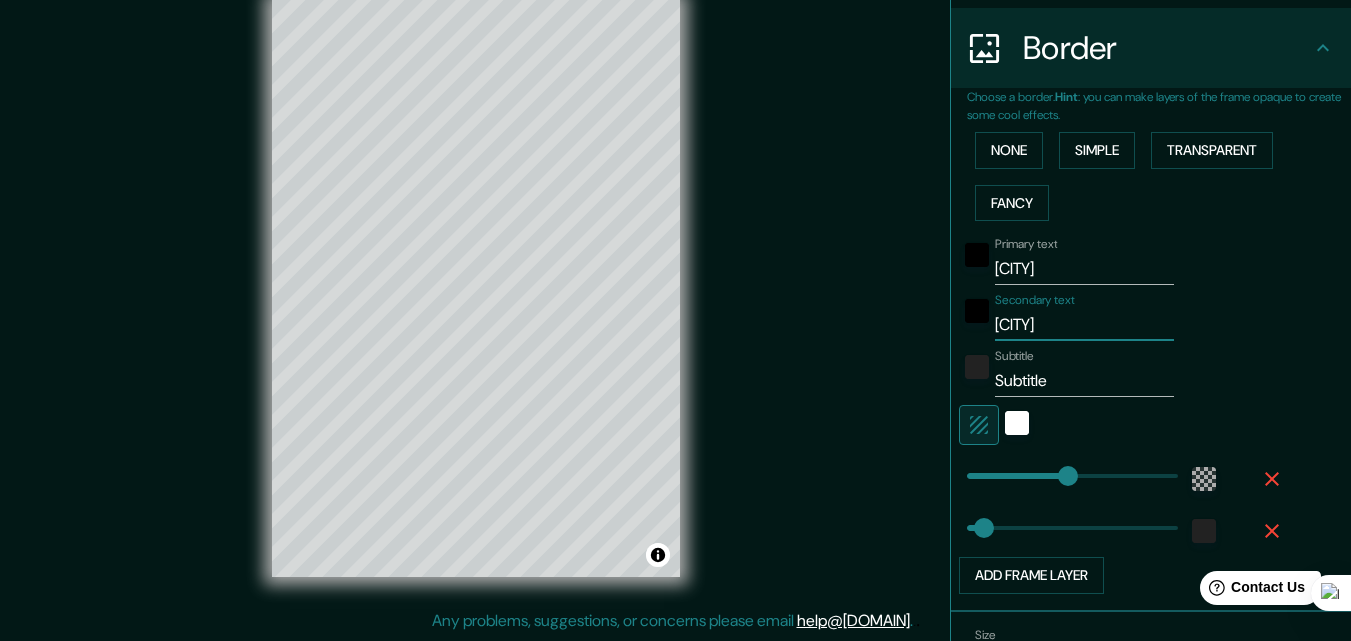 type on "plaza" 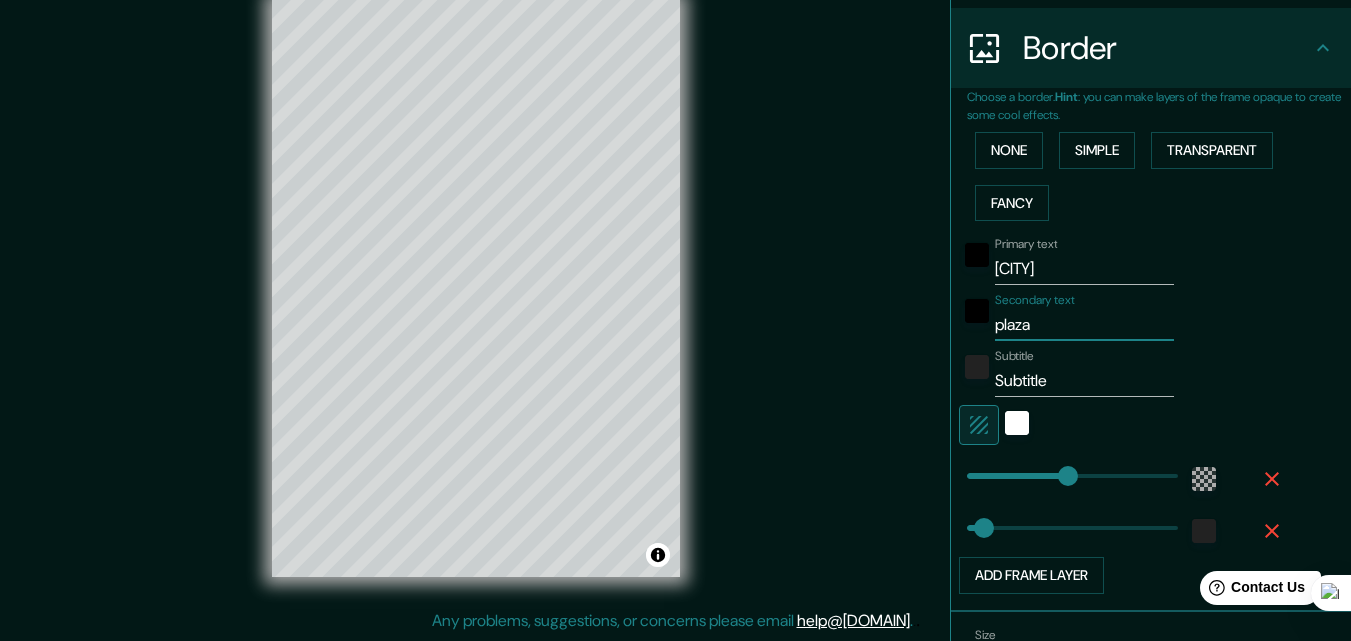 type on "plaza" 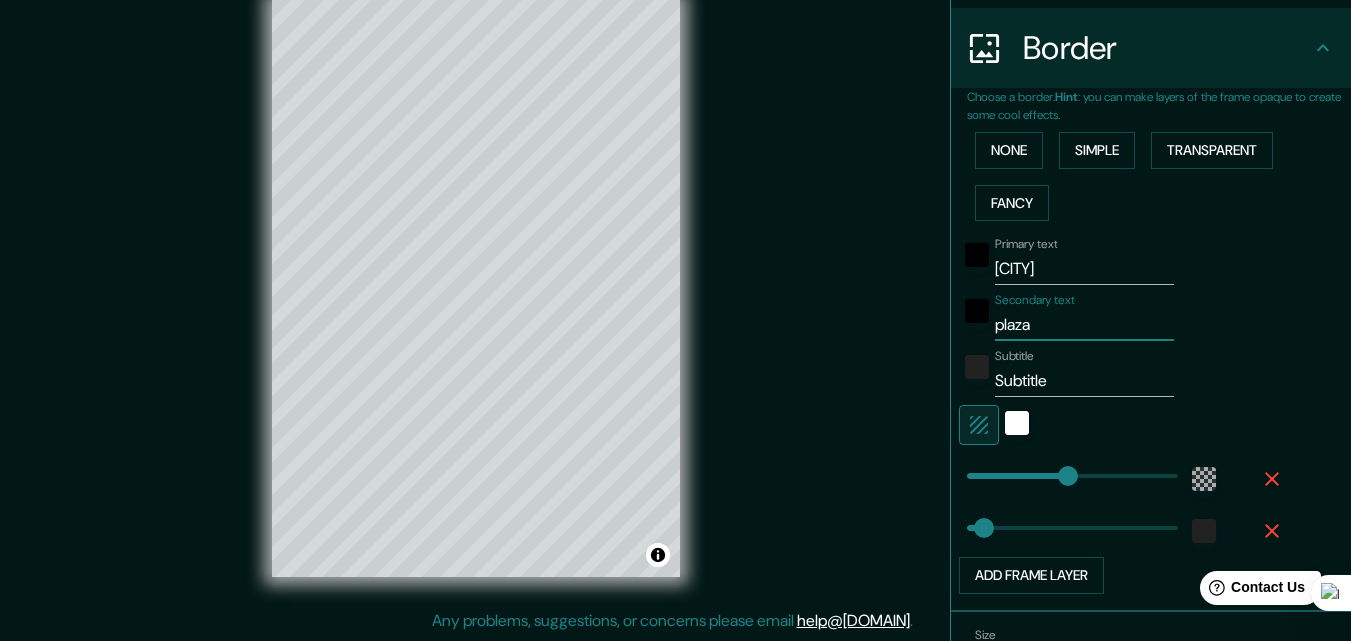 type on "plaz" 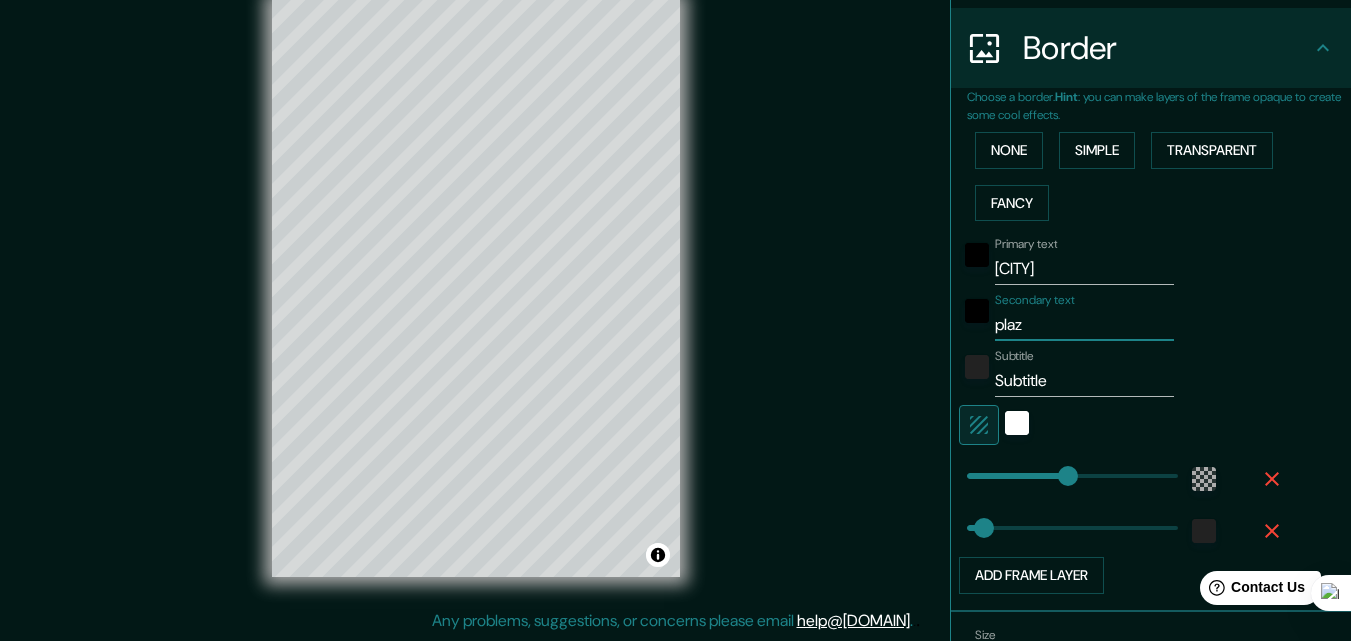 type on "pla" 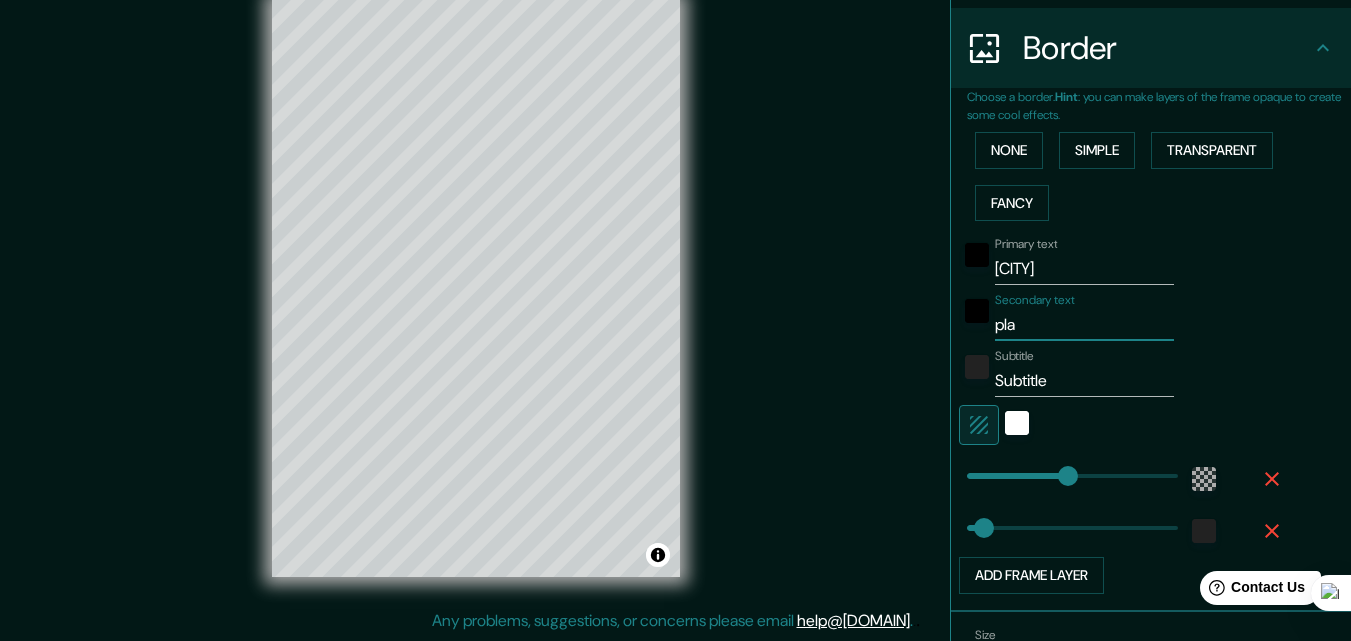 type on "196" 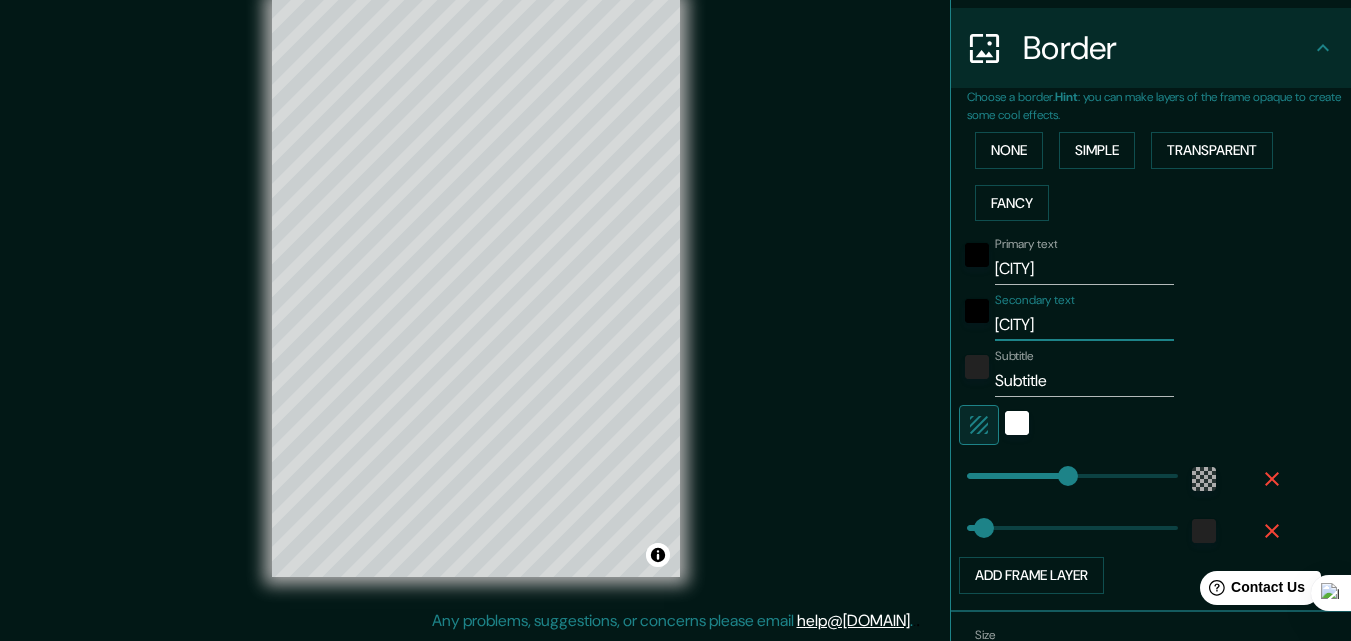 type on "196" 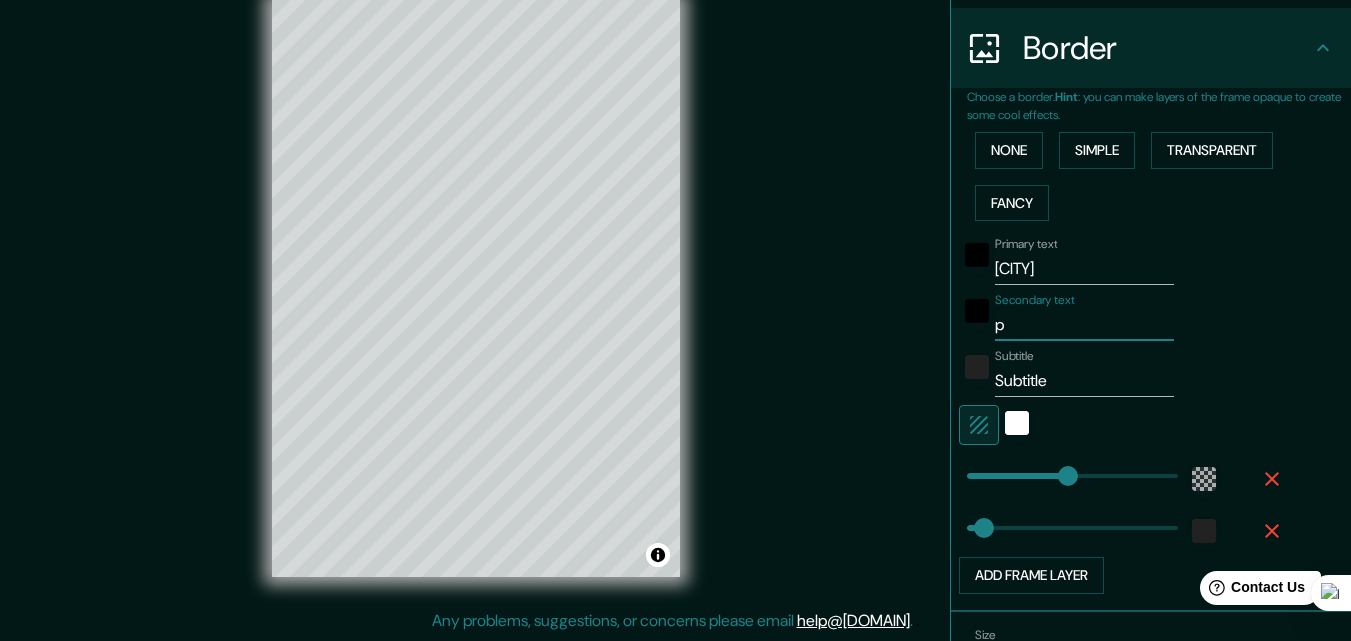 type 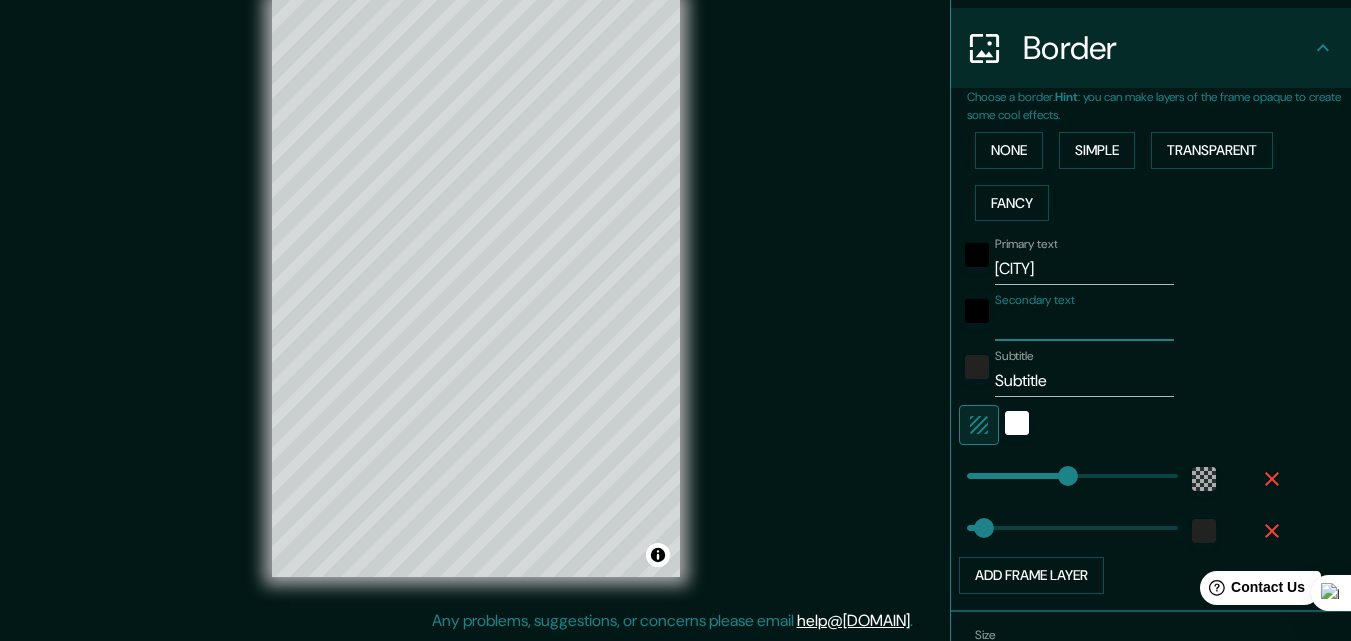 type on "p" 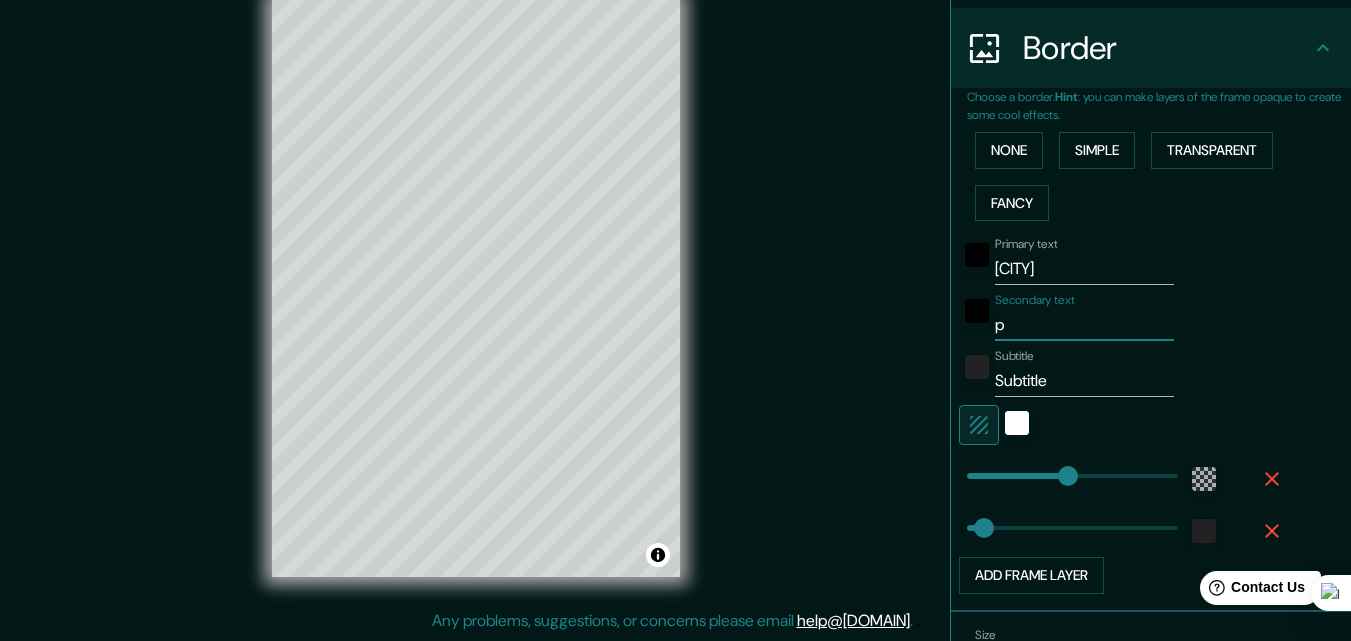 type on "pa" 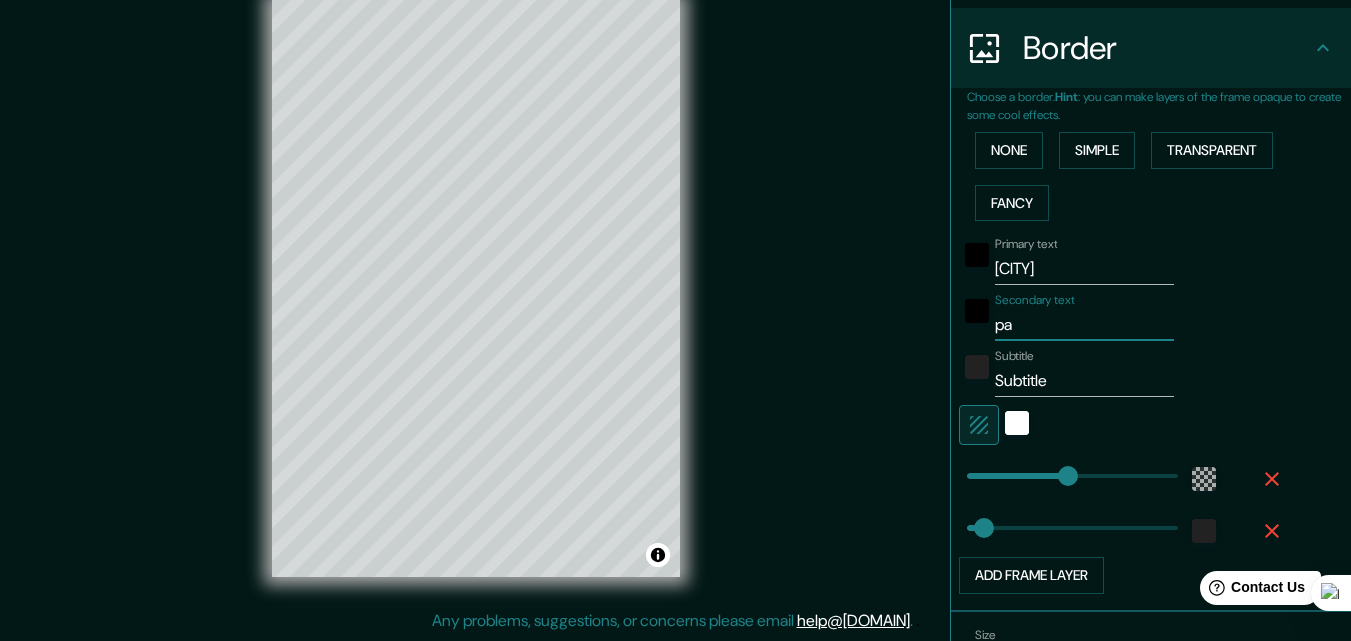 type on "196" 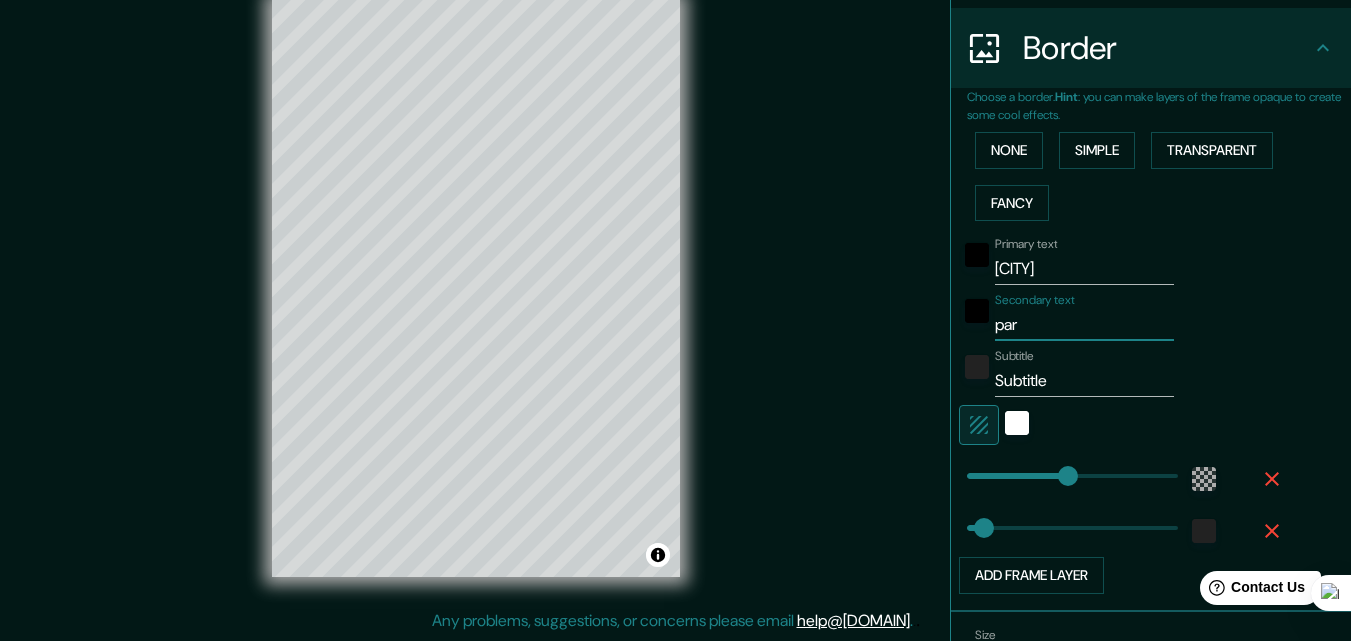 type on "parq" 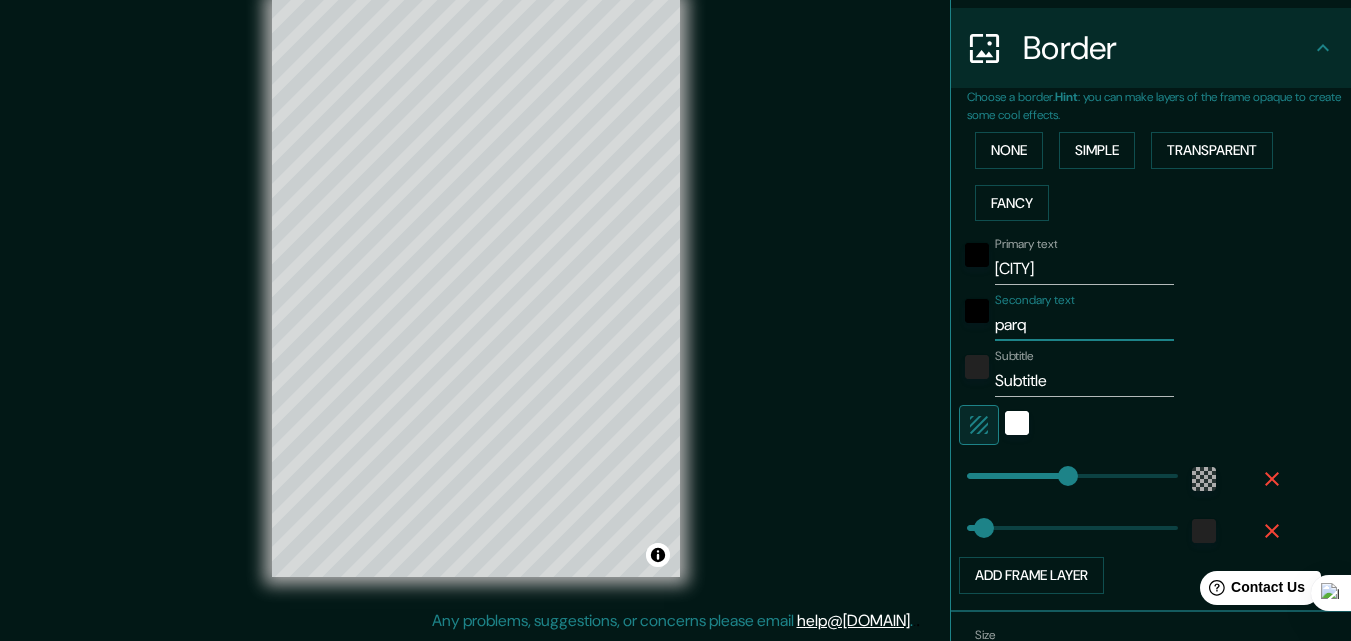type on "parqu" 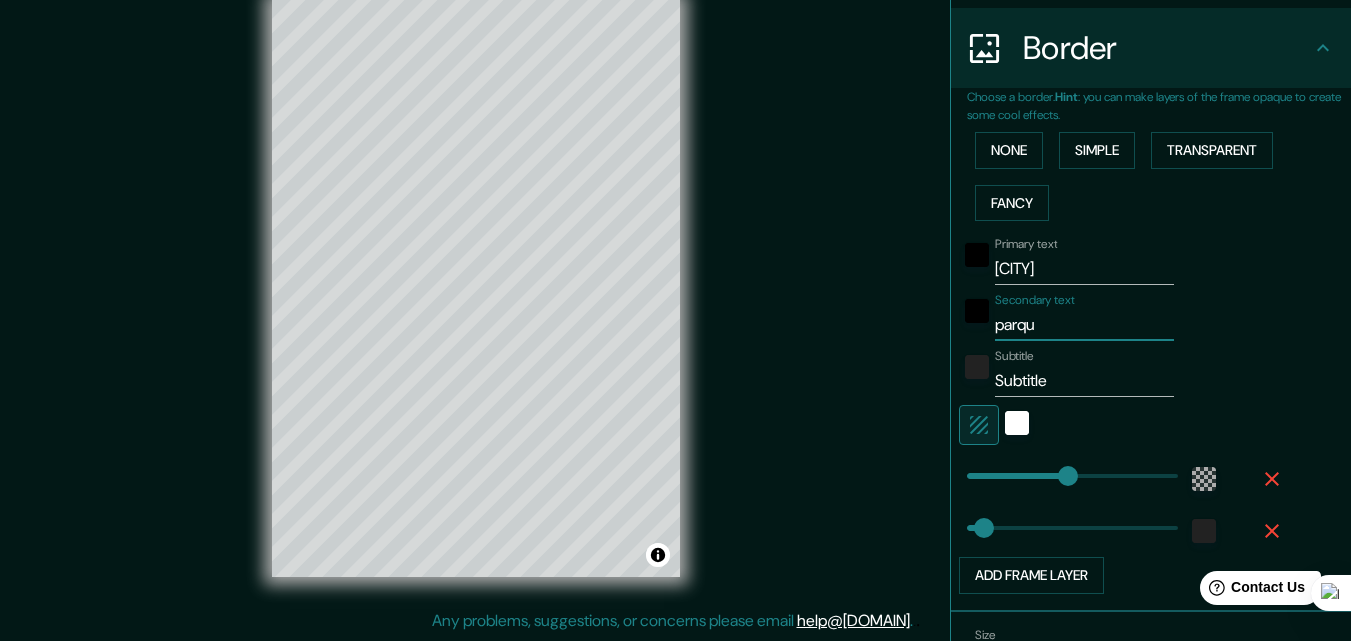 type on "parque" 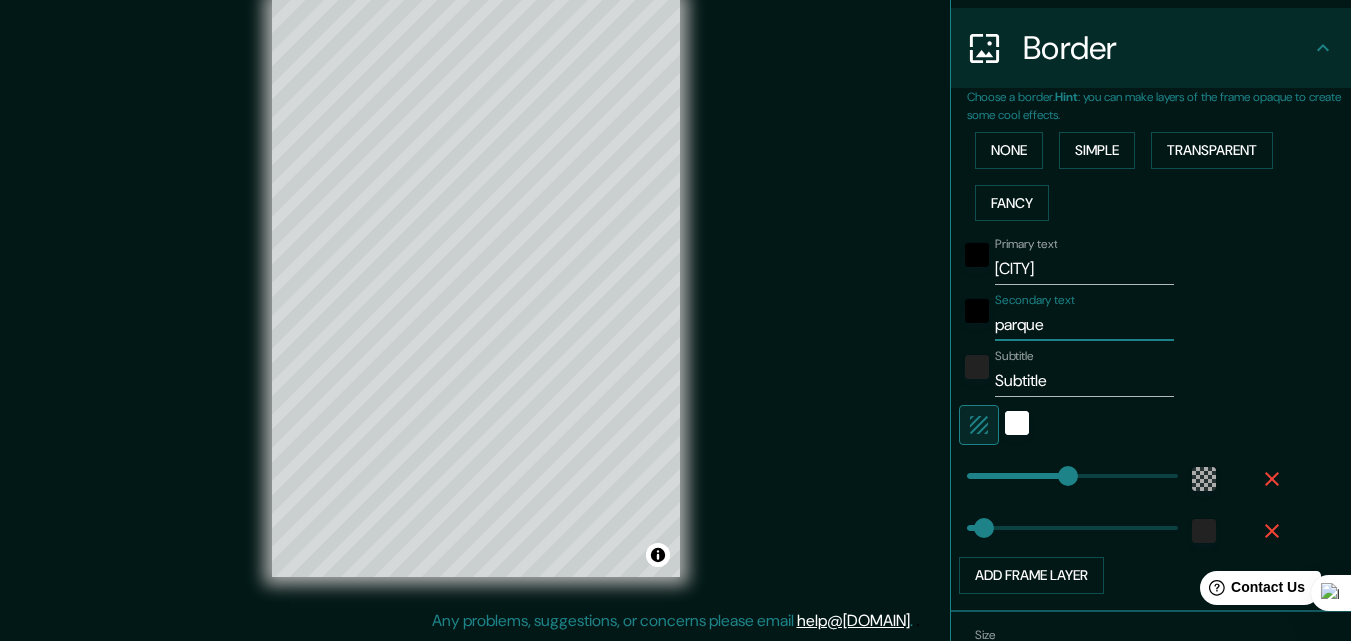 type on "parquea" 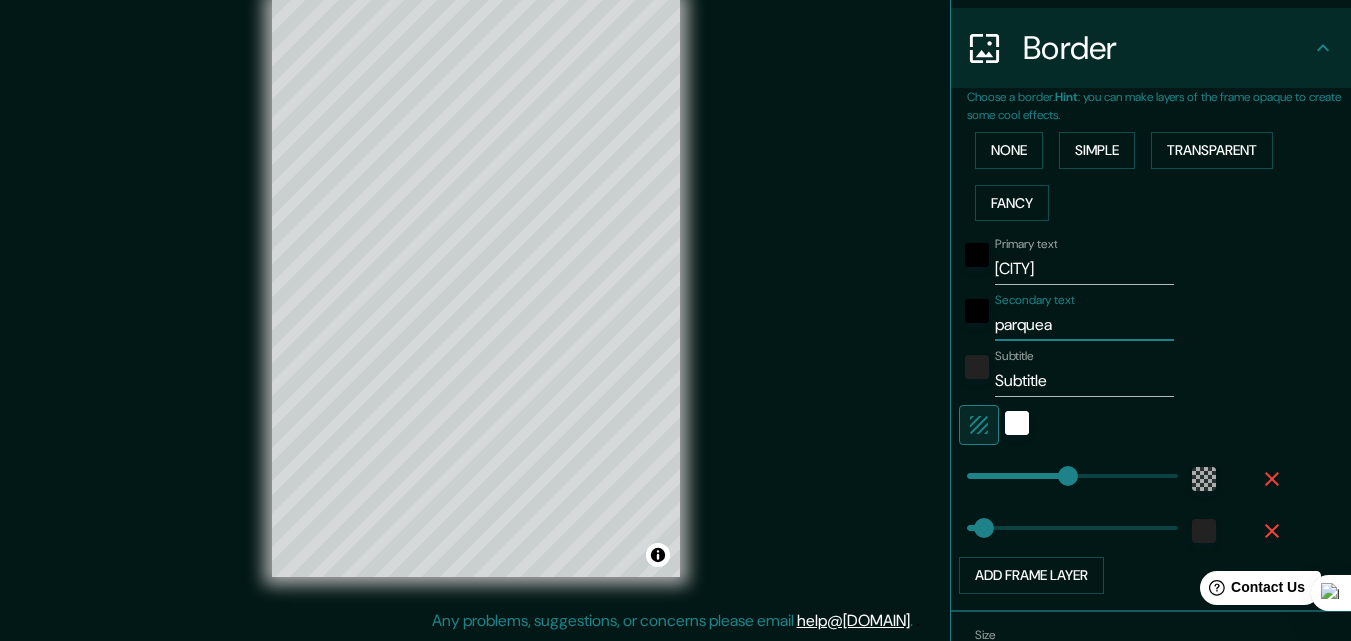type on "parquead" 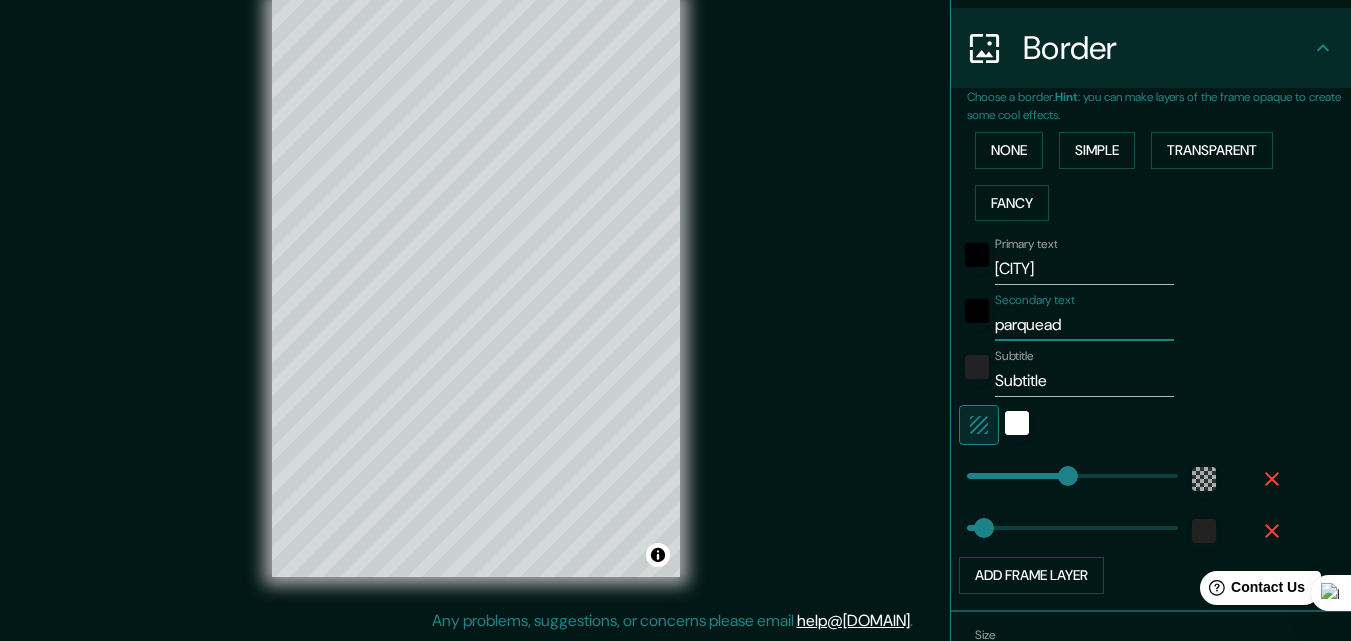 type on "parqueade" 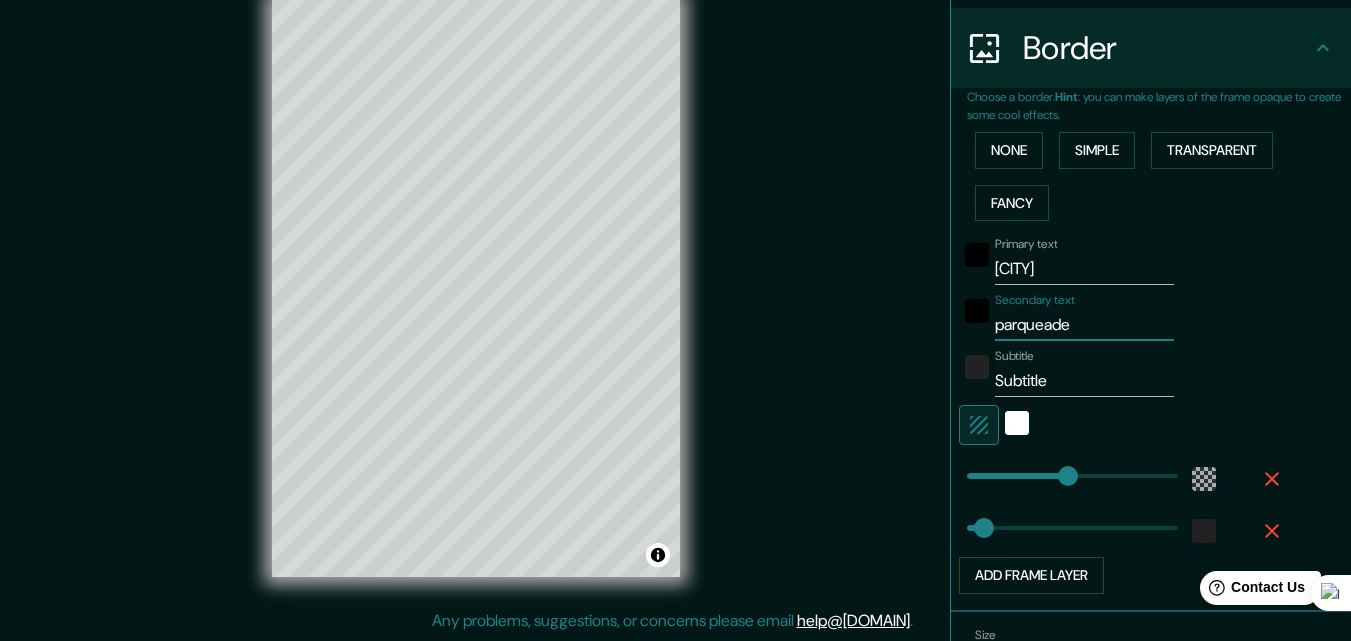 type on "196" 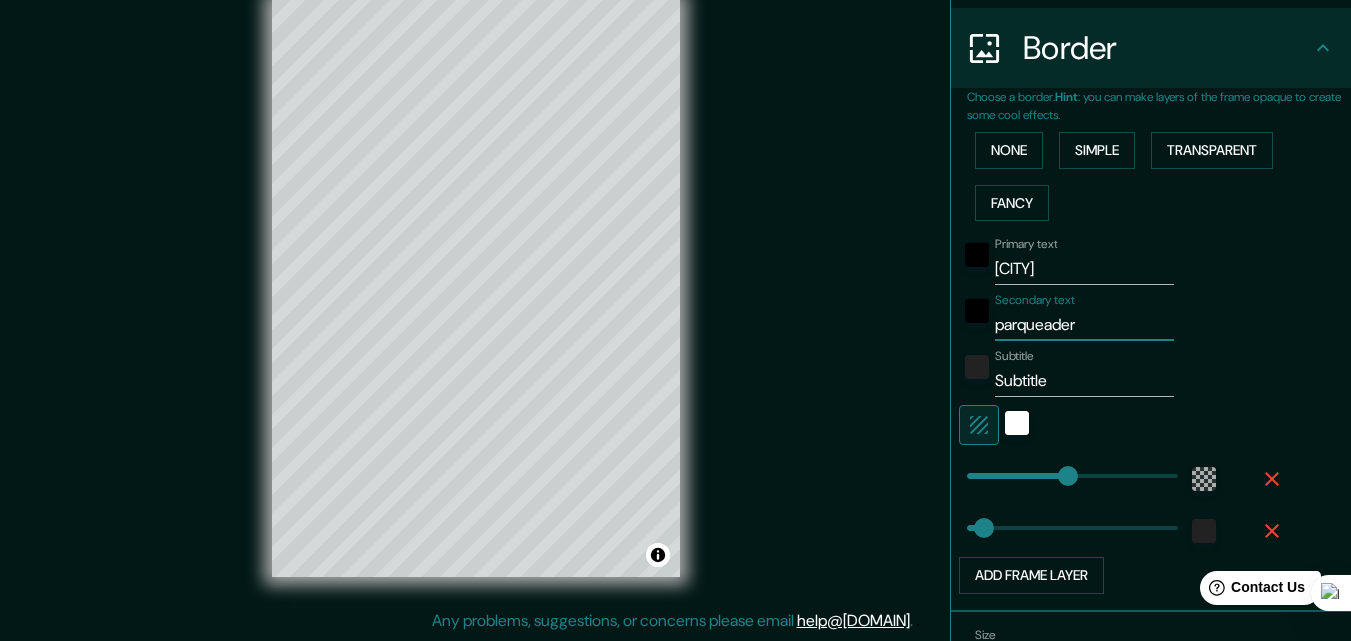 type on "parqueadero" 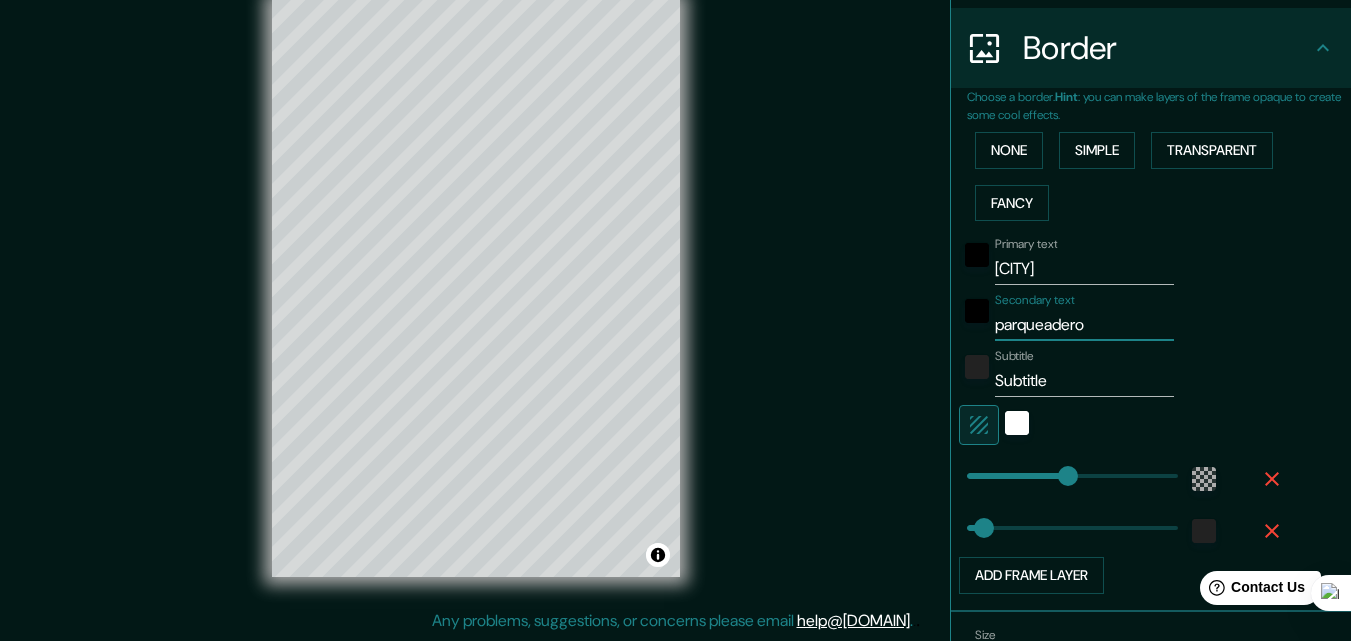 type on "parqueaderon" 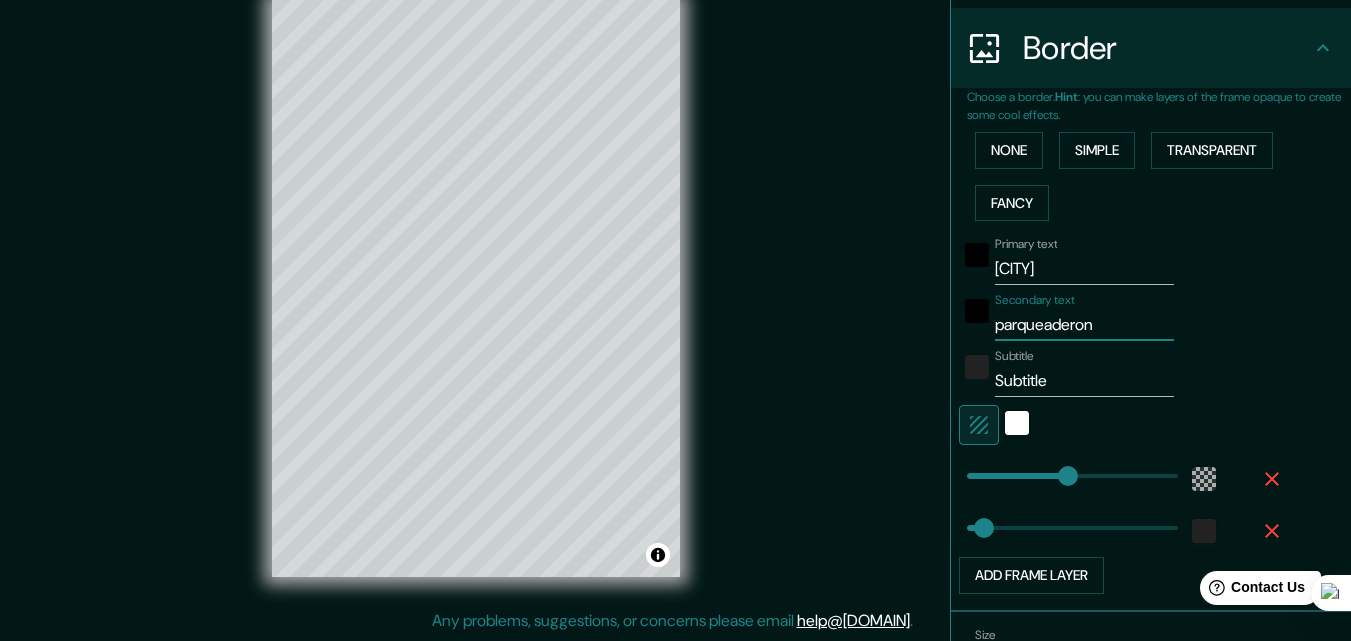 type on "196" 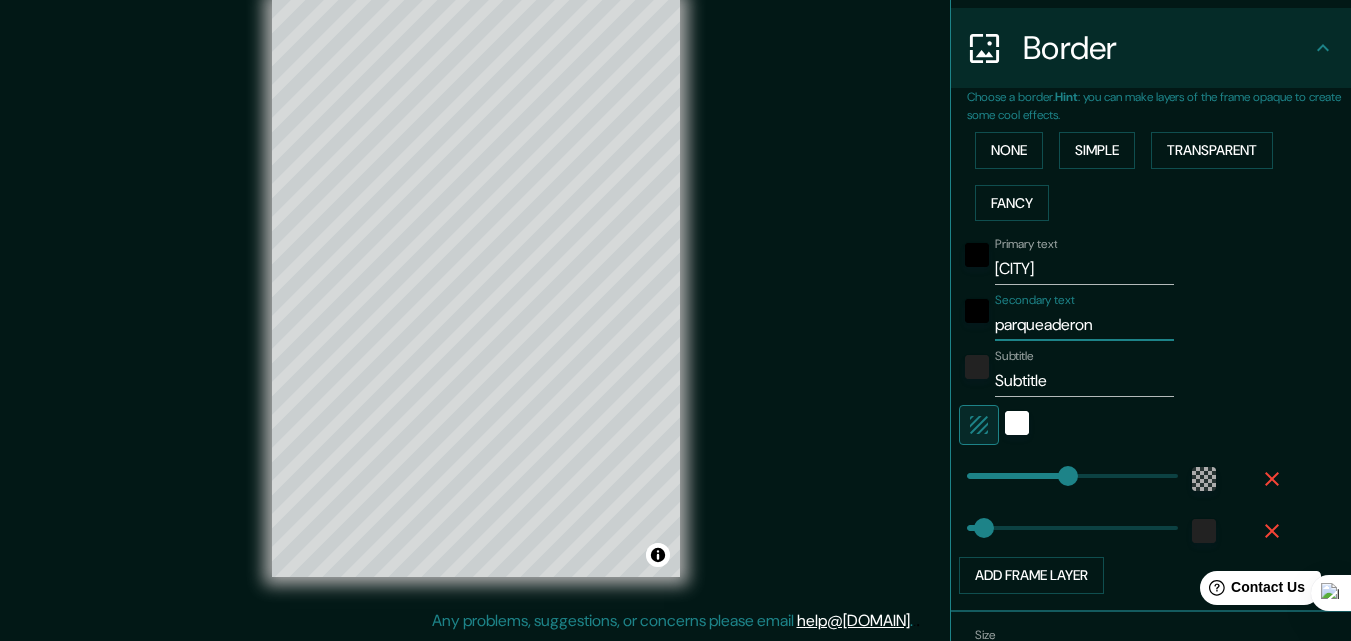 type on "parqueadero" 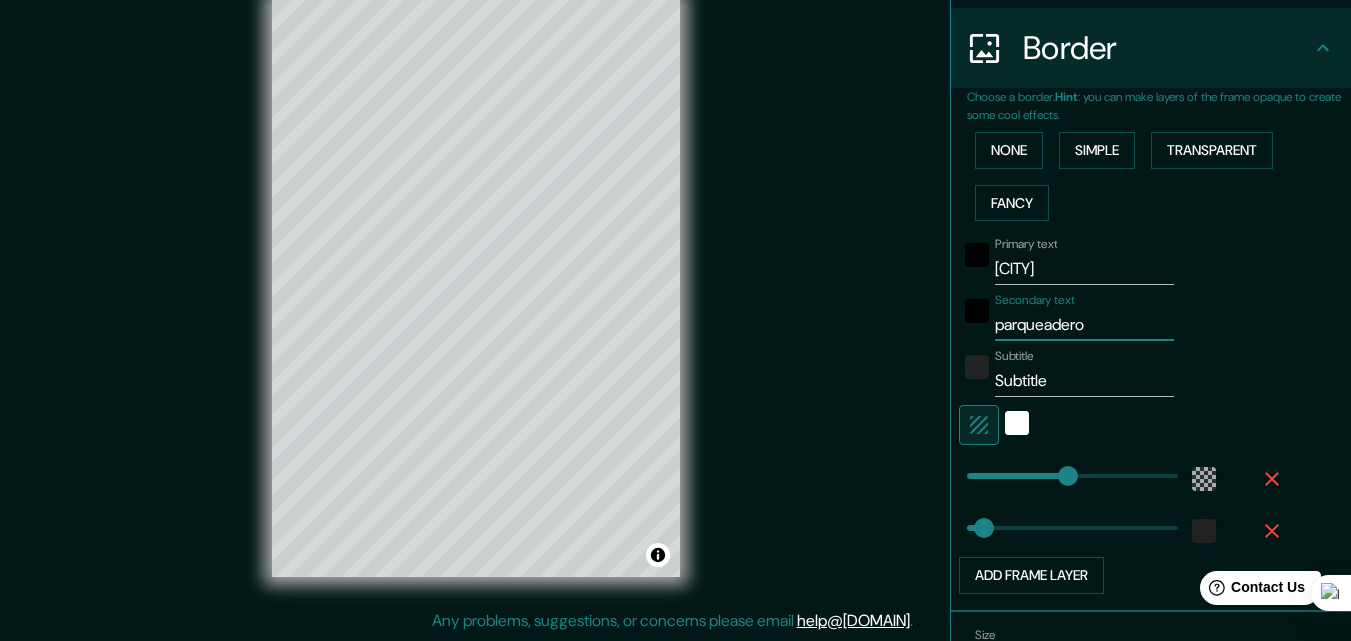 type on "parqueadero" 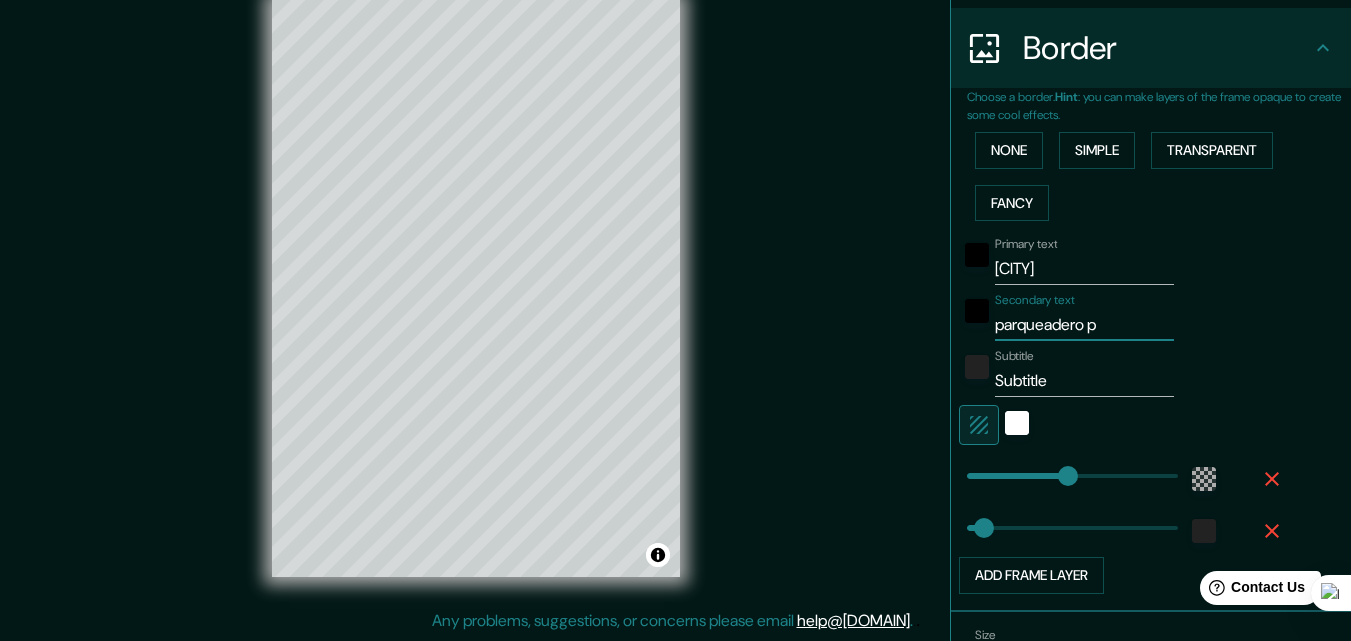 type on "parqueadero pr" 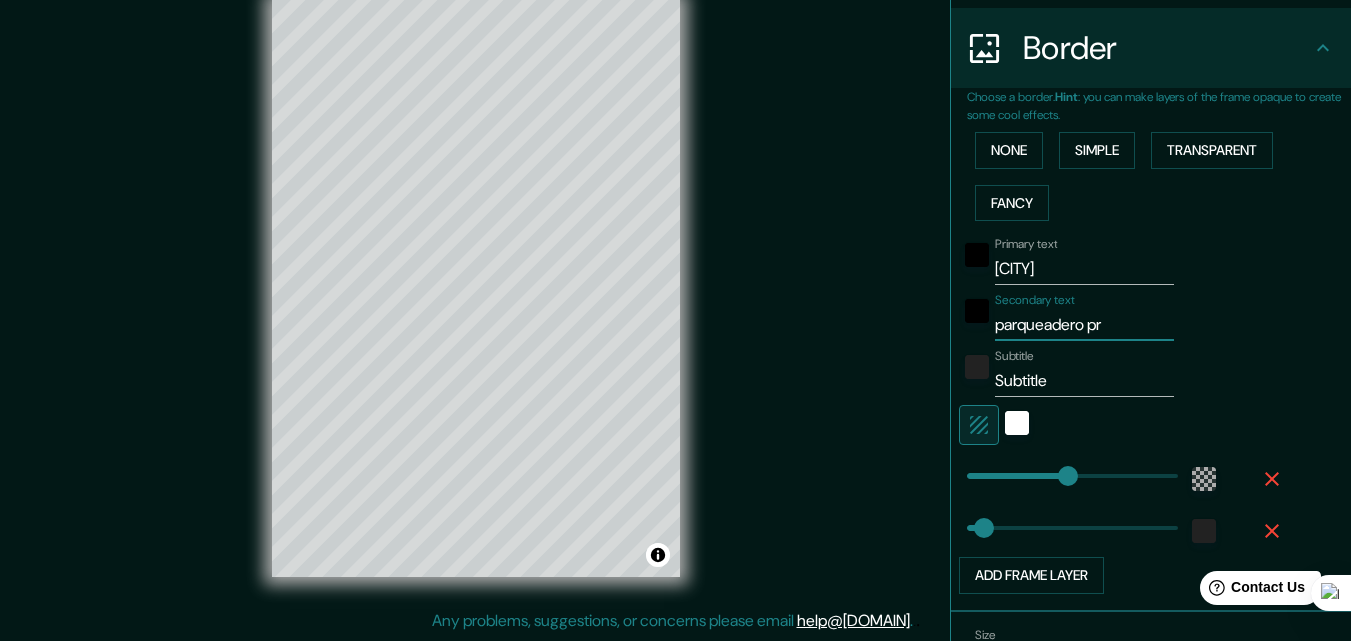 type on "parqueadero pri" 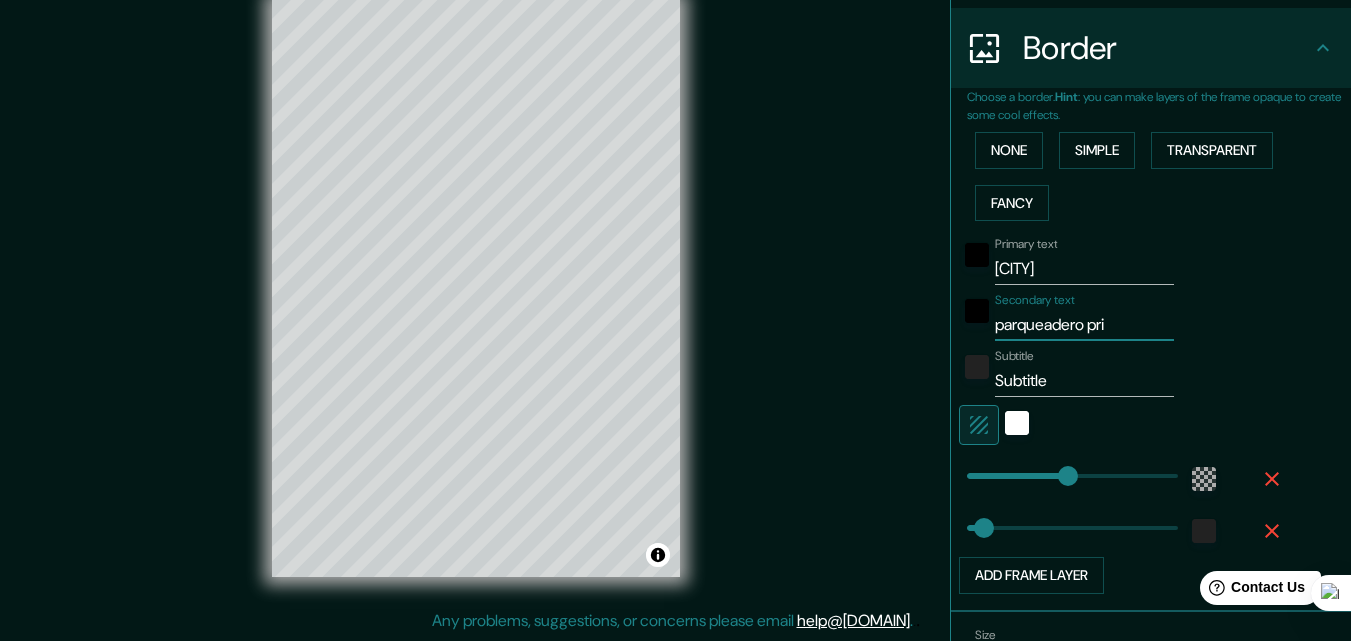 type on "196" 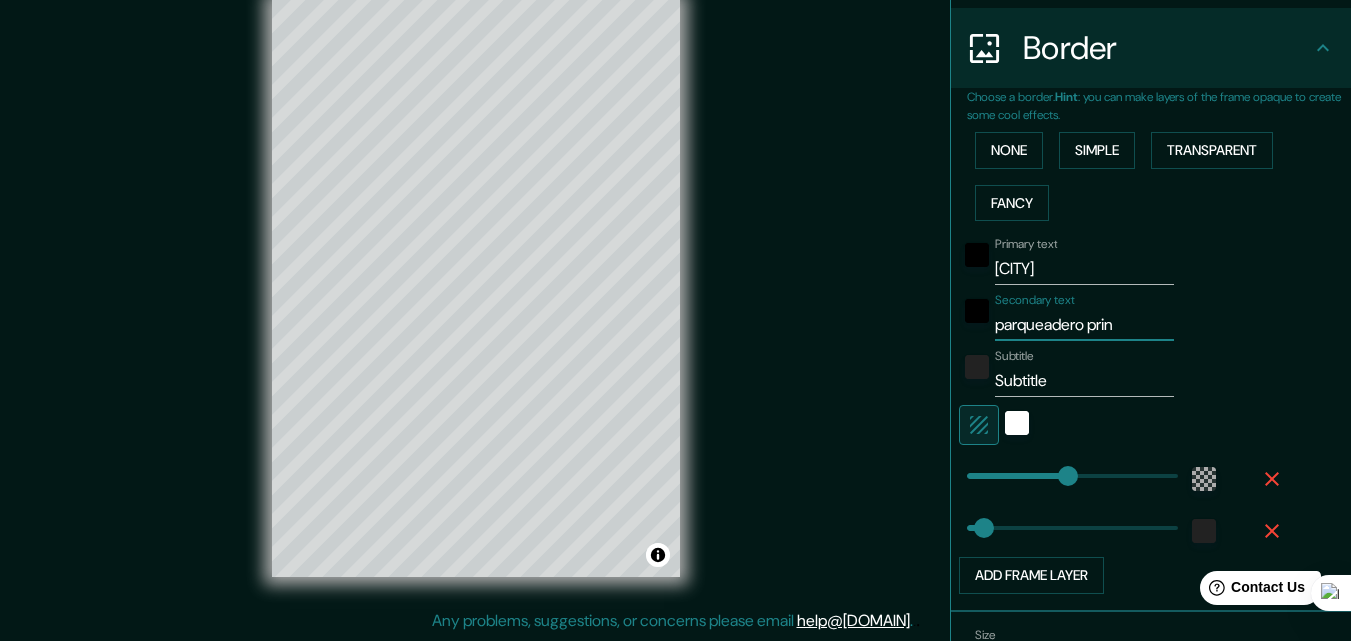 type on "parqueadero princ" 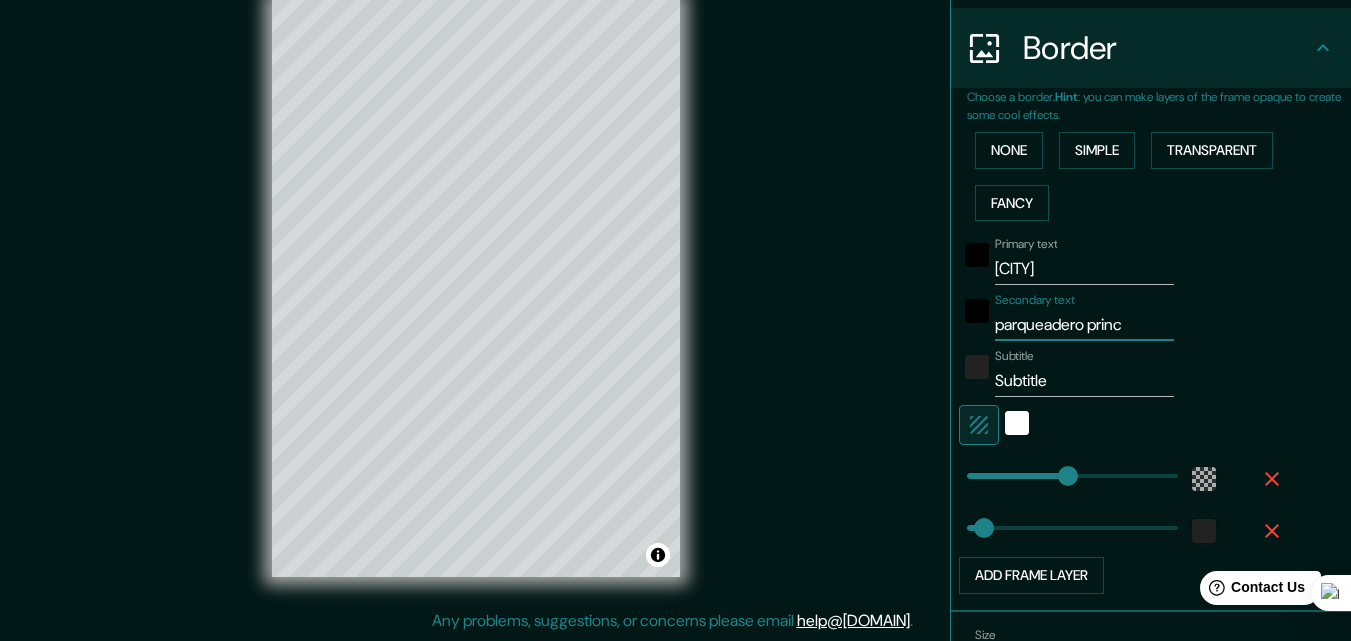 type on "parqueadero princi" 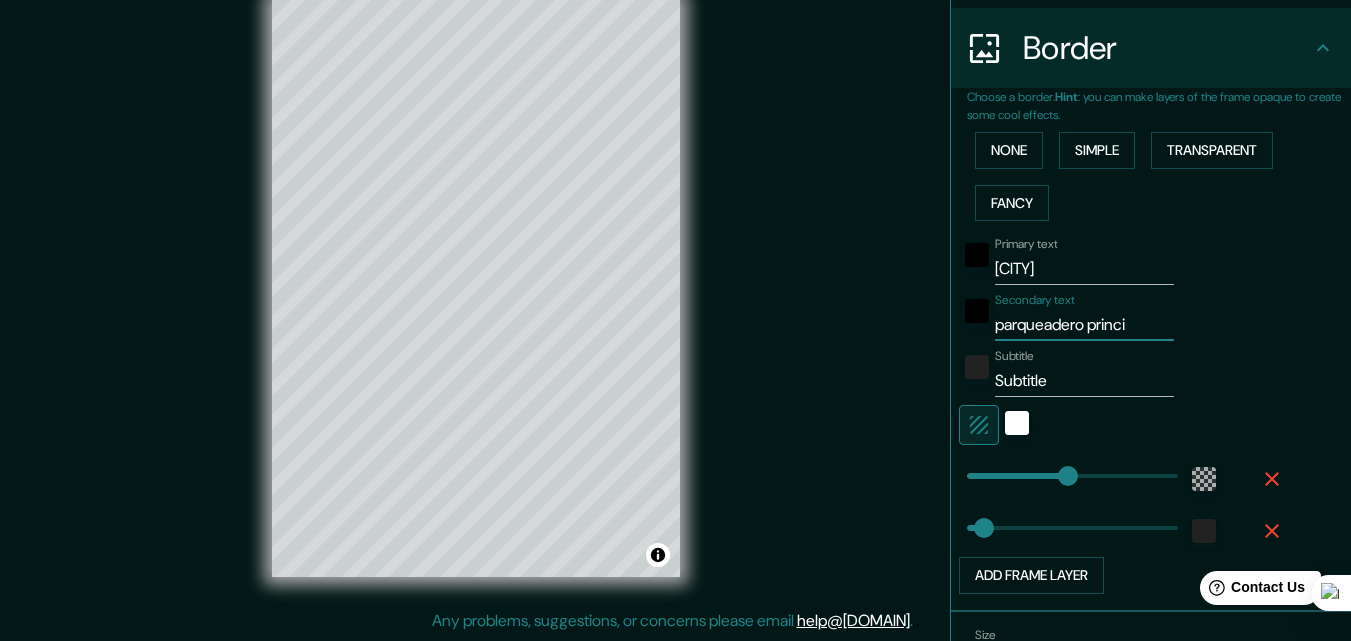 type on "196" 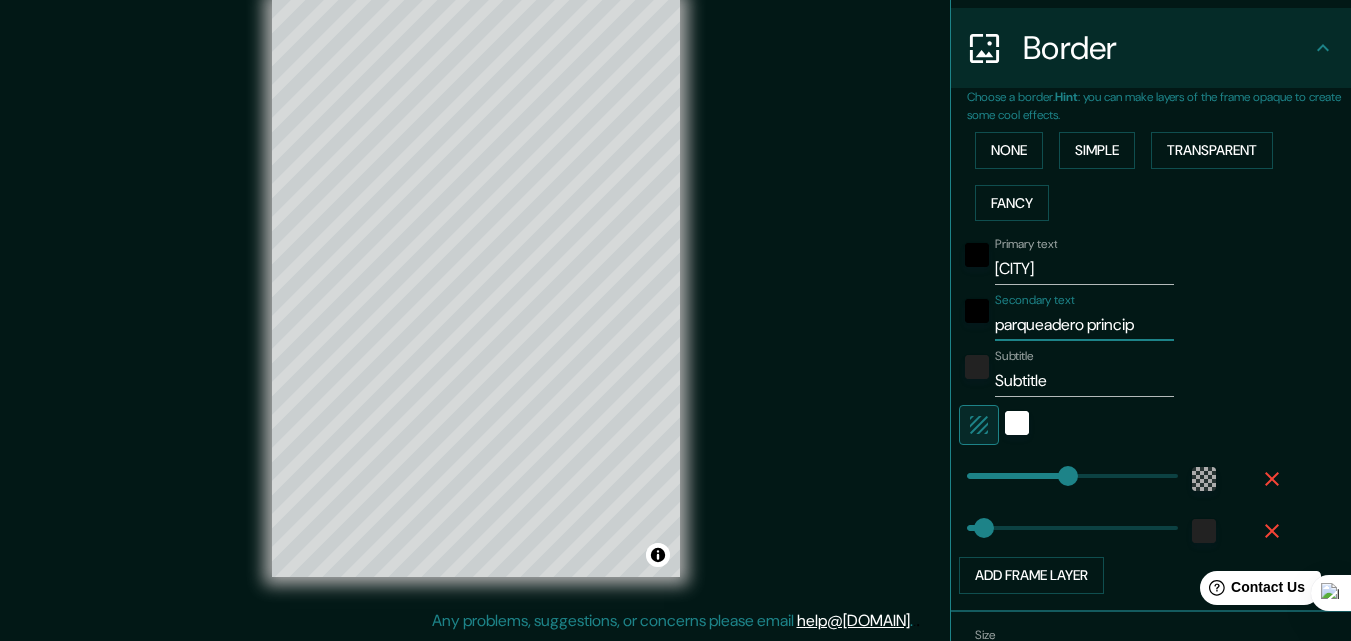 type on "parqueadero principa" 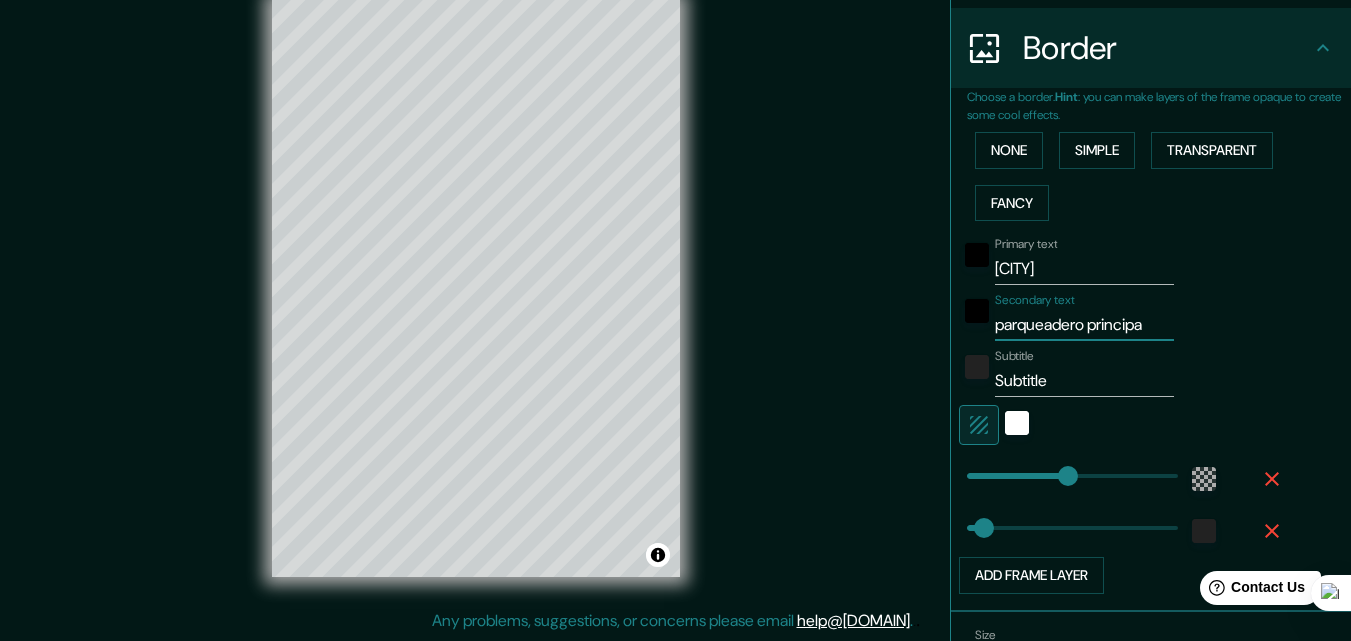 type on "parqueadero principal" 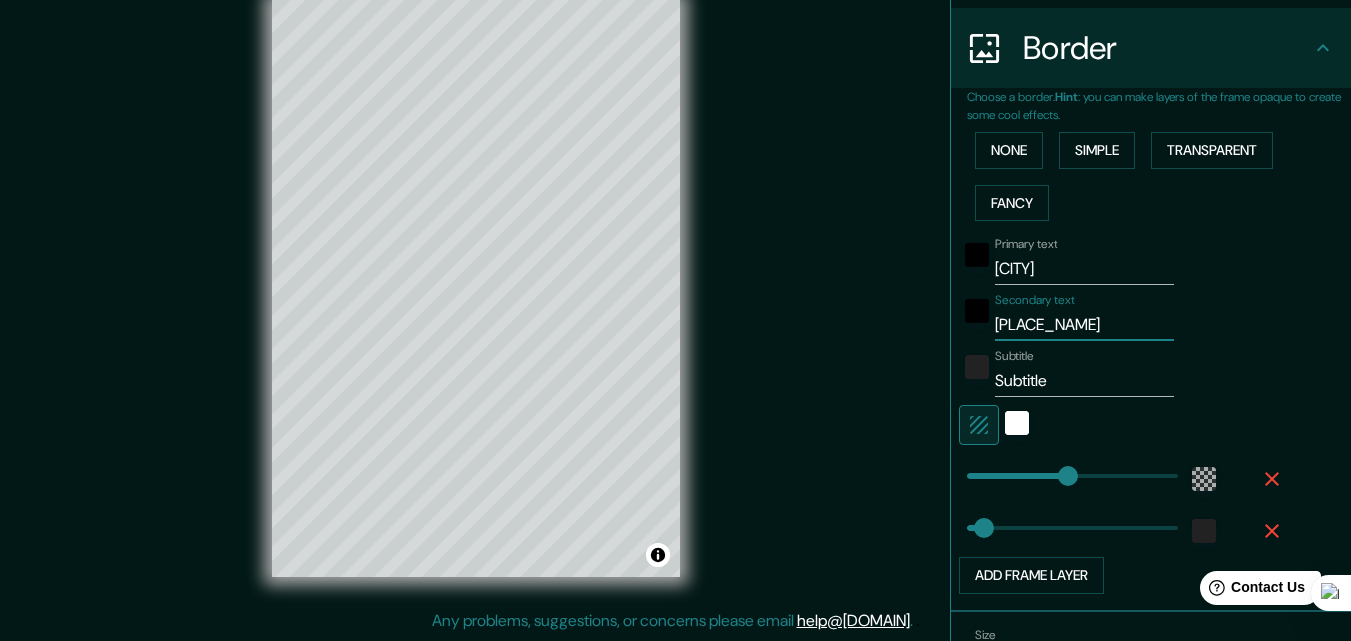 click on "Subtitle" at bounding box center (1084, 381) 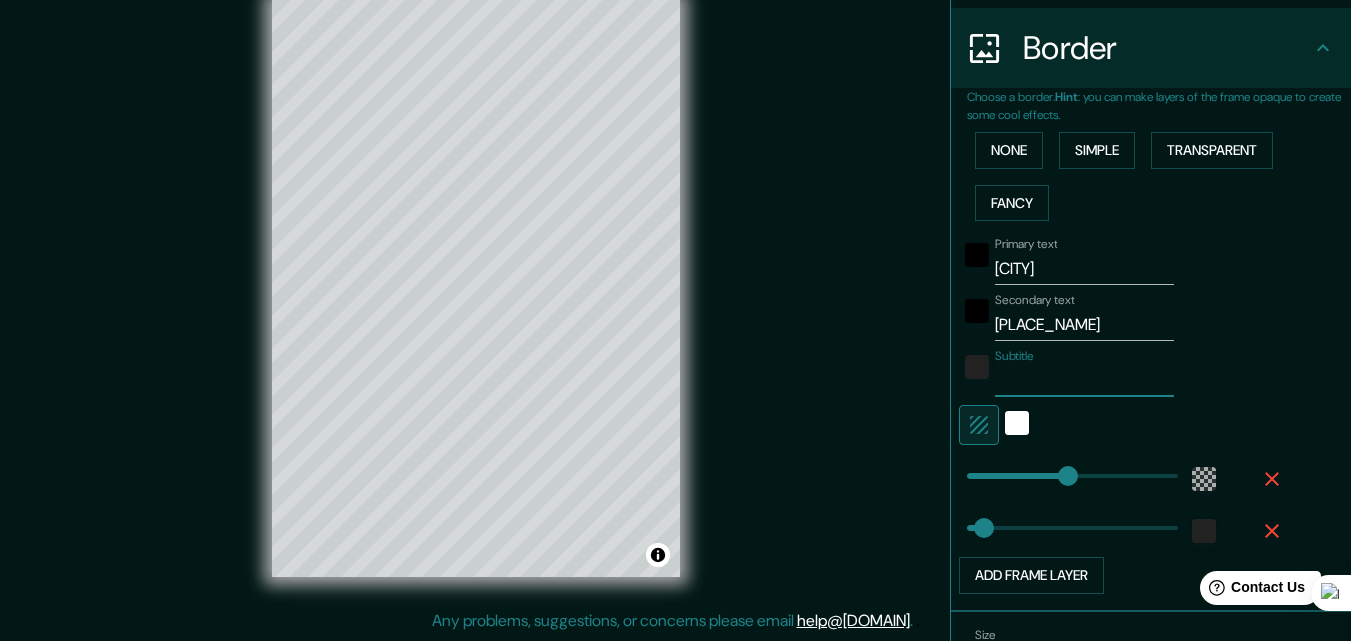 click on "Subtitle" at bounding box center [1084, 381] 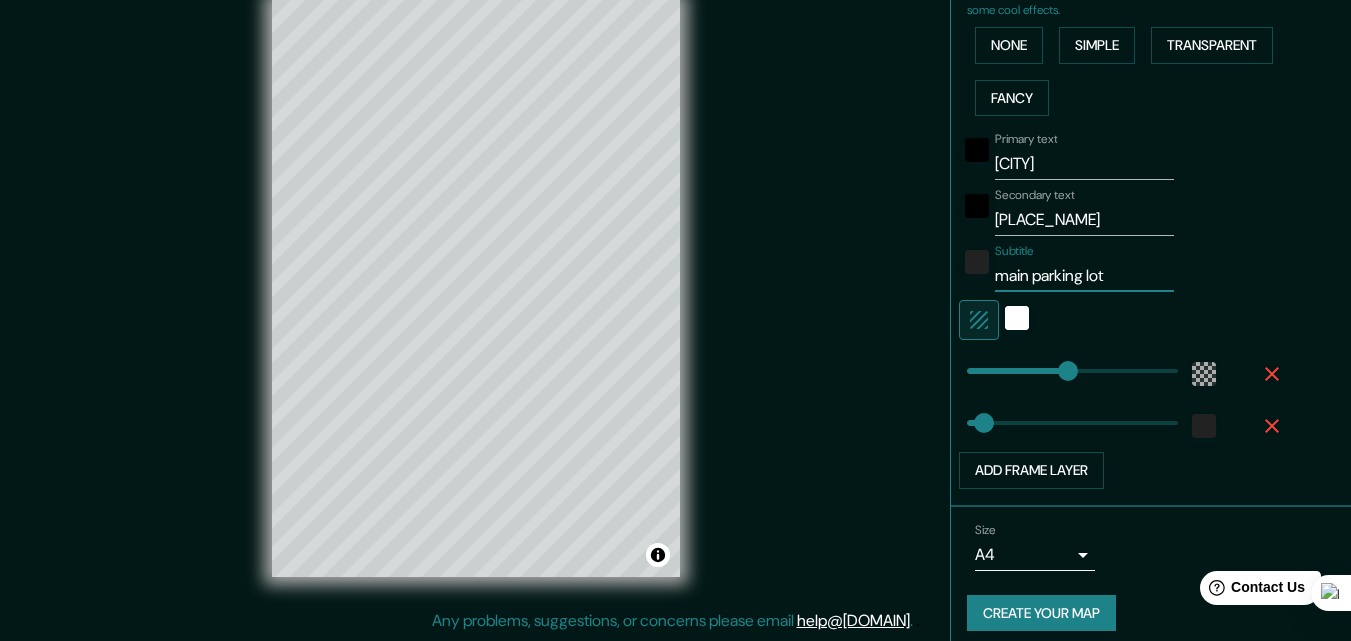 scroll, scrollTop: 497, scrollLeft: 0, axis: vertical 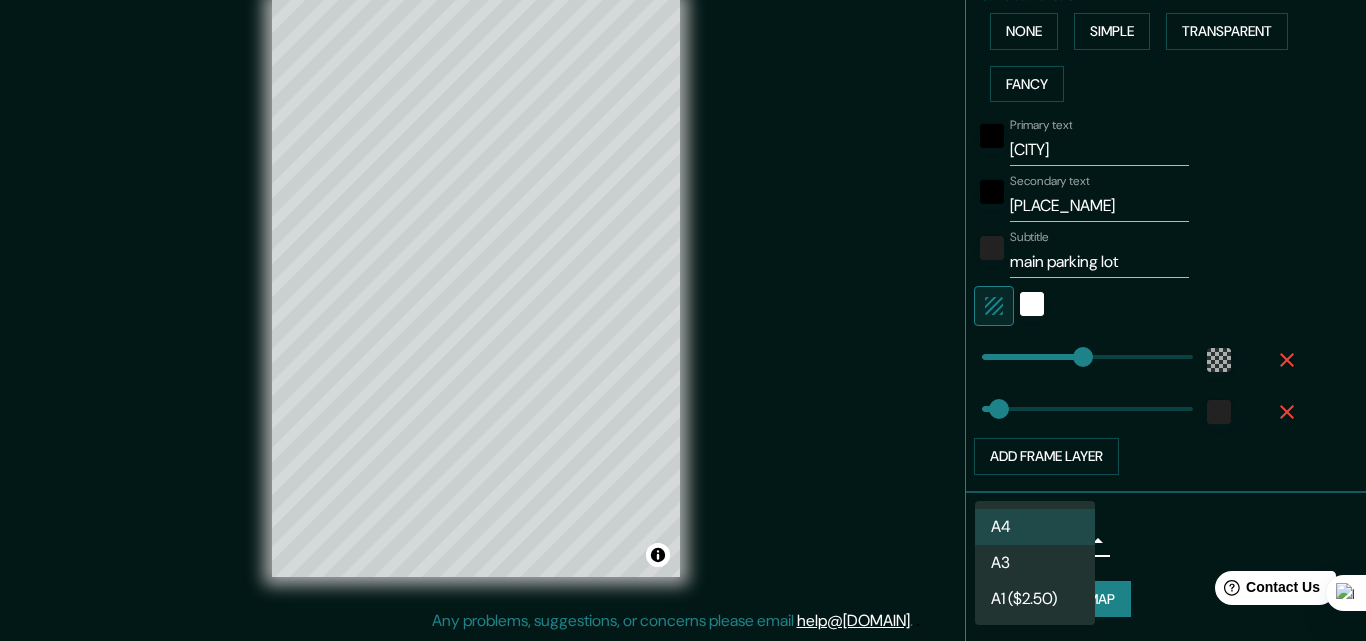 click on "Mappin Location Guatavita, Cundinamarca, Colombia Pins Style Layout Border Choose a border.  Hint : you can make layers of the frame opaque to create some cool effects. None Simple Transparent Fancy Primary text Guatavita Secondary text parqueadero principal Subtitle main parking lot Add frame layer Size A4 single Create your map © Mapbox   © OpenStreetMap   Improve this map Any problems, suggestions, or concerns please email    help@mappin.pro . . . A4 A3 A1 ($2.50)" at bounding box center (683, 288) 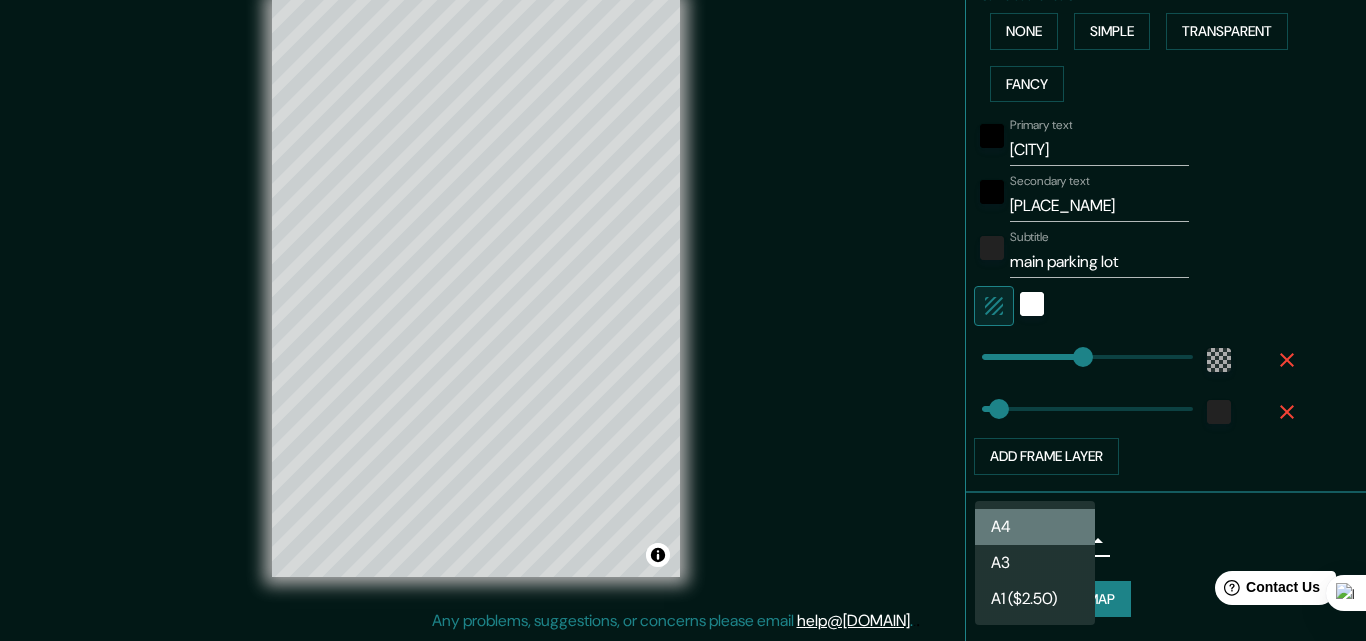 click on "A4" at bounding box center [1035, 527] 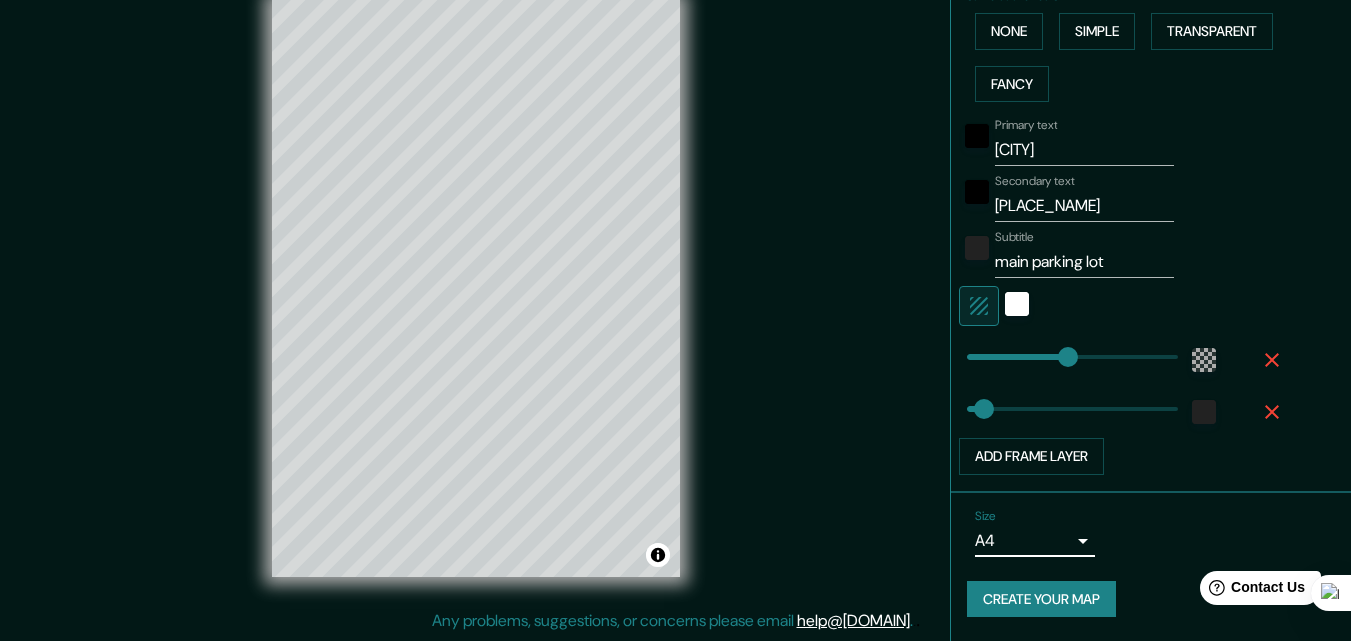 click on "Create your map" at bounding box center (1041, 599) 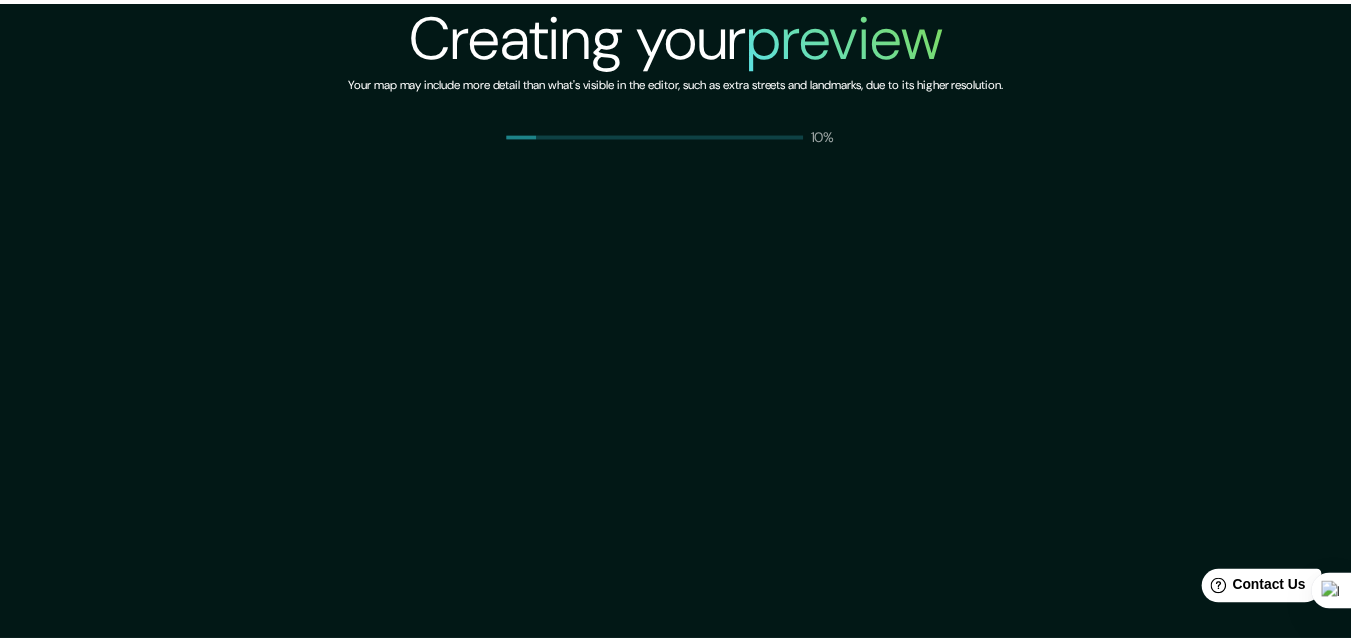 scroll, scrollTop: 0, scrollLeft: 0, axis: both 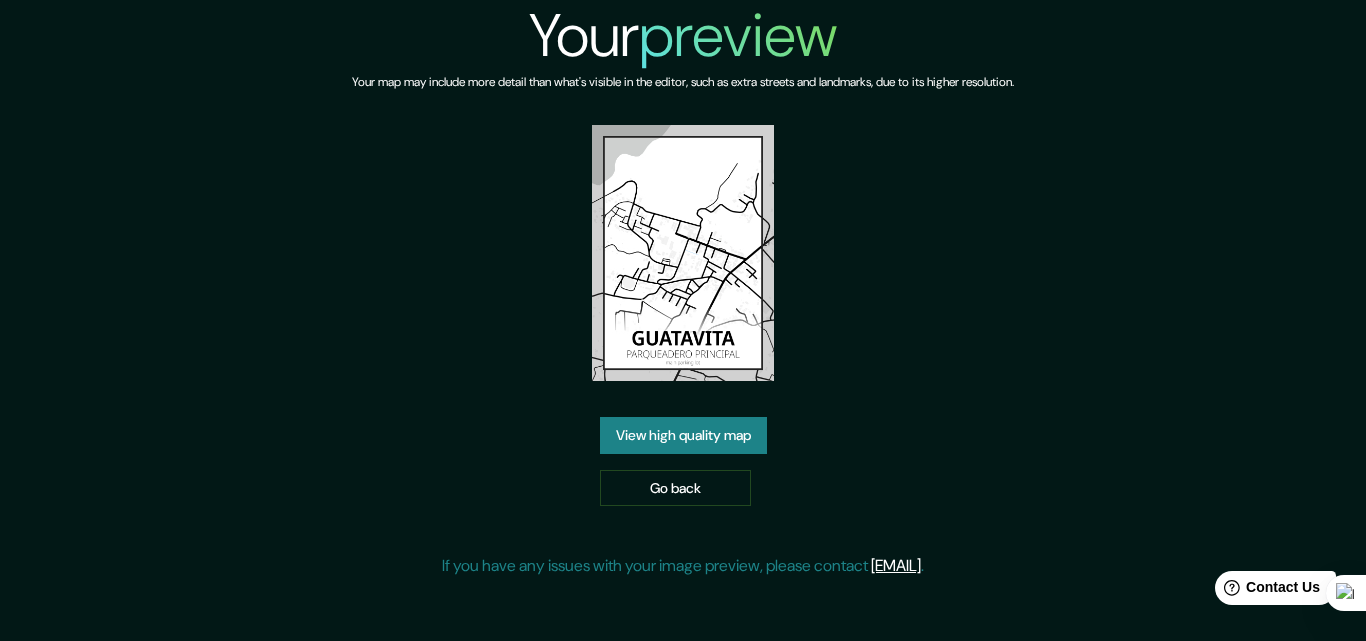 click on "View high quality map" at bounding box center [683, 435] 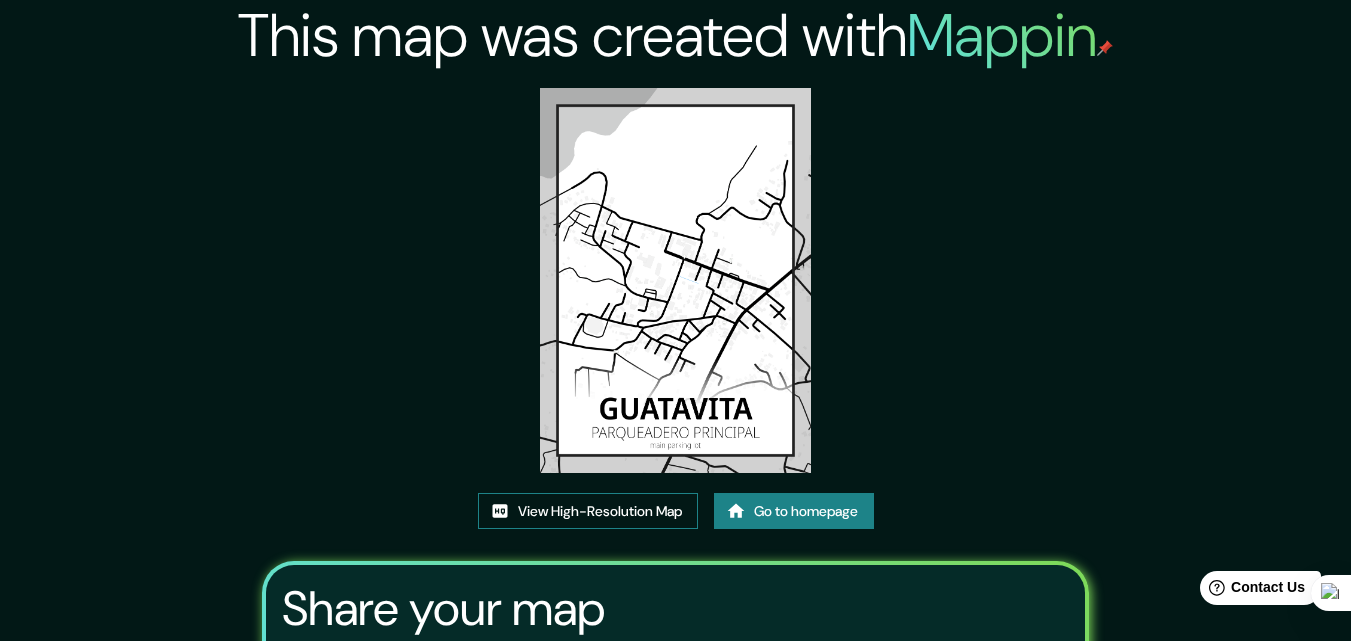 click on "View High-Resolution Map" at bounding box center (588, 511) 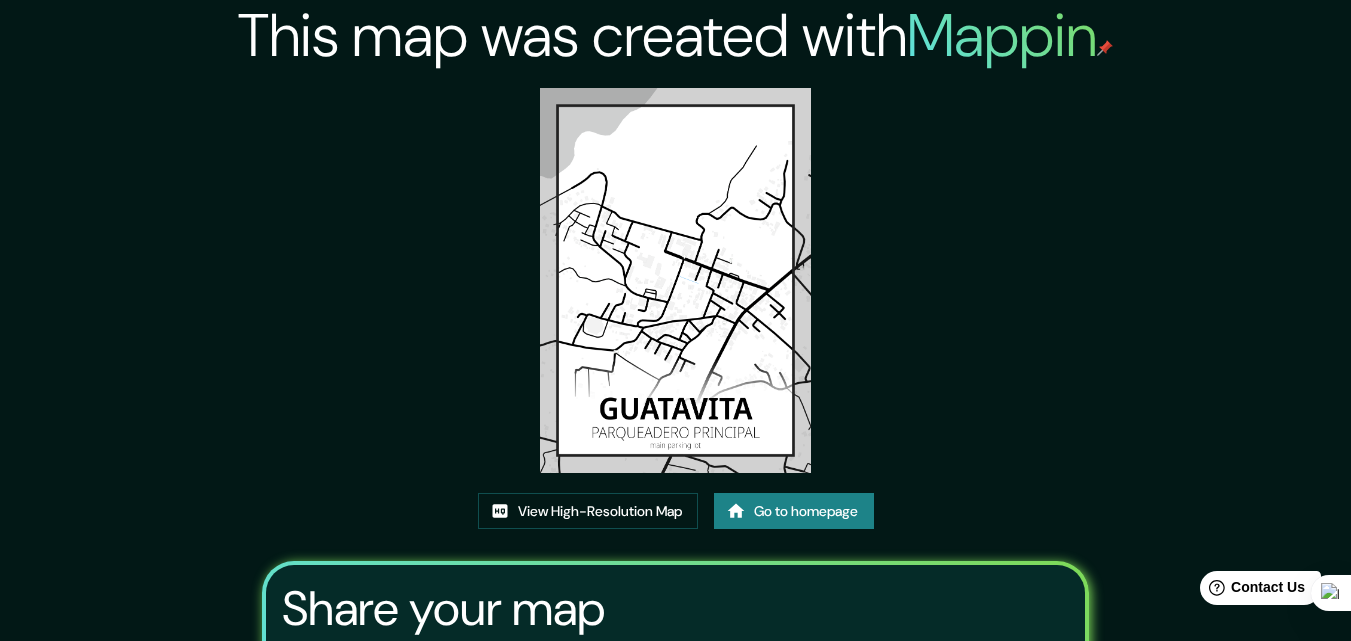 click on "Go to homepage" at bounding box center (794, 511) 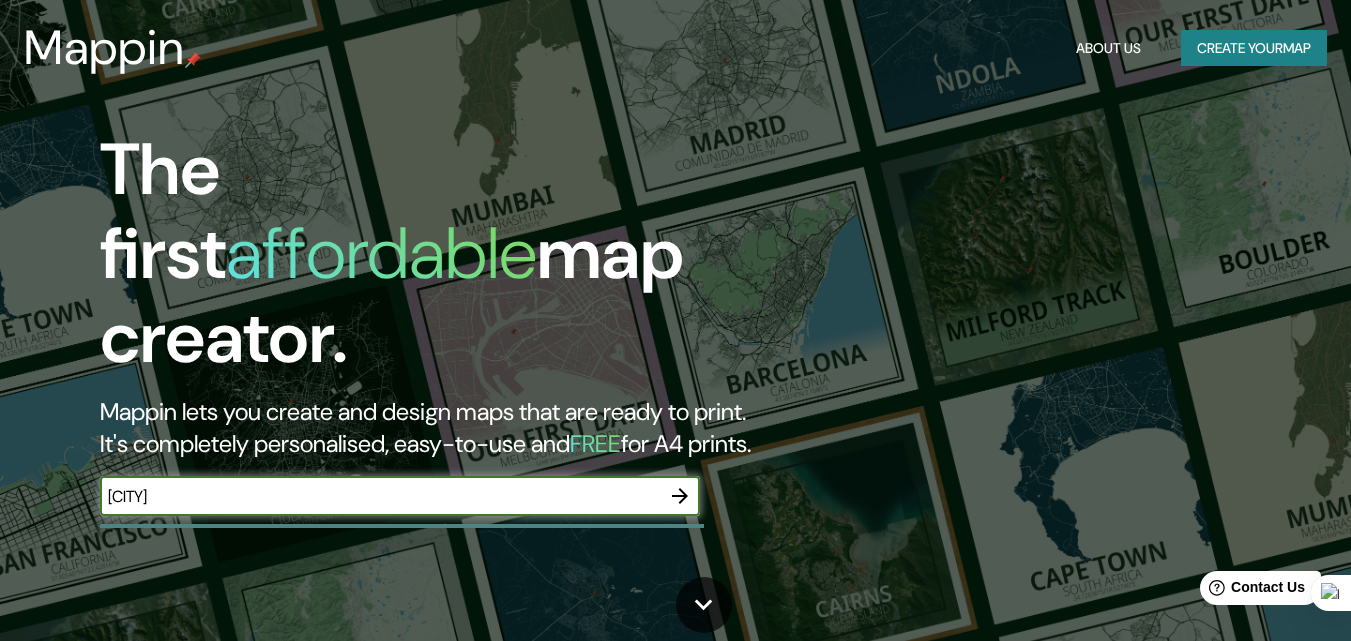 type on "guatavita" 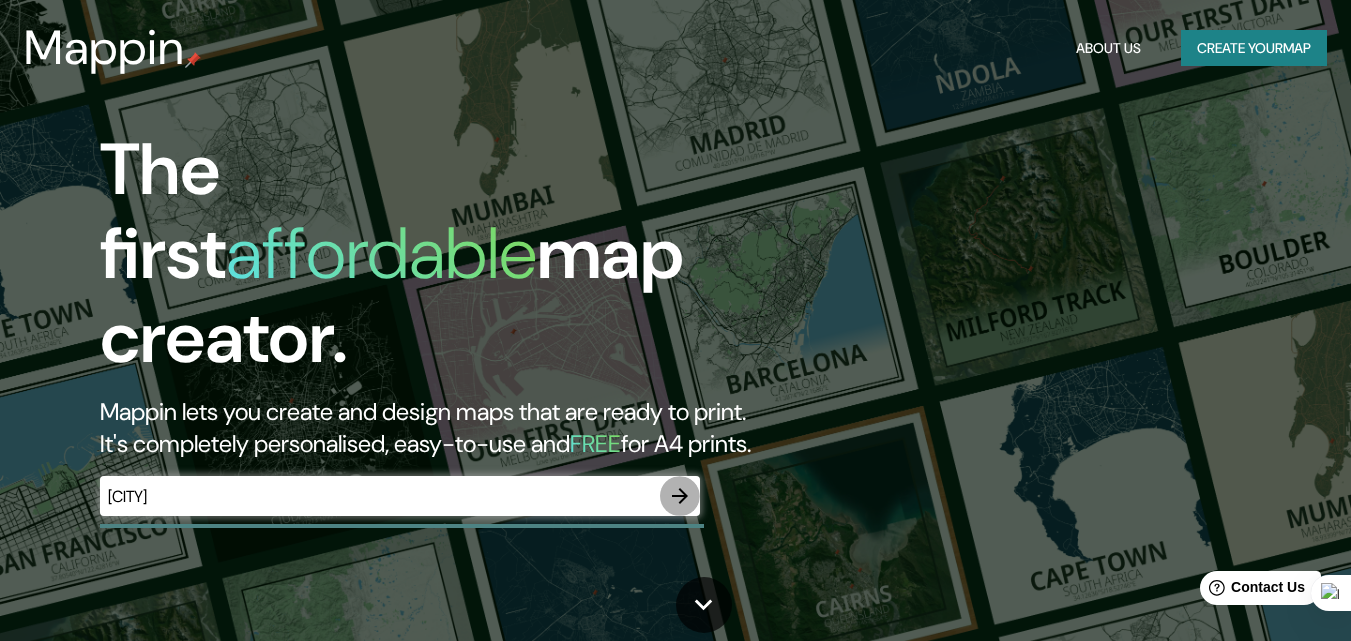 click 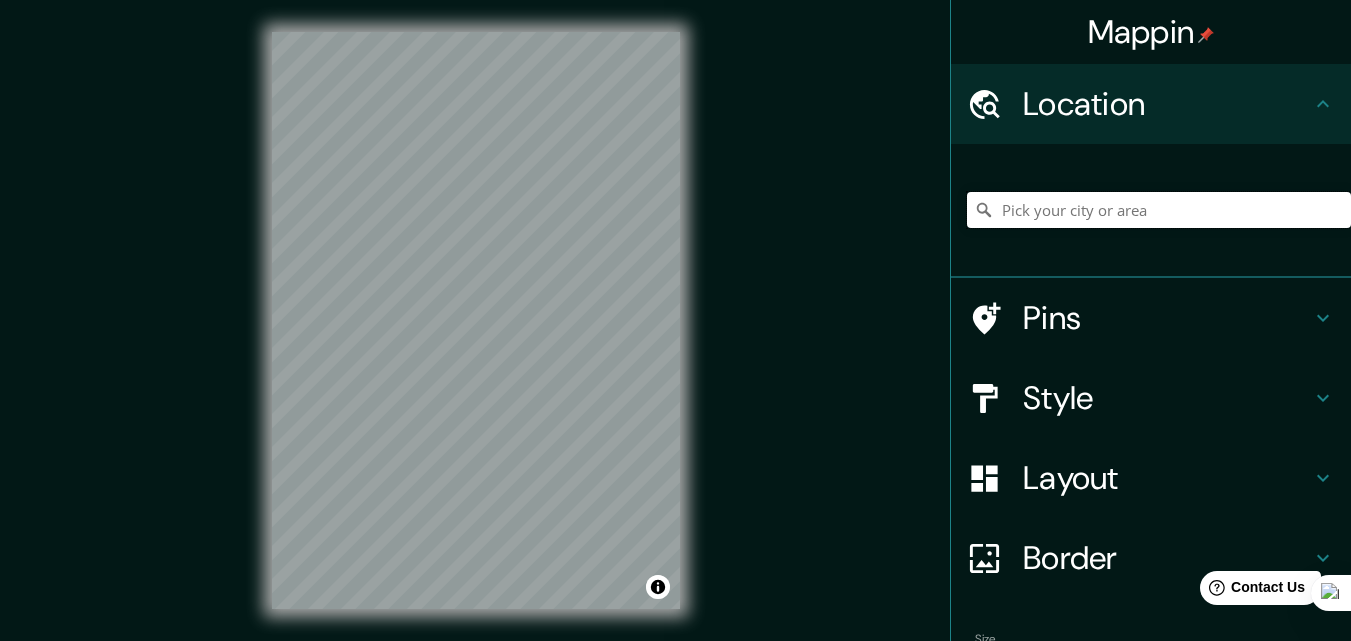 click at bounding box center [1159, 210] 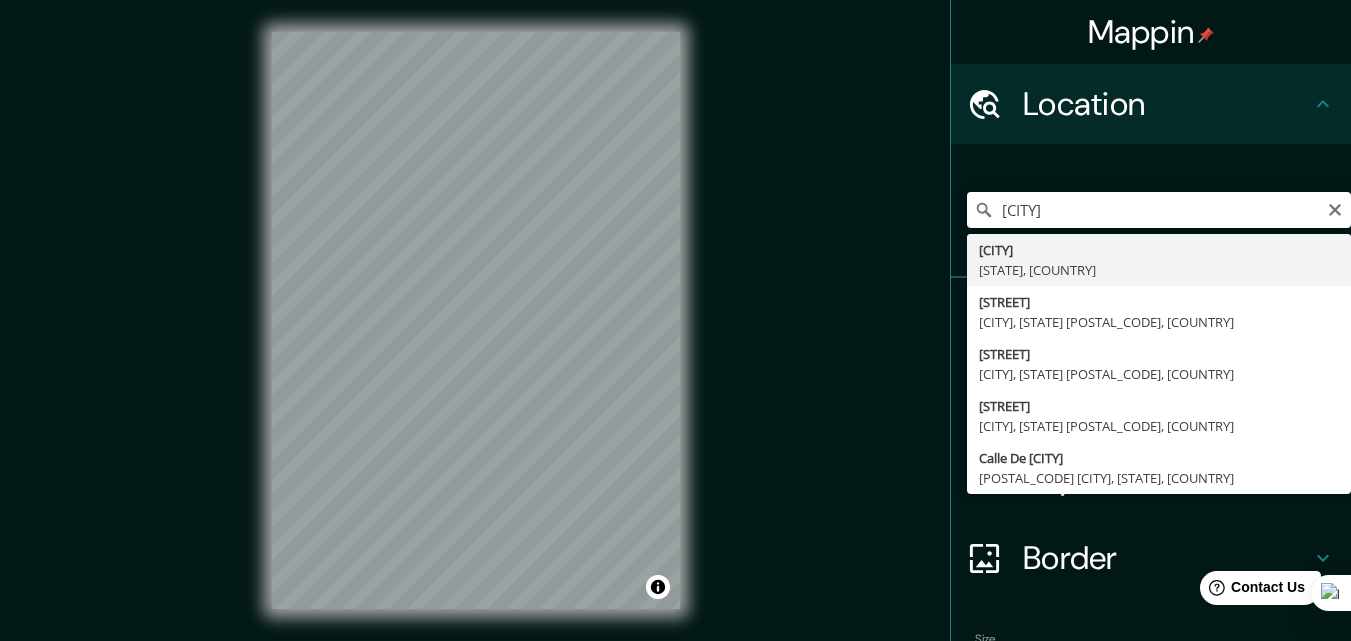 type on "[CITY], [STATE], [COUNTRY]" 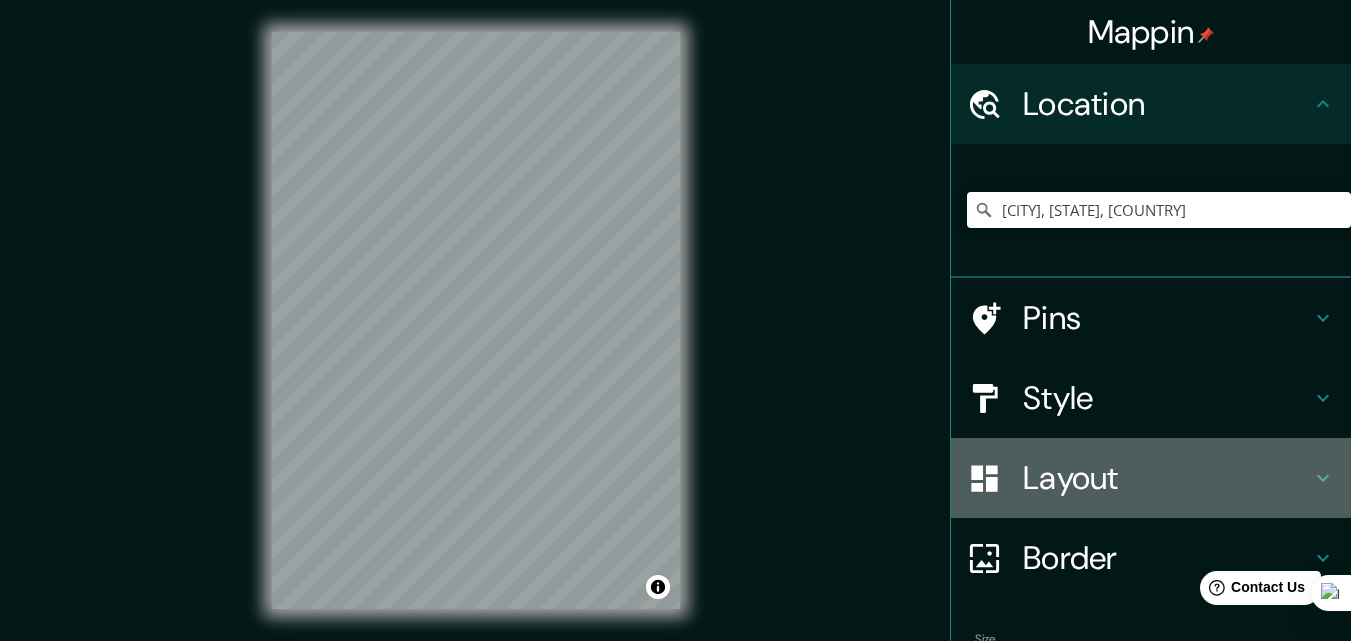 click 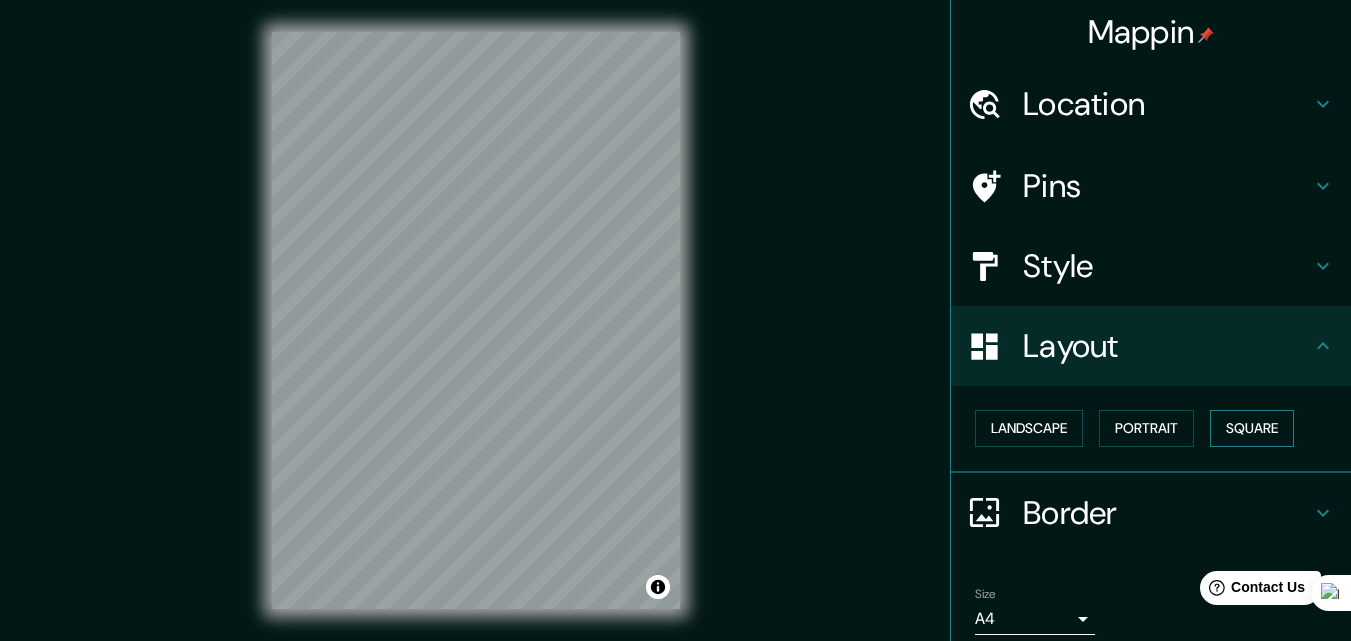 click on "Square" at bounding box center (1252, 428) 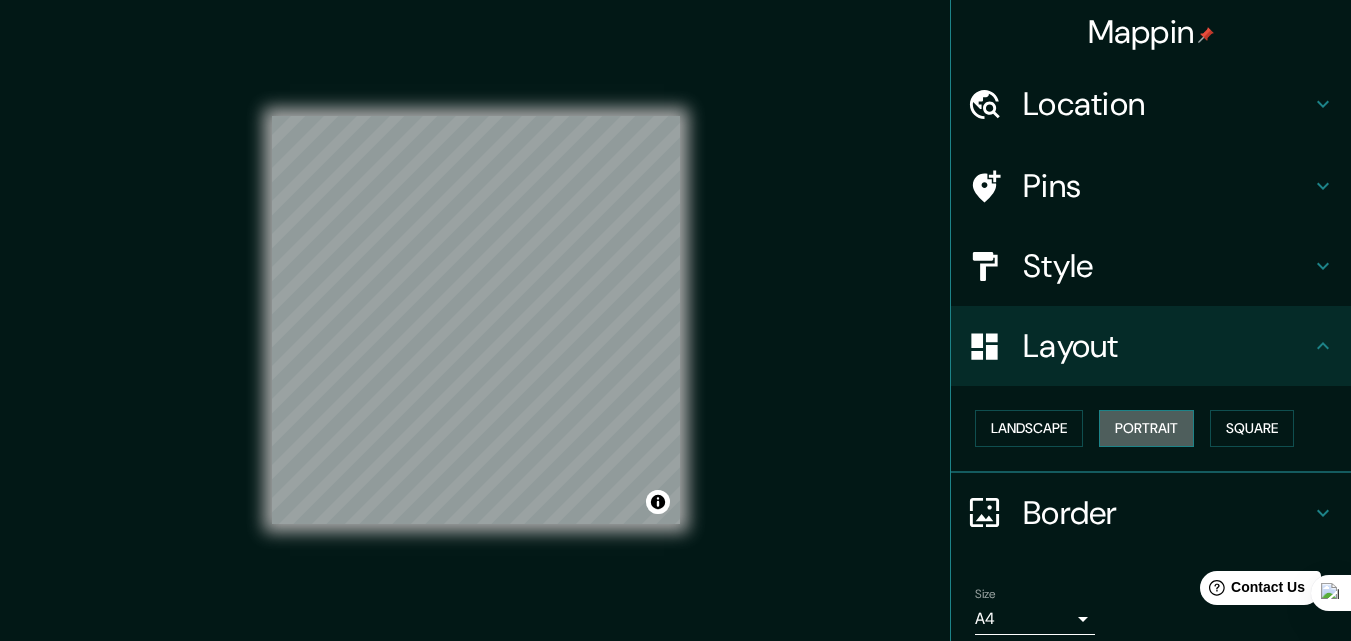 click on "Portrait" at bounding box center [1146, 428] 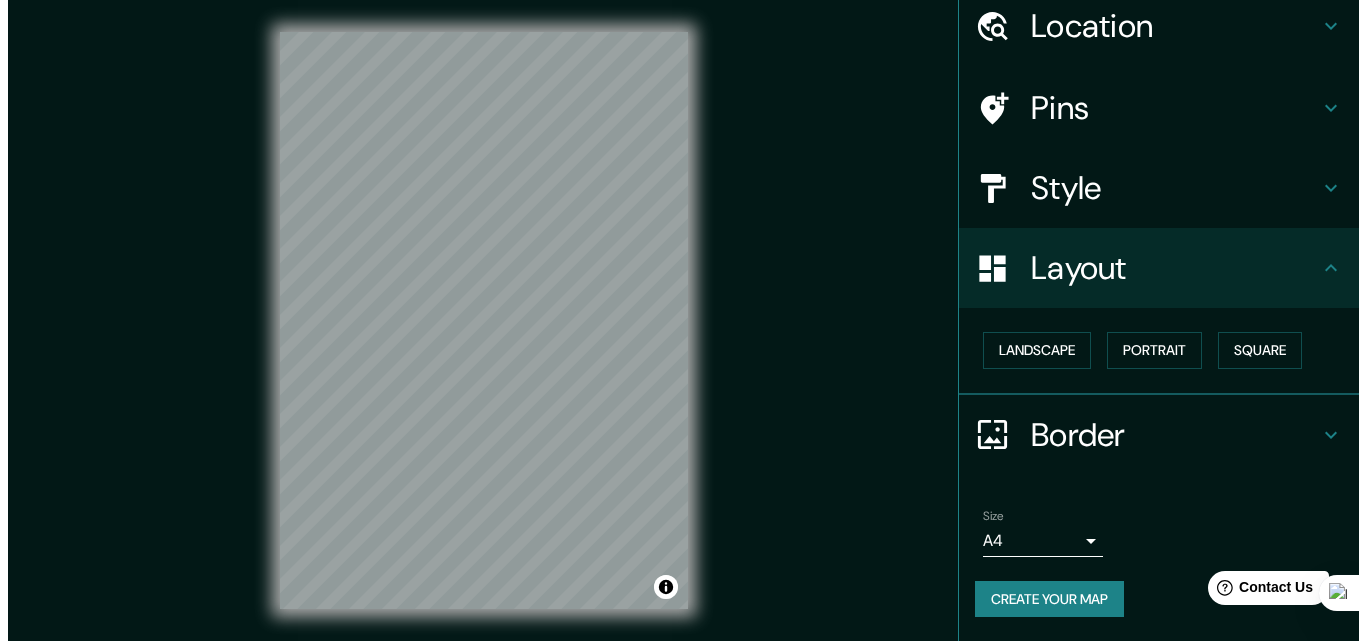 scroll, scrollTop: 0, scrollLeft: 0, axis: both 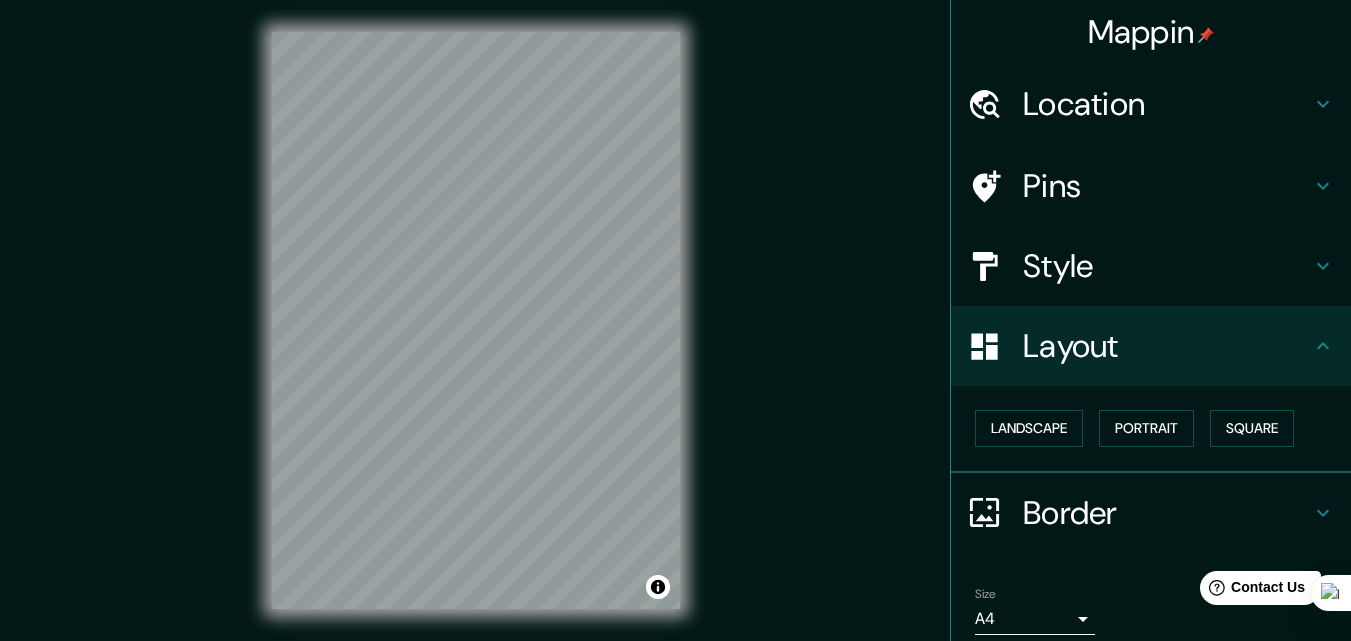 click 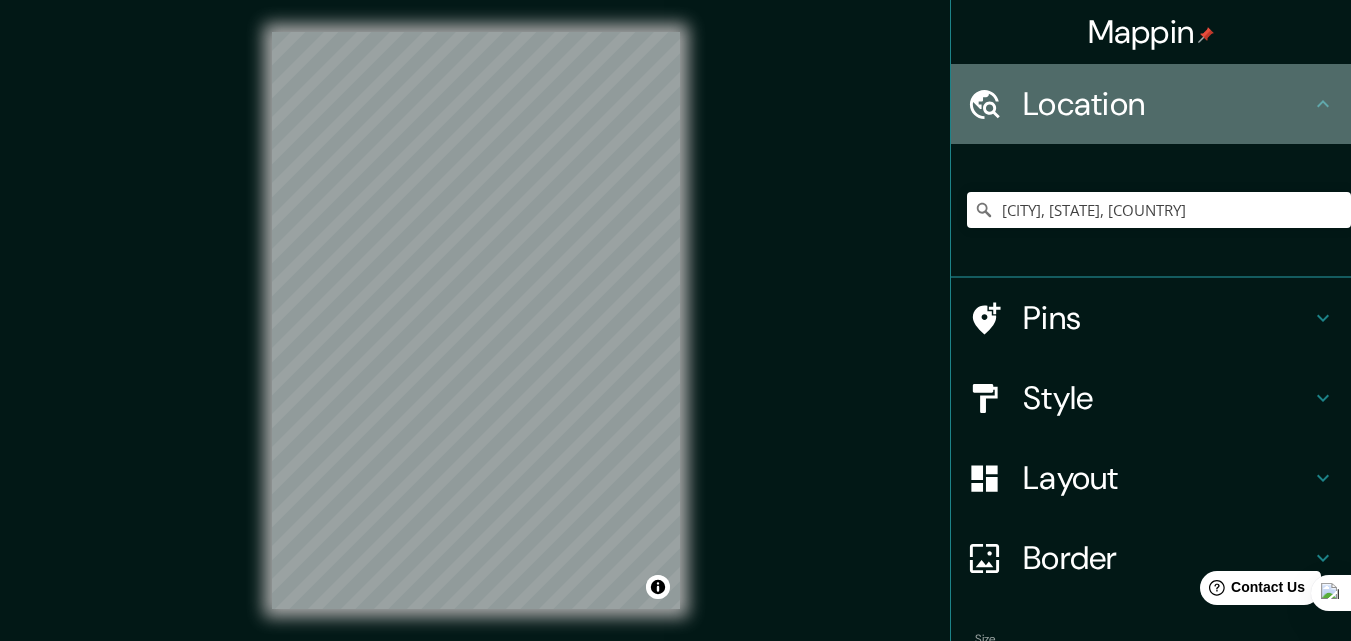 click 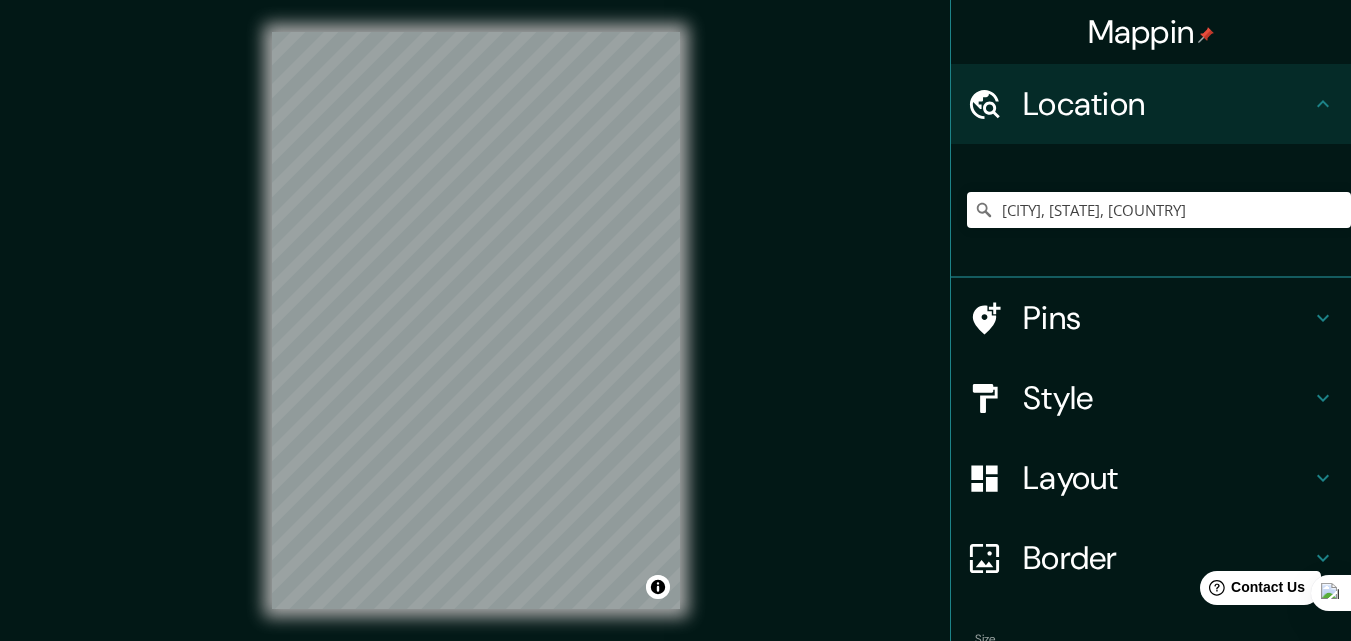 click 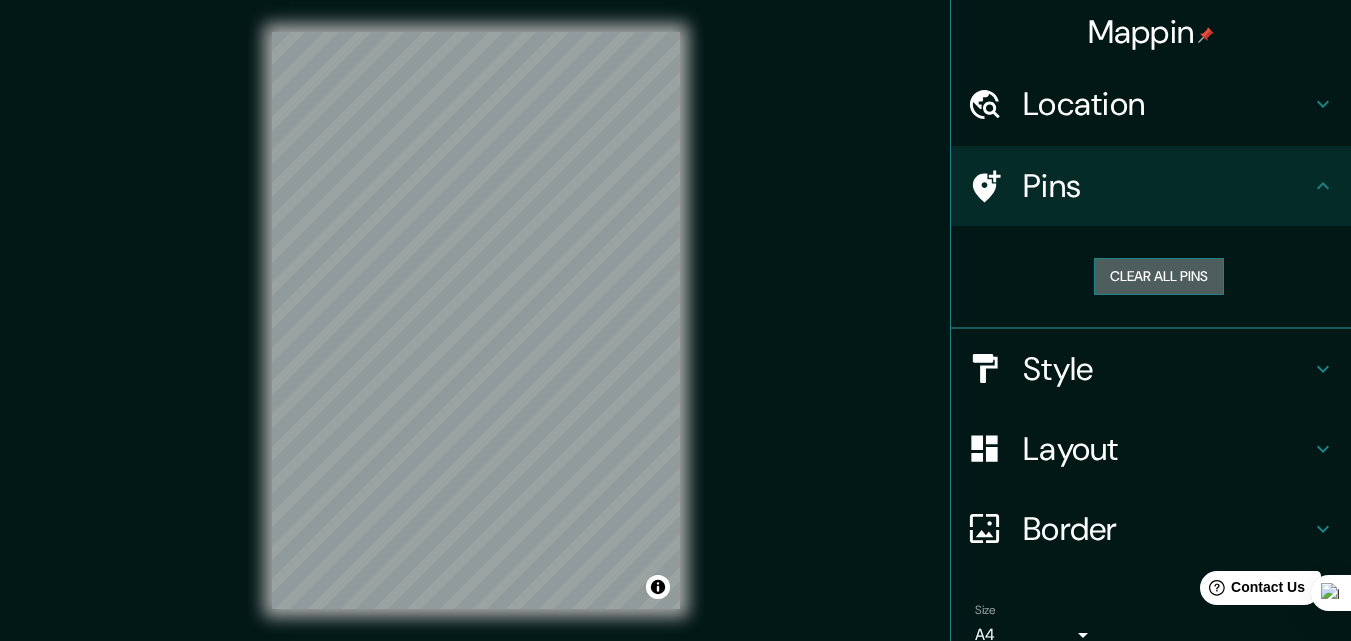 click on "Clear all pins" at bounding box center [1159, 276] 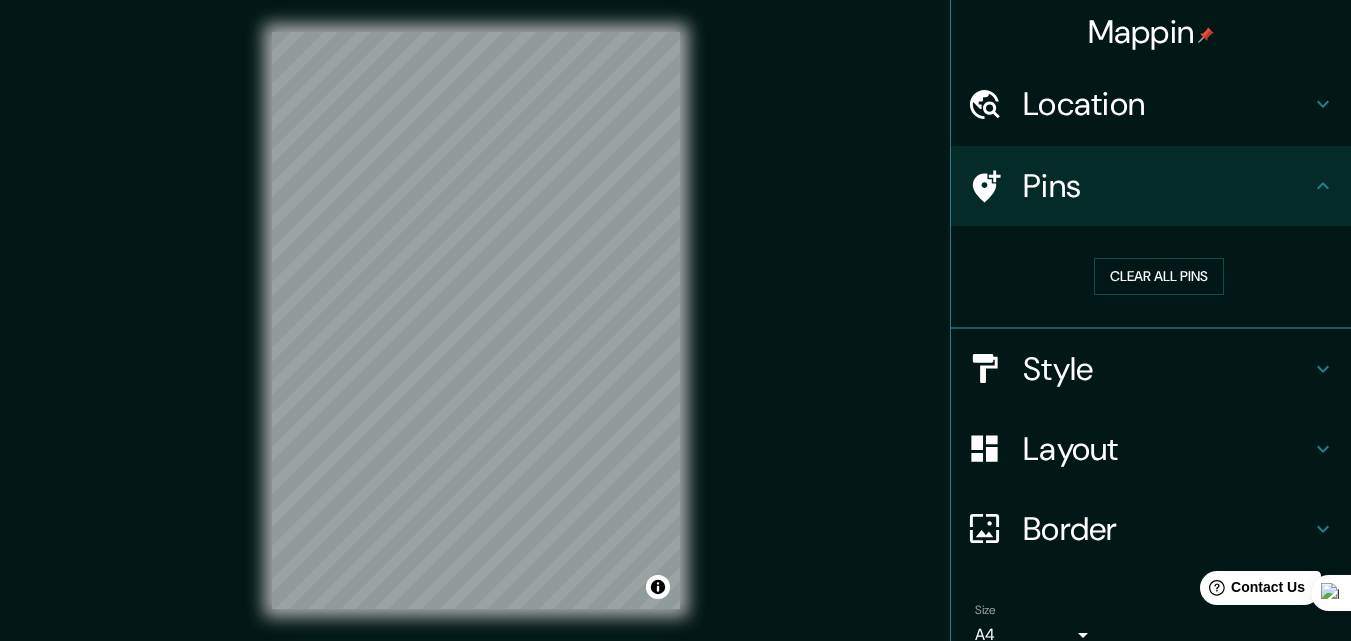 click 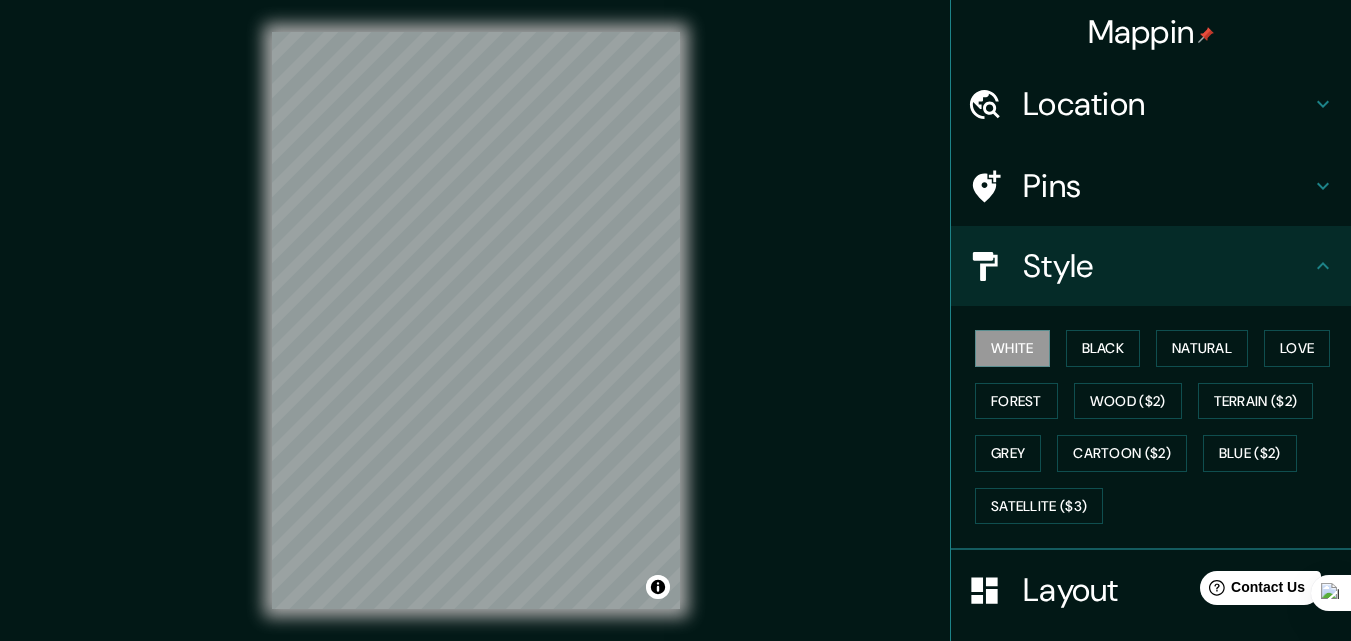 click on "Mappin Location Guatavita, Cundinamarca, Colombia Pins Style White Black Natural Love Forest Wood ($2) Terrain ($2) Grey Cartoon ($2) Blue ($2) Satellite ($3) Layout Border Choose a border.  Hint : you can make layers of the frame opaque to create some cool effects. None Simple Transparent Fancy Size A4 single Create your map © Mapbox   © OpenStreetMap   Improve this map Any problems, suggestions, or concerns please email    help@mappin.pro . . ." at bounding box center [675, 336] 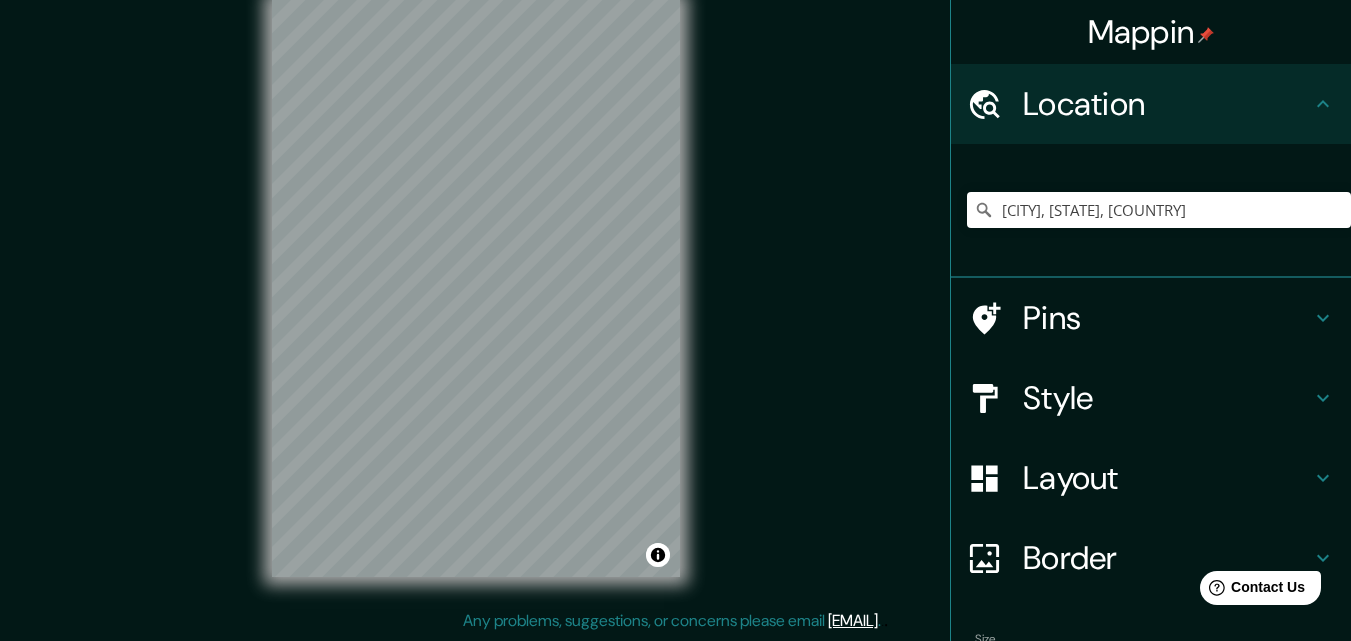 scroll, scrollTop: 0, scrollLeft: 0, axis: both 